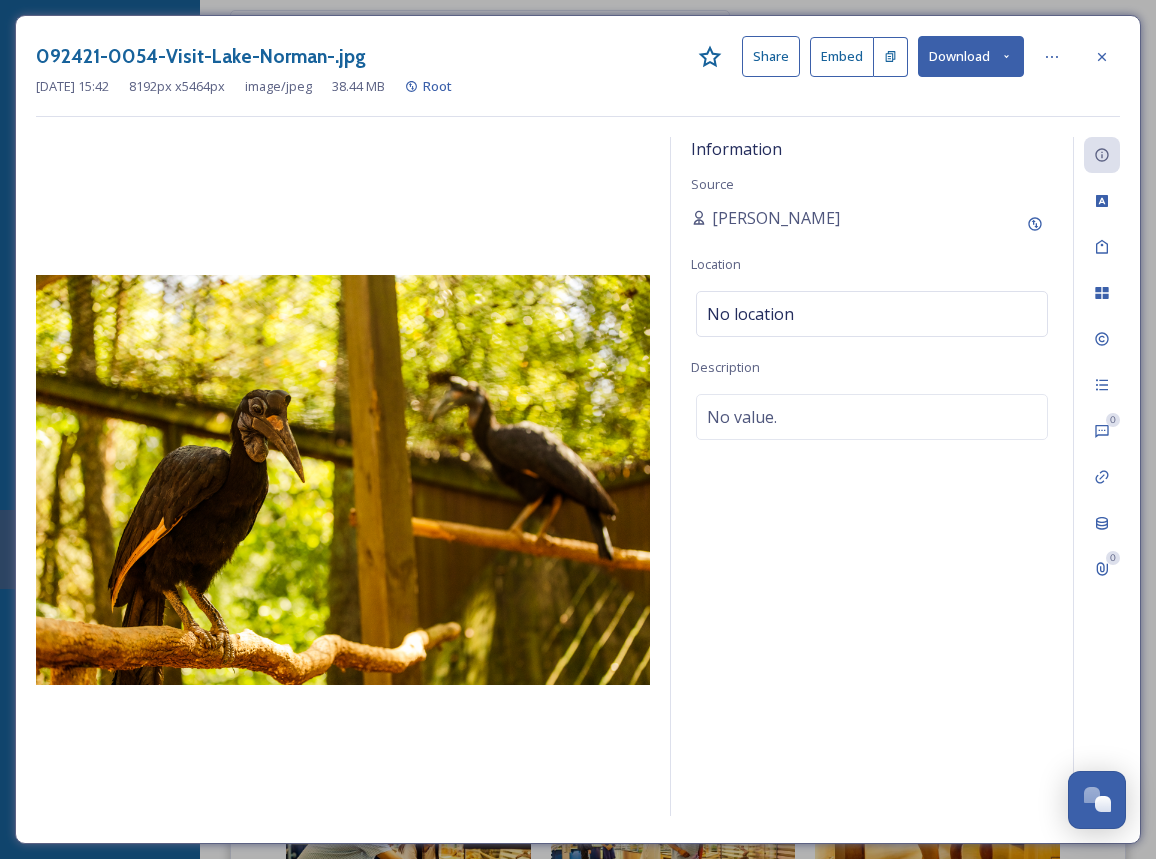 click 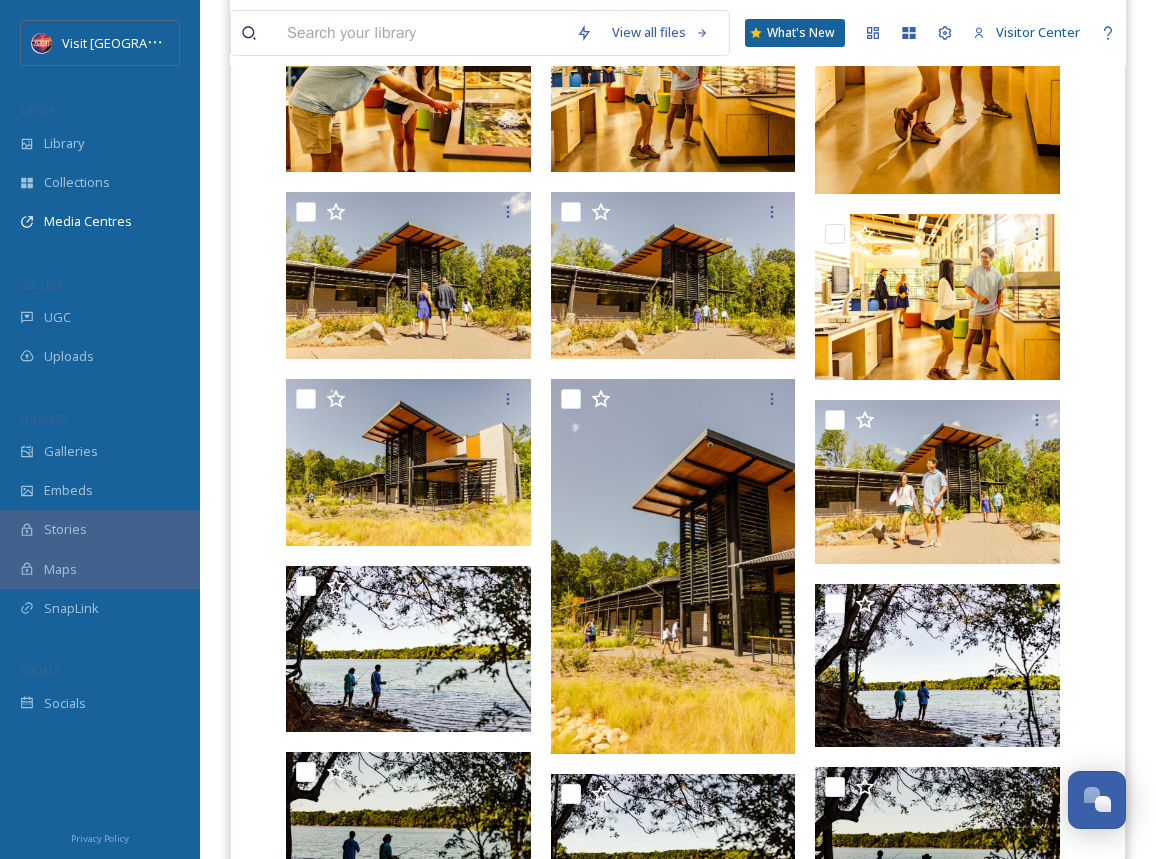 scroll, scrollTop: 0, scrollLeft: 0, axis: both 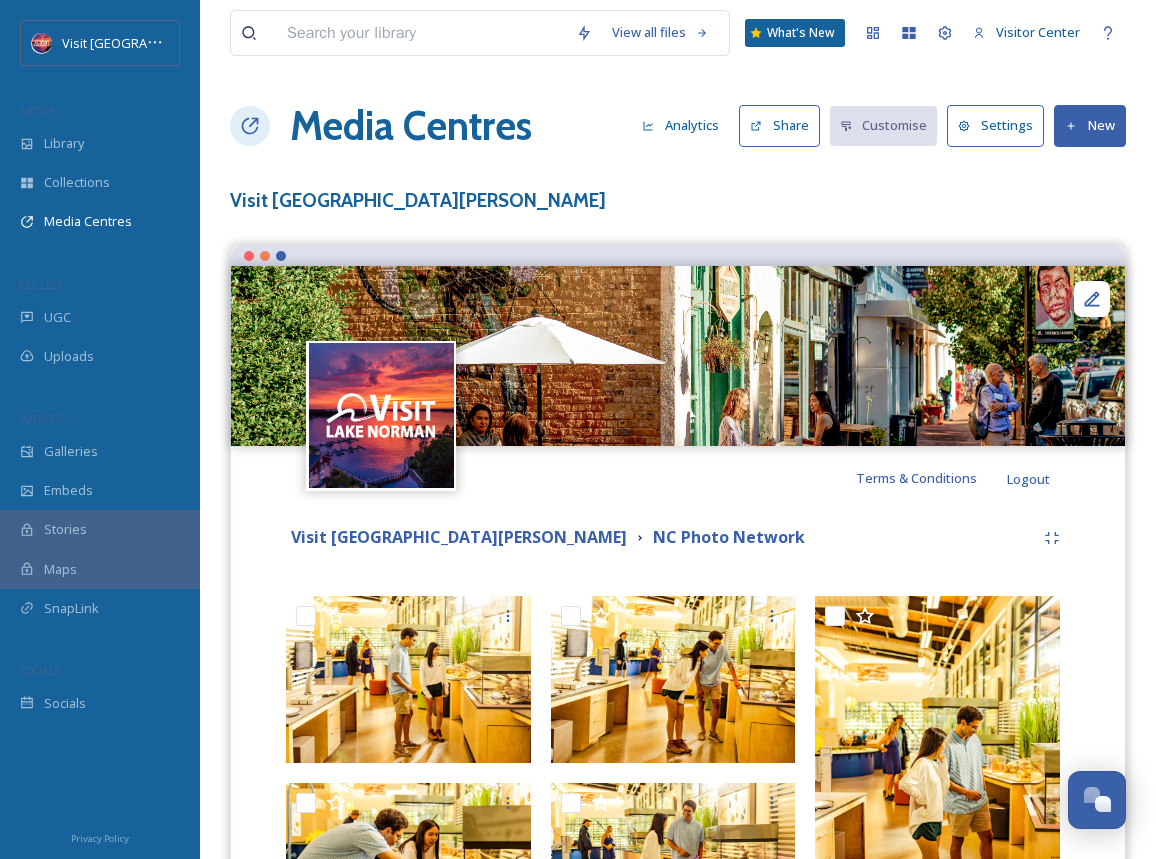 click at bounding box center (421, 33) 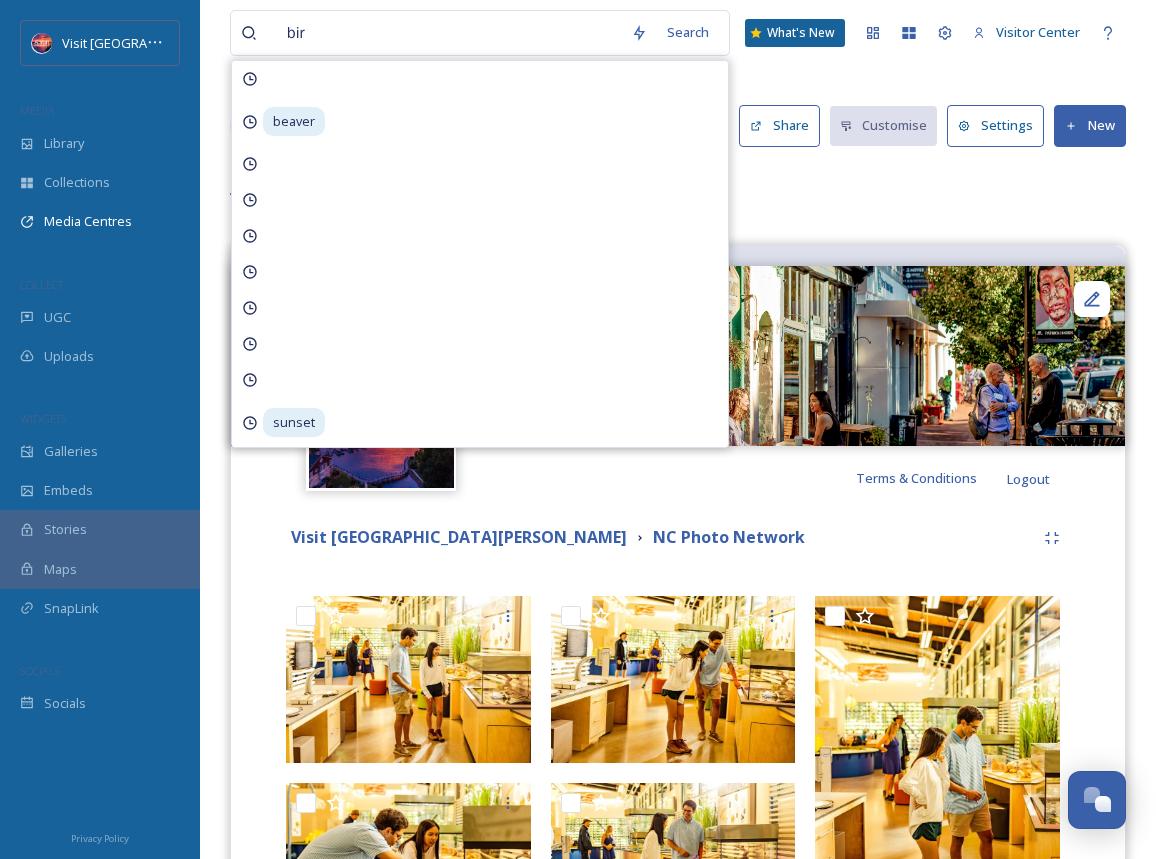 type on "bird" 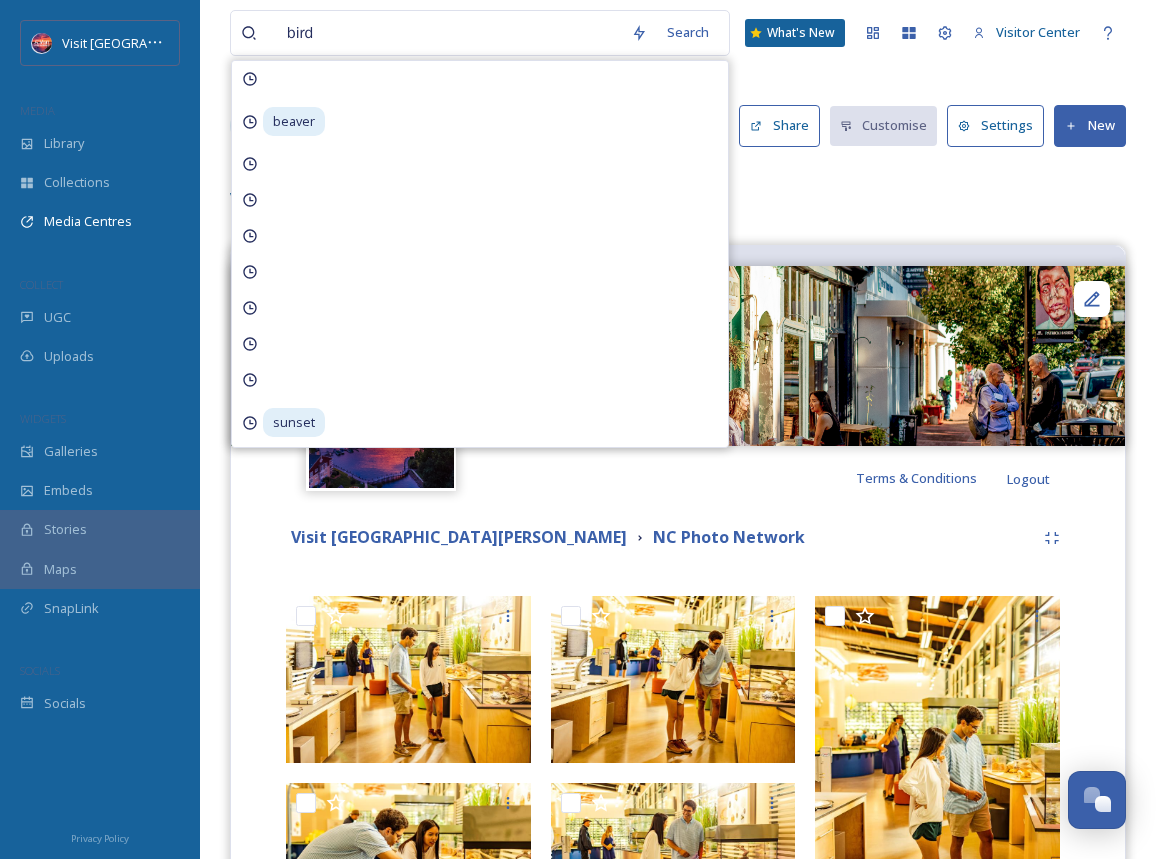 type 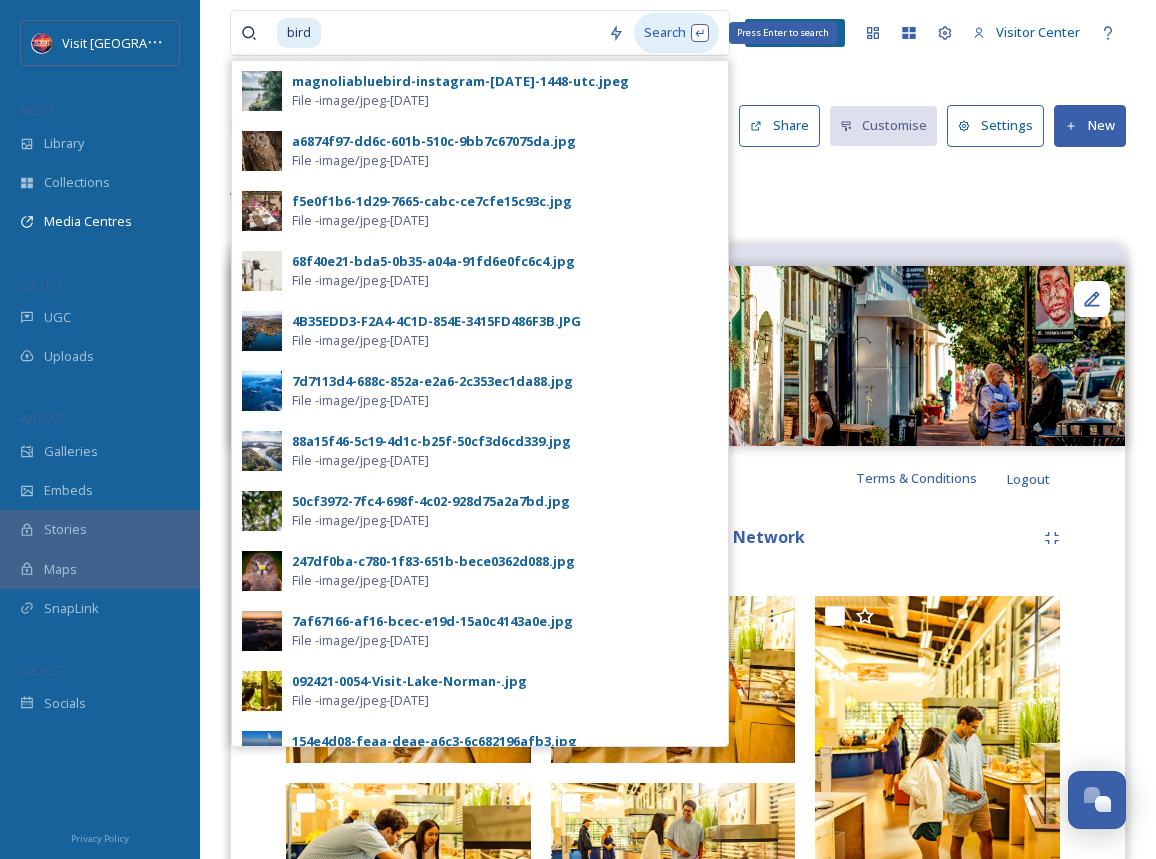 click on "Search Press Enter to search" at bounding box center (676, 32) 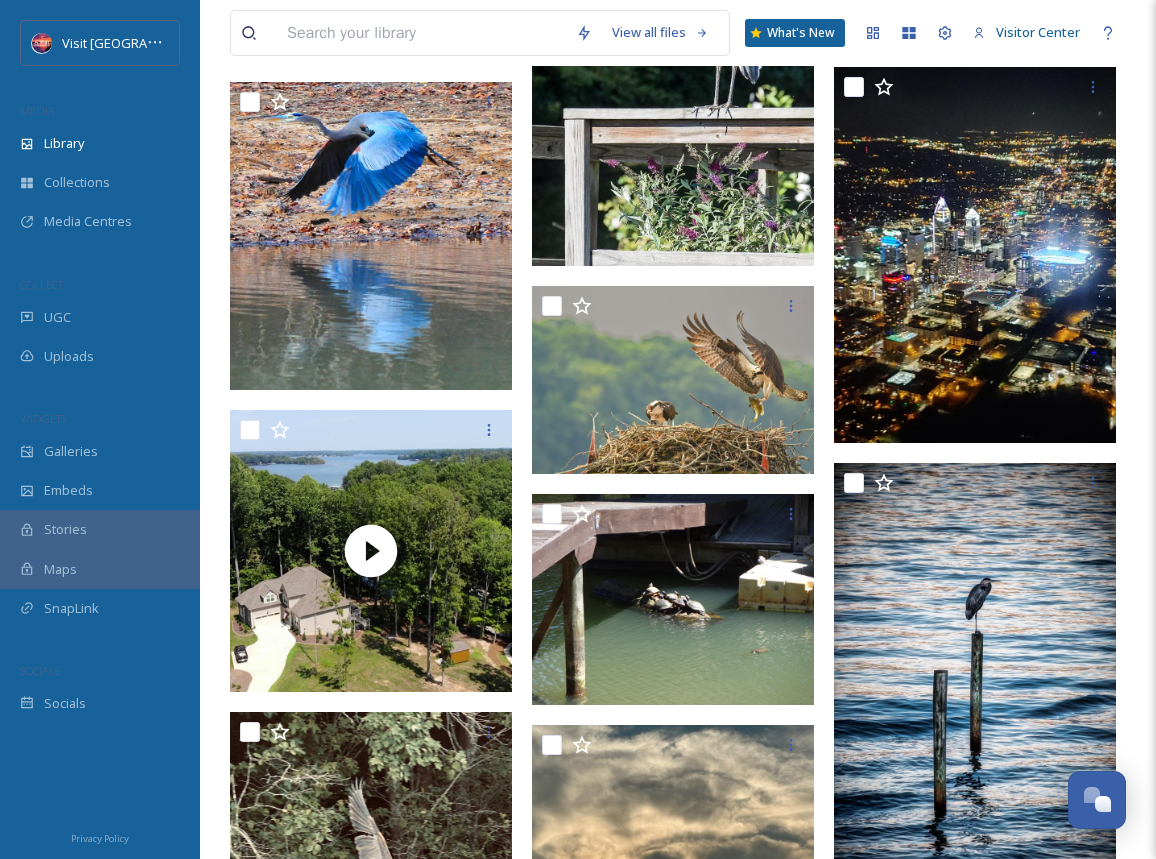 scroll, scrollTop: 970, scrollLeft: 0, axis: vertical 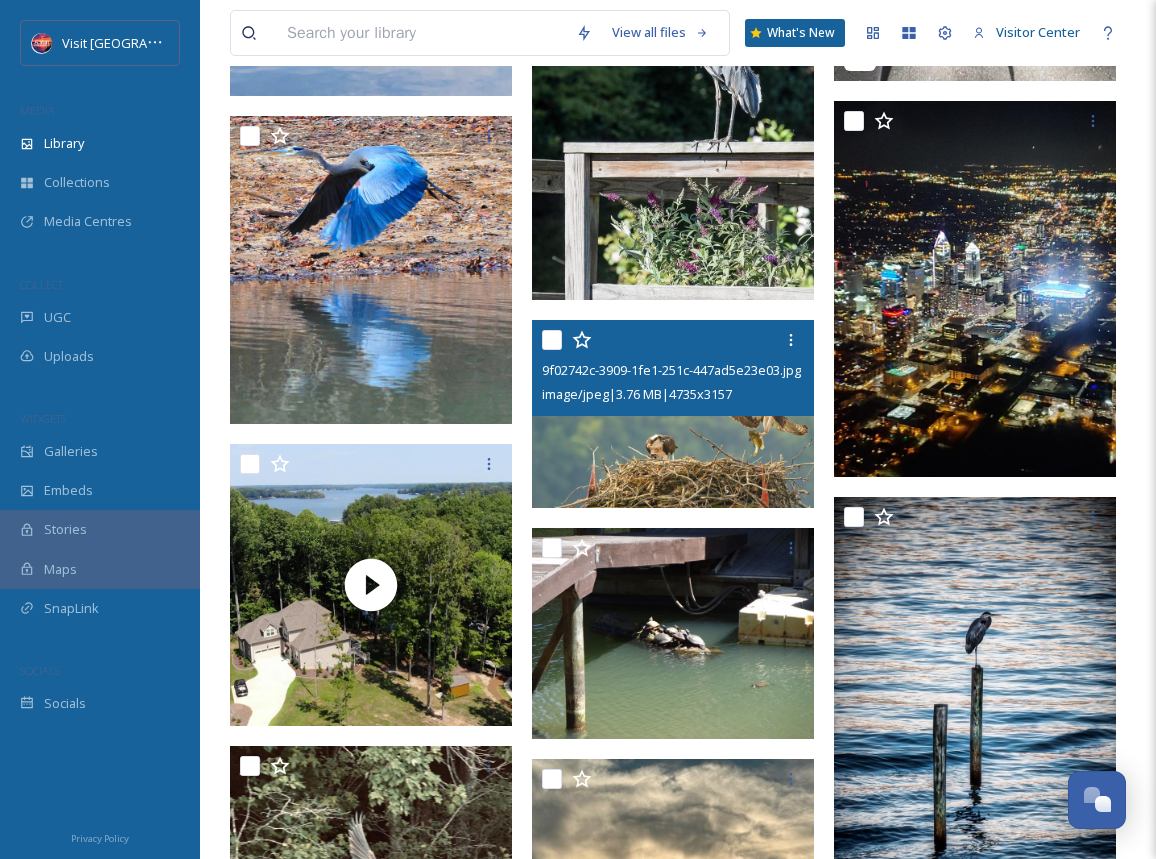 click at bounding box center [673, 413] 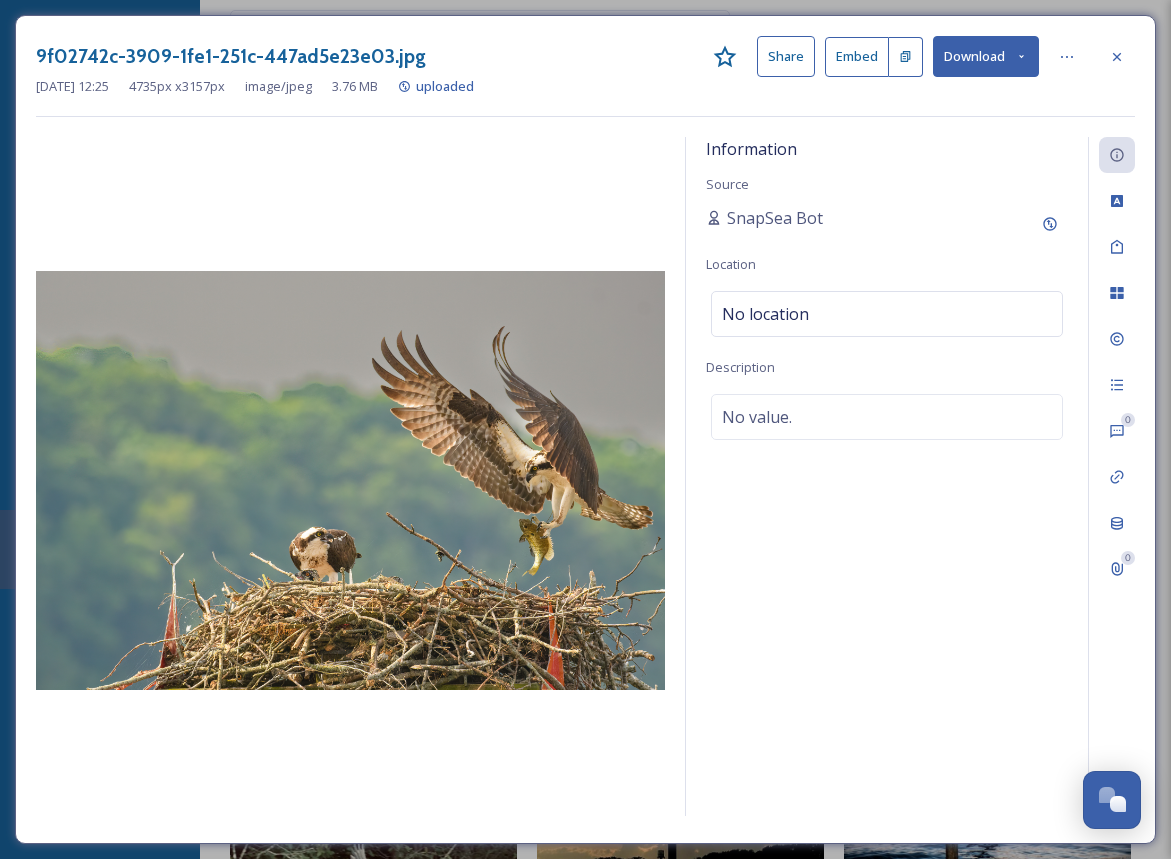 click on "Download" at bounding box center (986, 56) 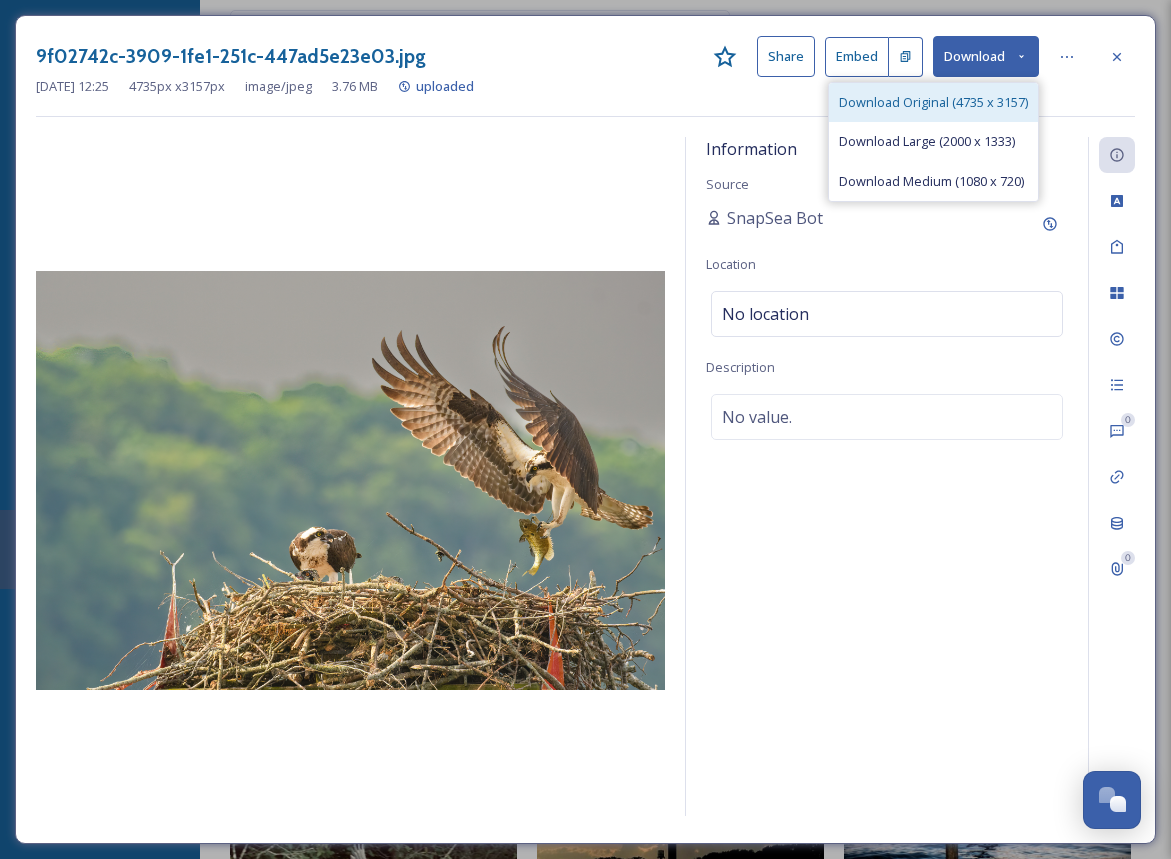 click on "Download Original (4735 x 3157)" at bounding box center (933, 102) 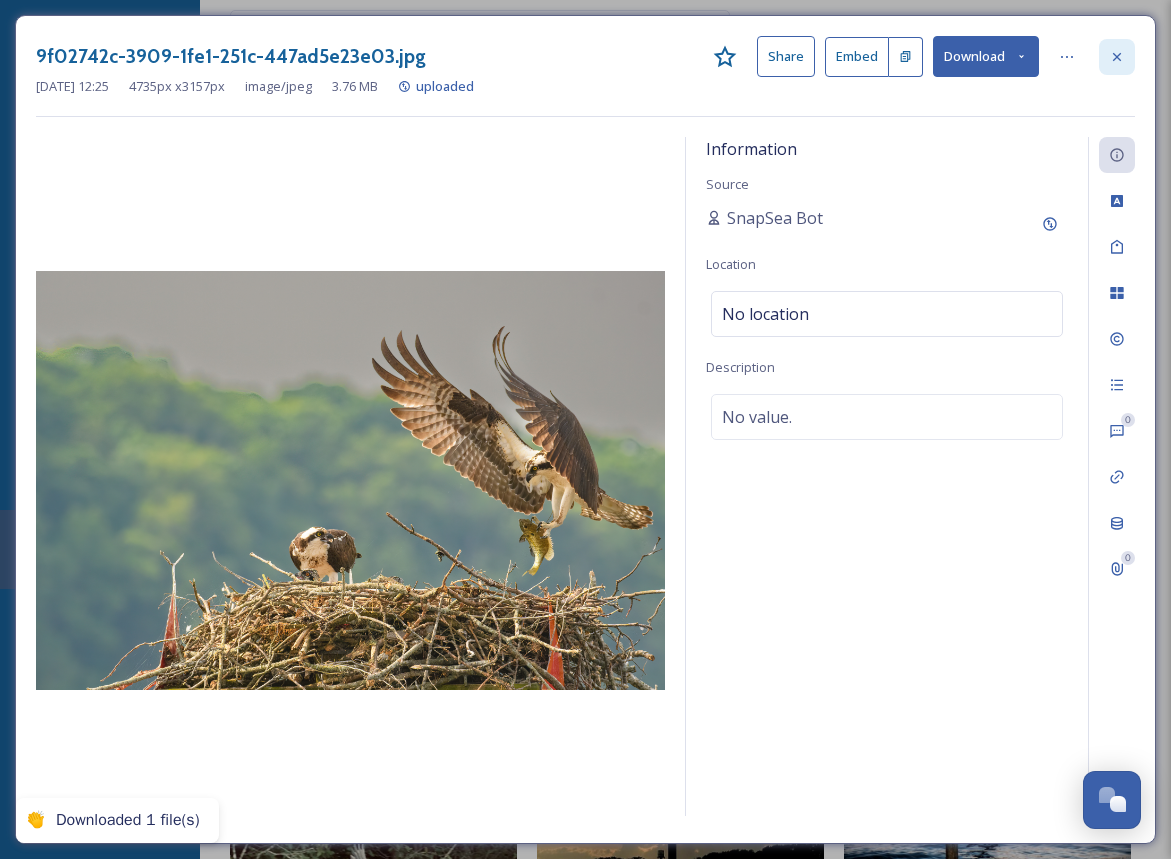 click 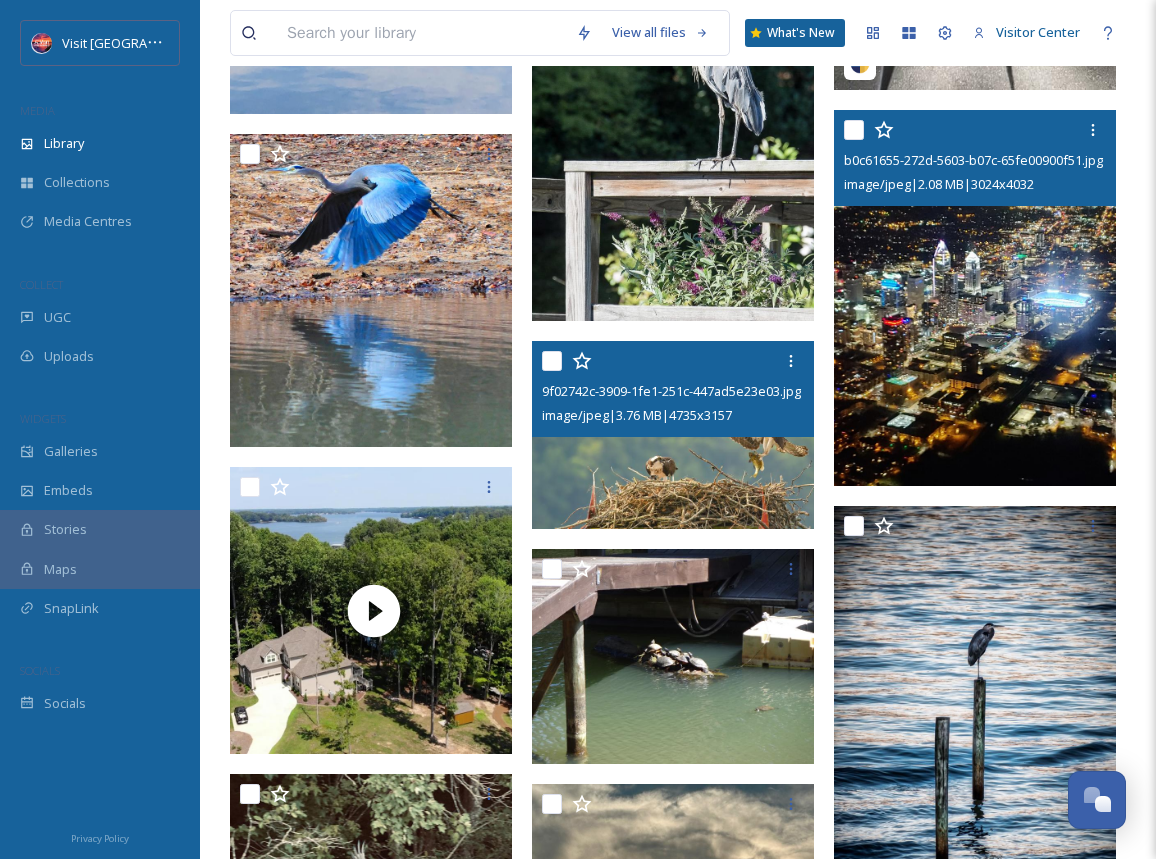 scroll, scrollTop: 892, scrollLeft: 0, axis: vertical 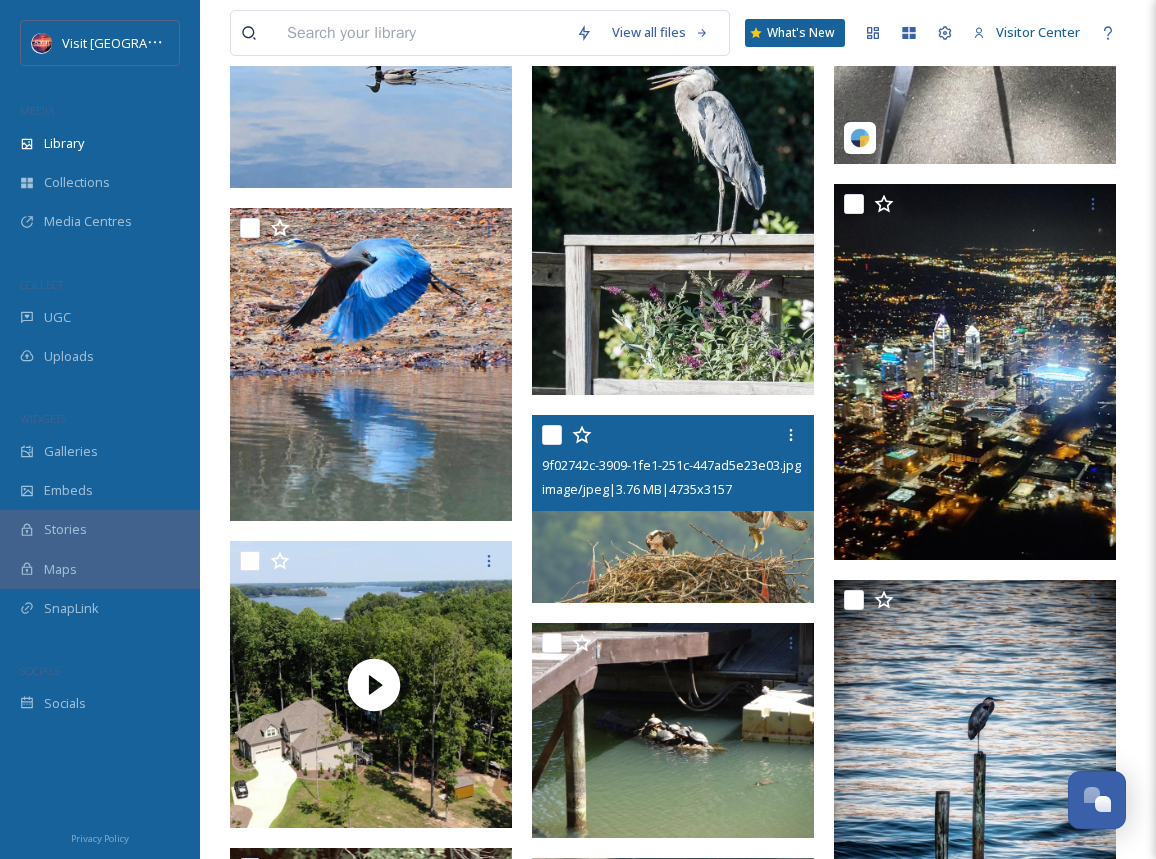 click on "View all files What's New Visitor Center Library Search Organise New Your Selections There is nothing here. 156  file s Filters Date Created Select all 9f02742c-3909-1fe1-251c-447ad5e23e03.jpg image/jpeg  |  3.76 MB  |  4735  x  3157" at bounding box center [678, 1556] 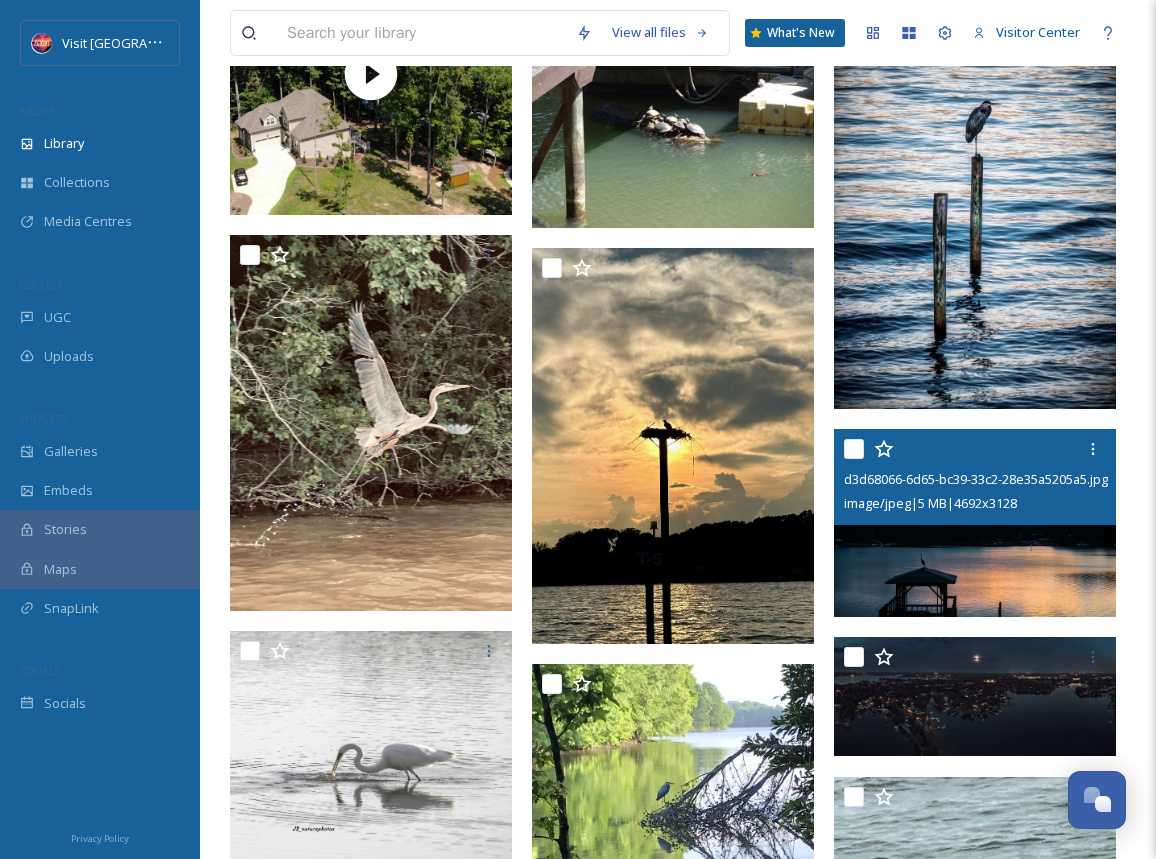 scroll, scrollTop: 984, scrollLeft: 0, axis: vertical 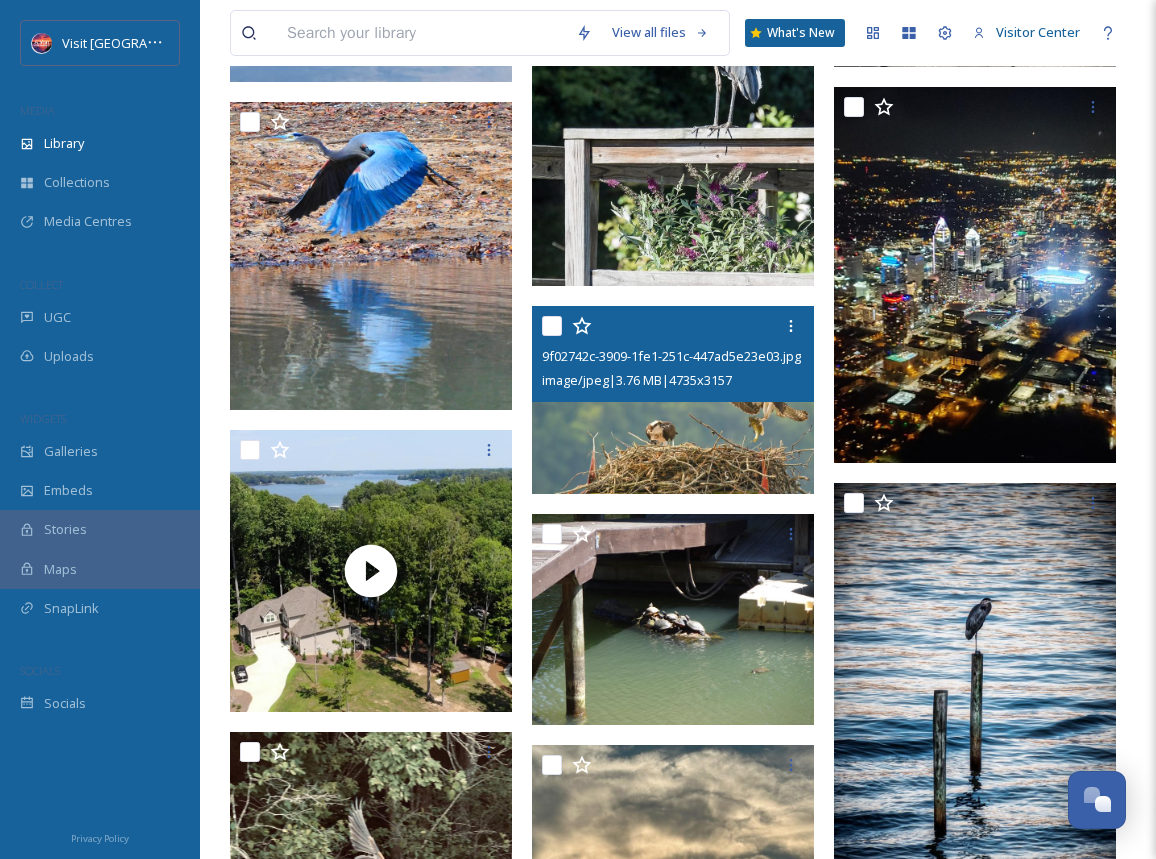click at bounding box center (673, 399) 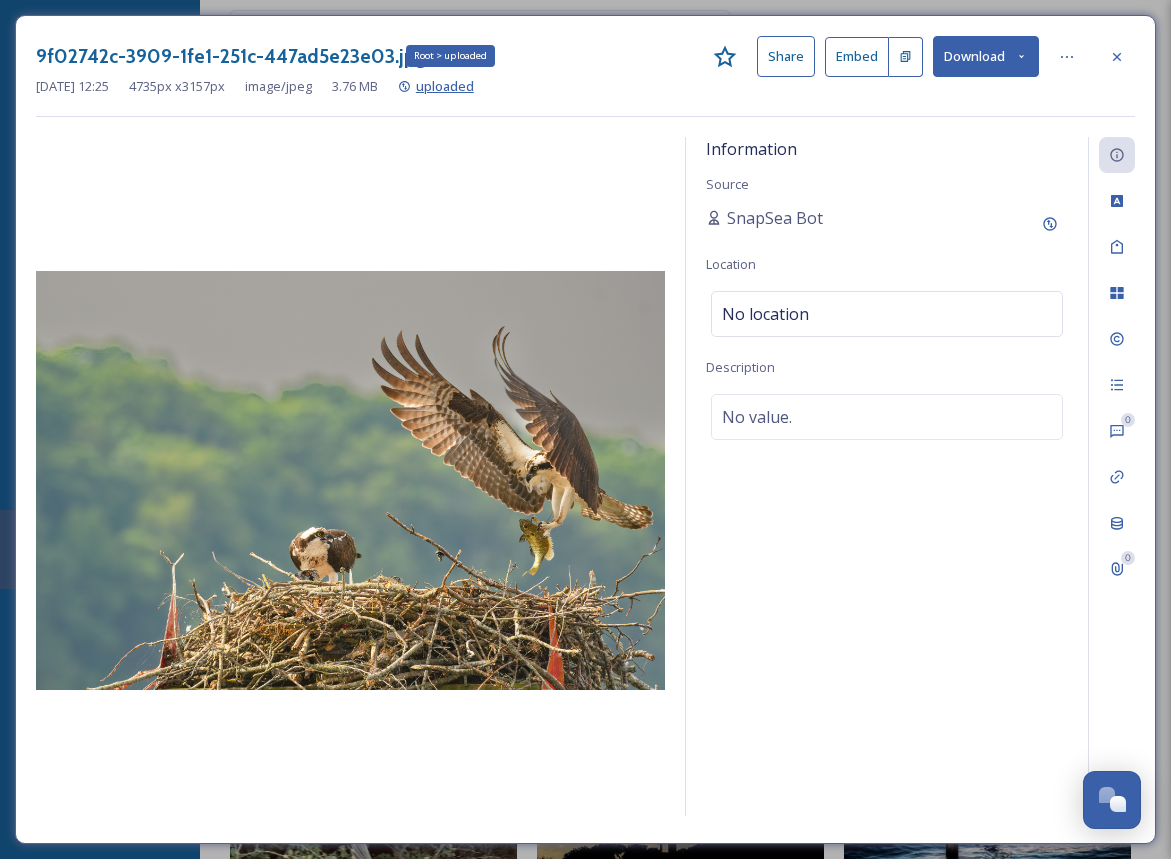click on "uploaded" at bounding box center [445, 86] 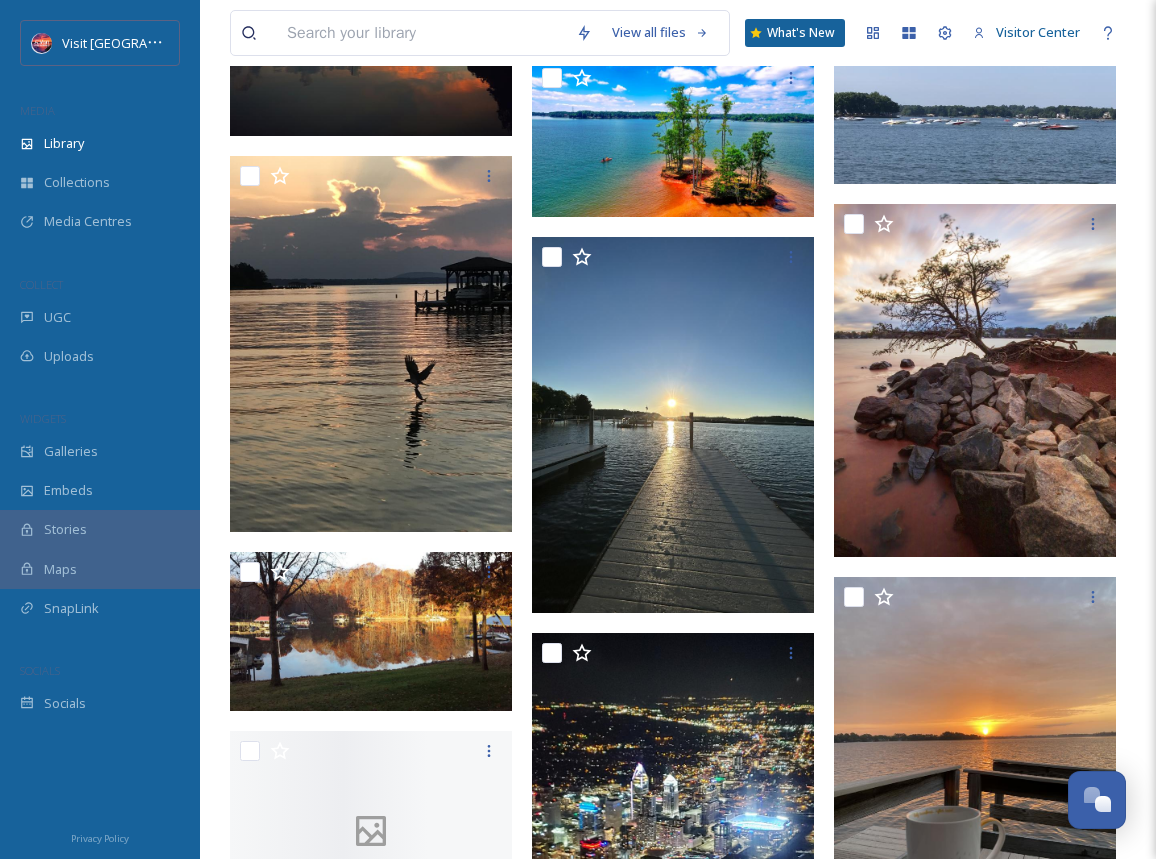 scroll, scrollTop: 4517, scrollLeft: 0, axis: vertical 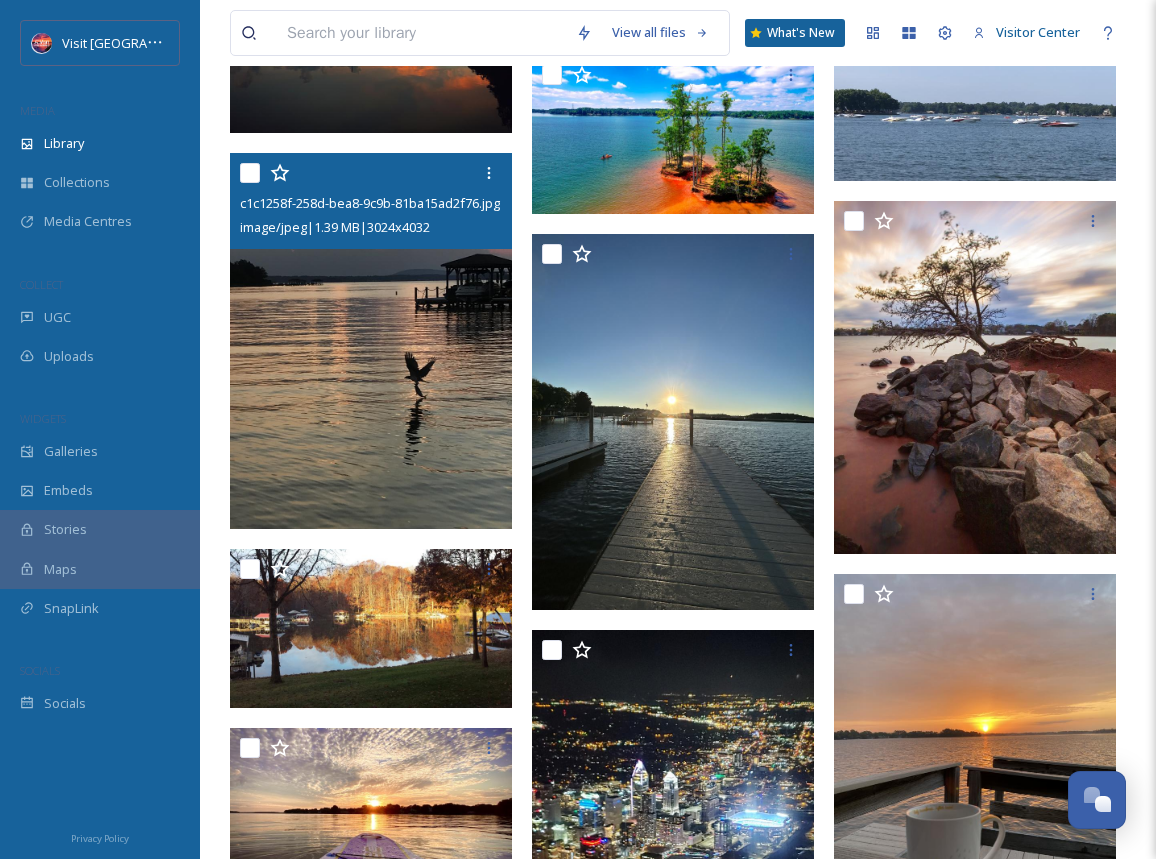 click at bounding box center (371, 341) 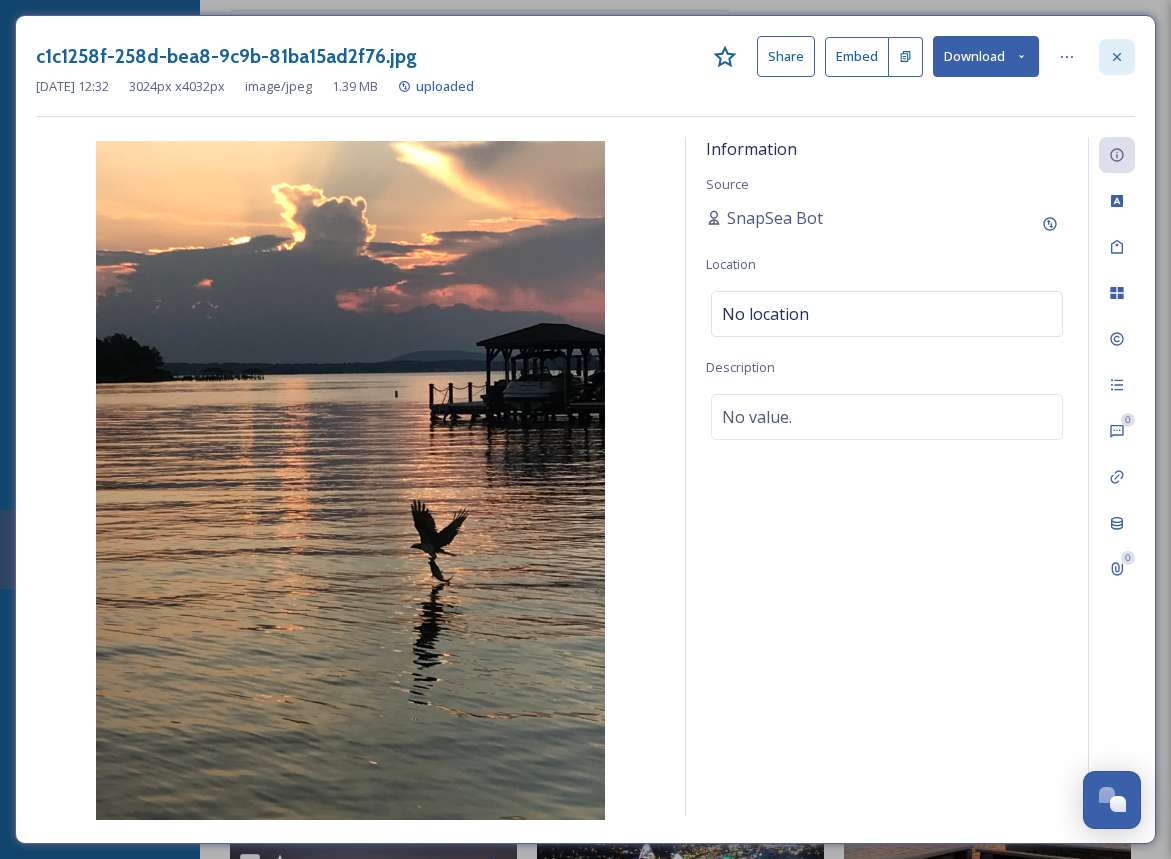 click at bounding box center (1117, 57) 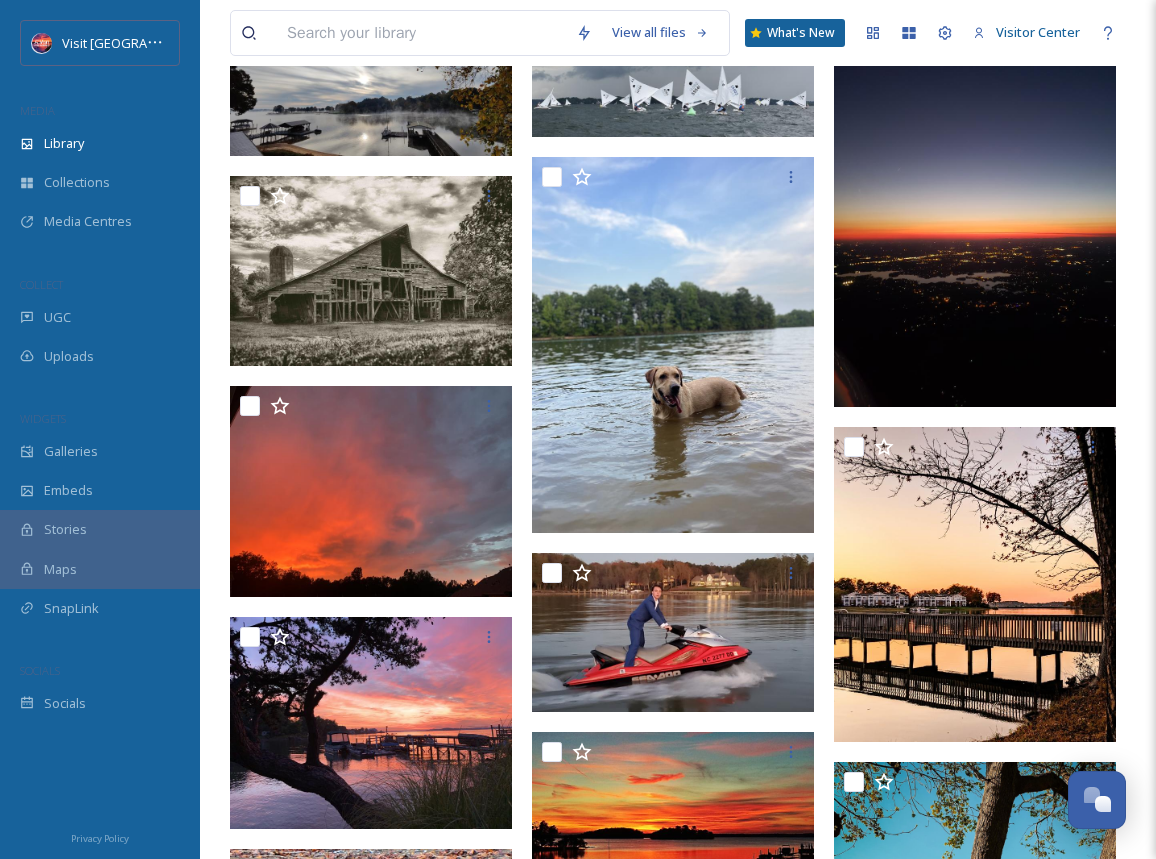 scroll, scrollTop: 9282, scrollLeft: 0, axis: vertical 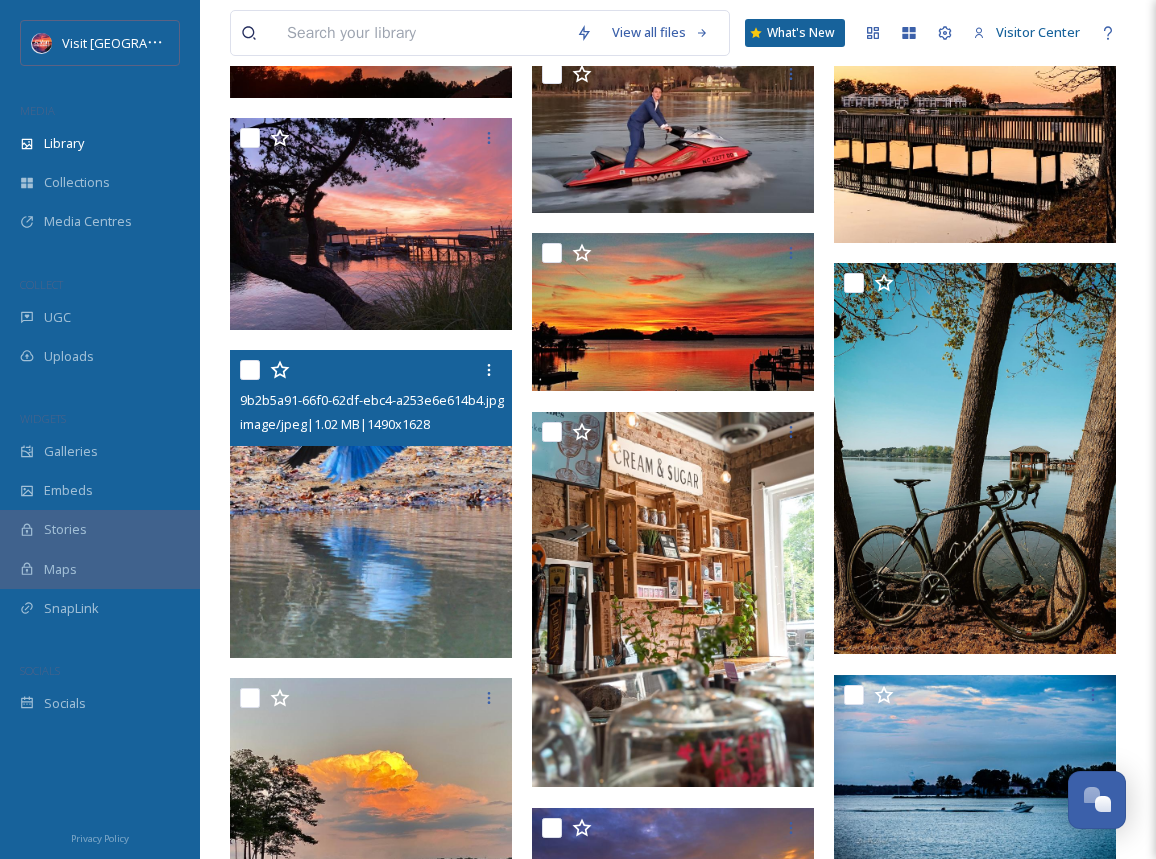click at bounding box center (371, 503) 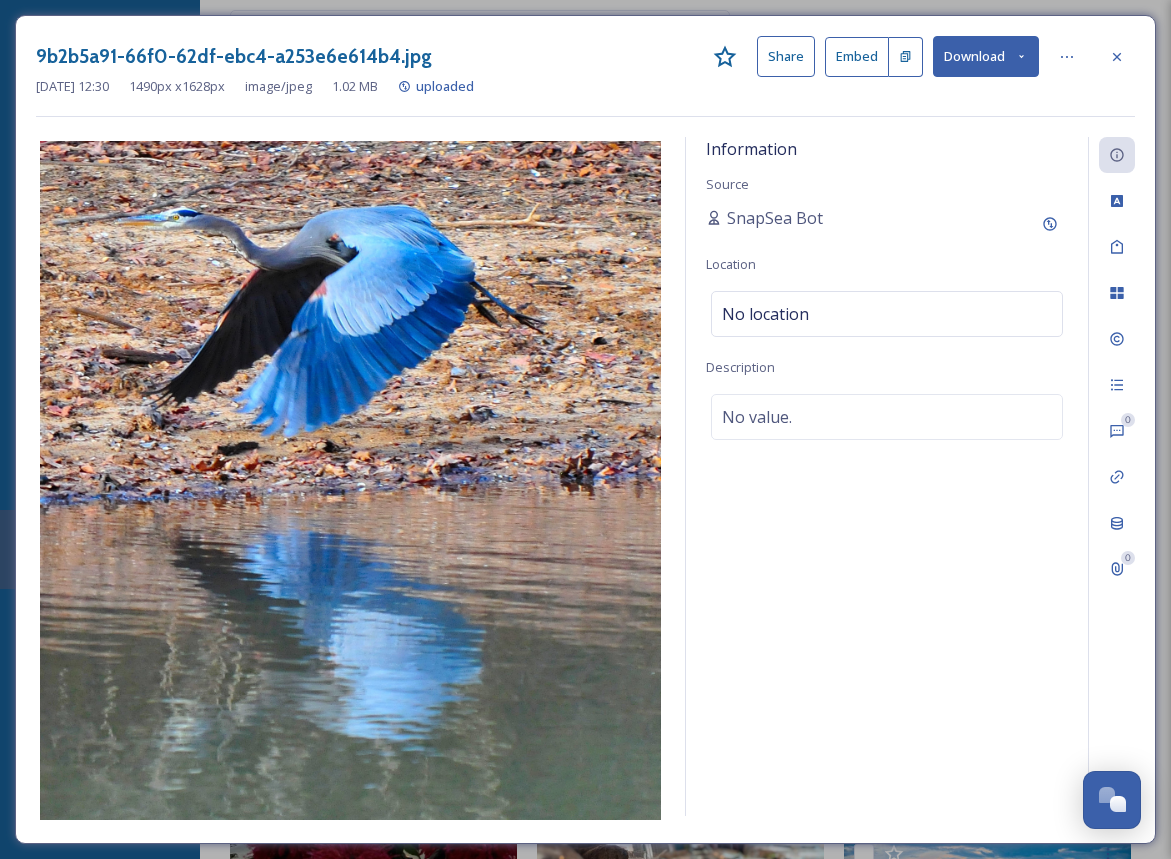 click on "Download" at bounding box center (986, 56) 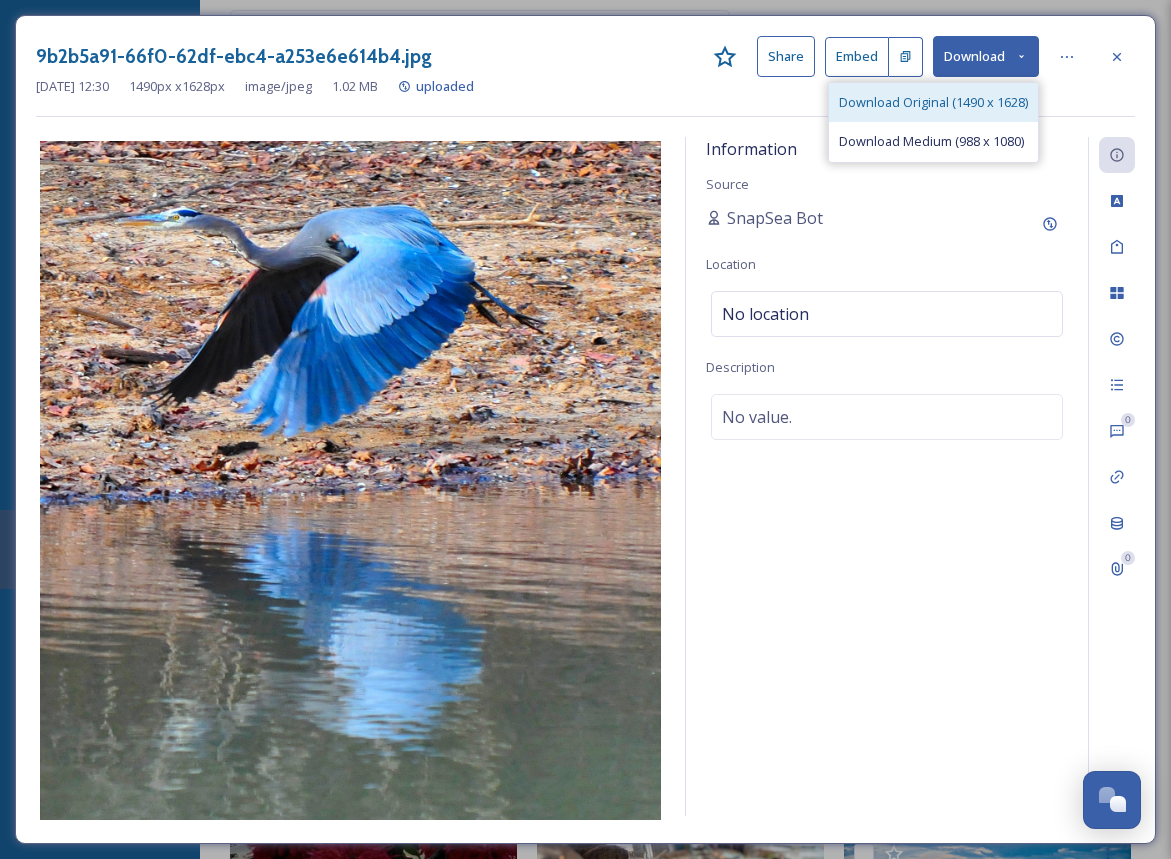 click on "Download Original (1490 x 1628)" at bounding box center [933, 102] 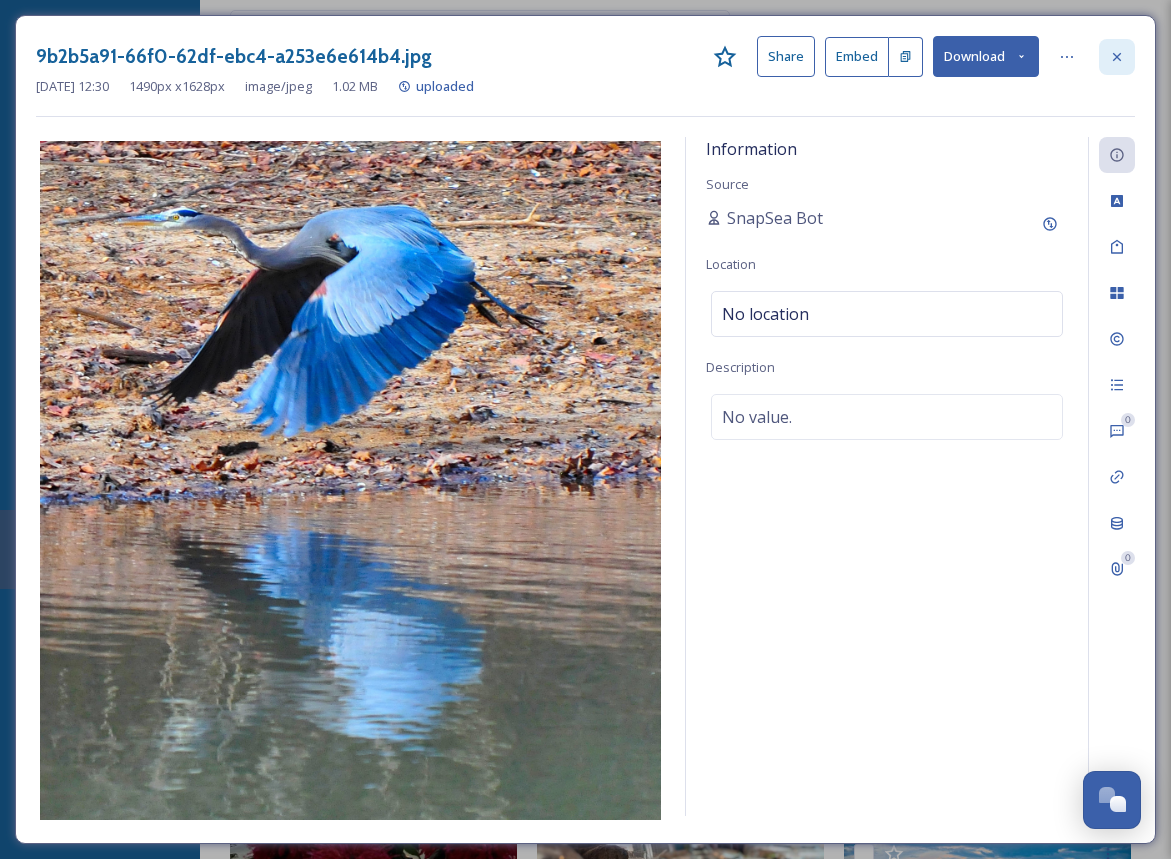 click 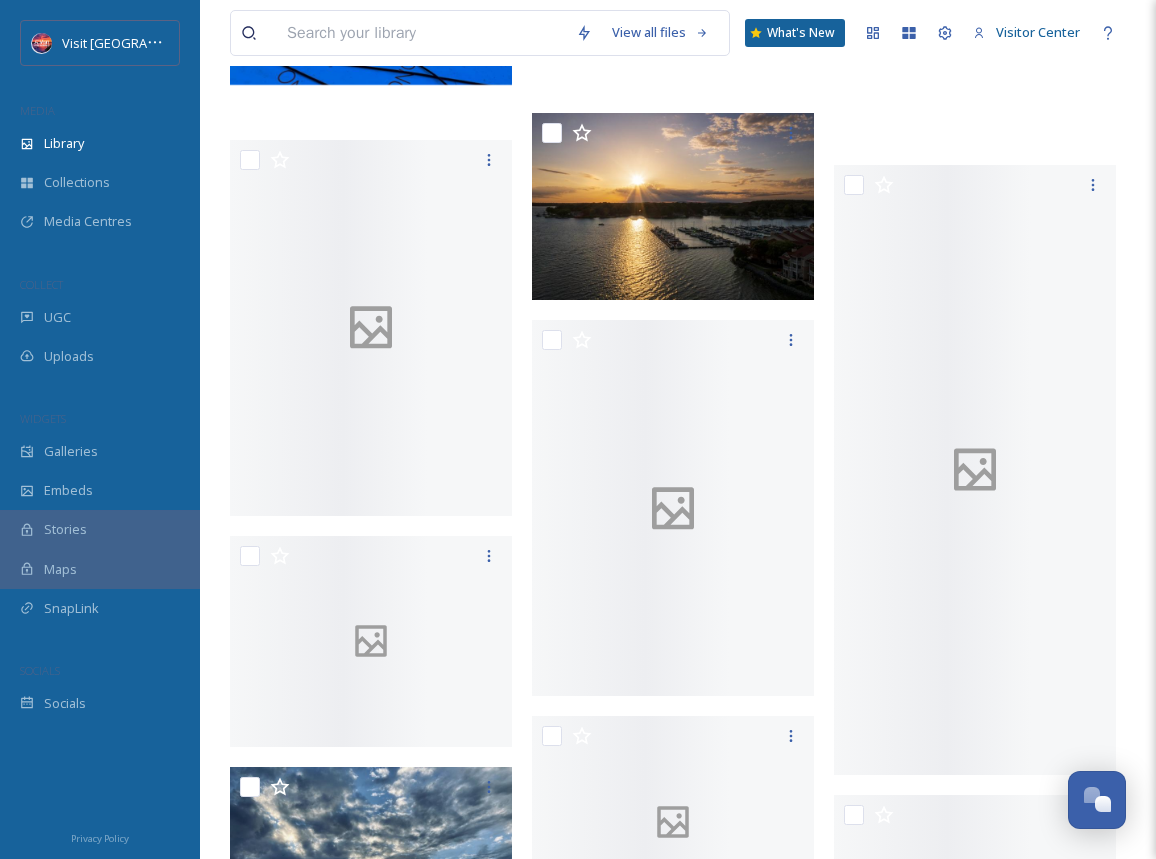 scroll, scrollTop: 22134, scrollLeft: 0, axis: vertical 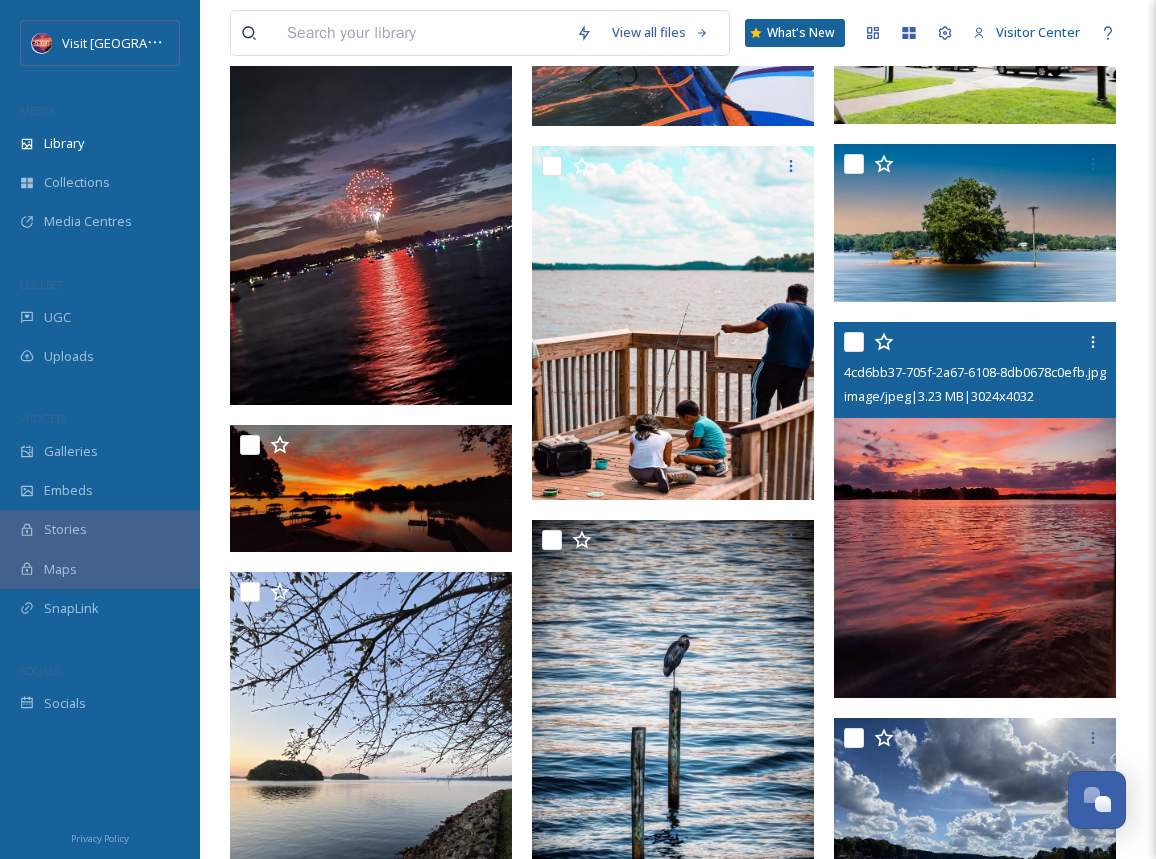click at bounding box center (975, 510) 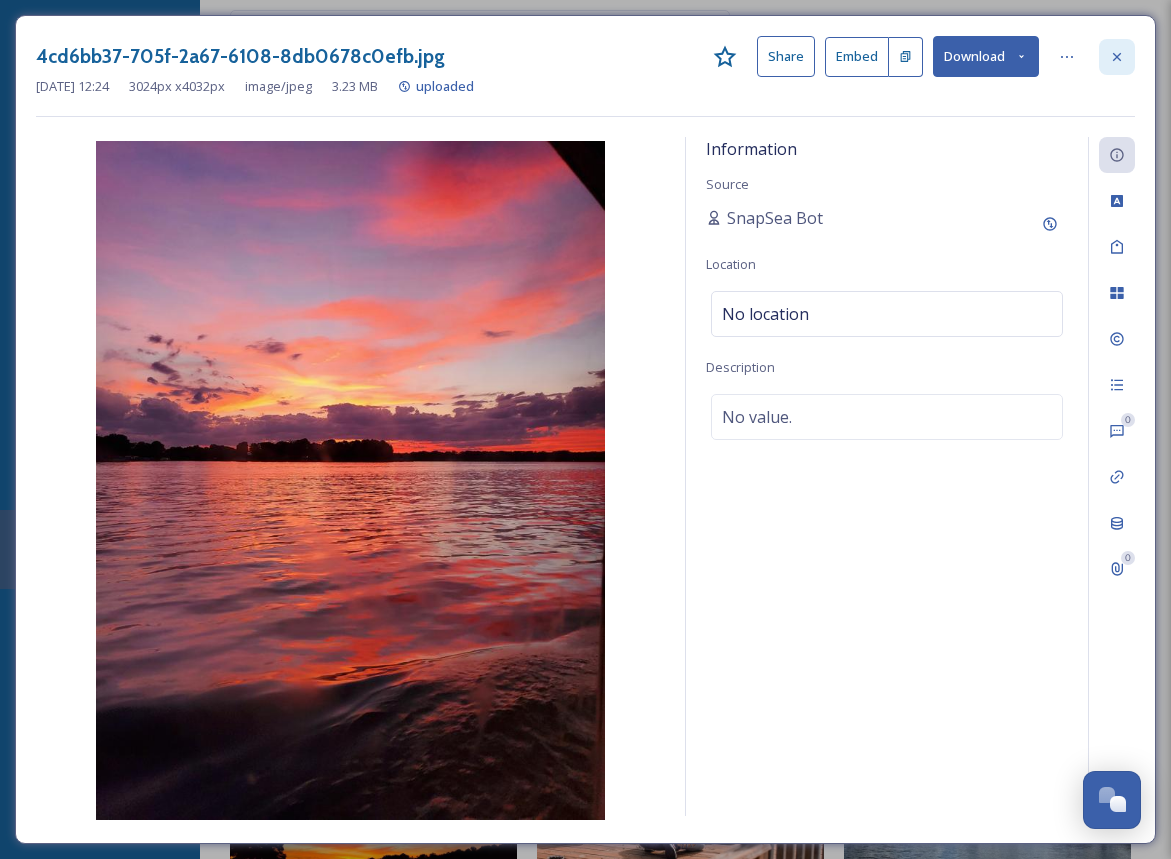 click 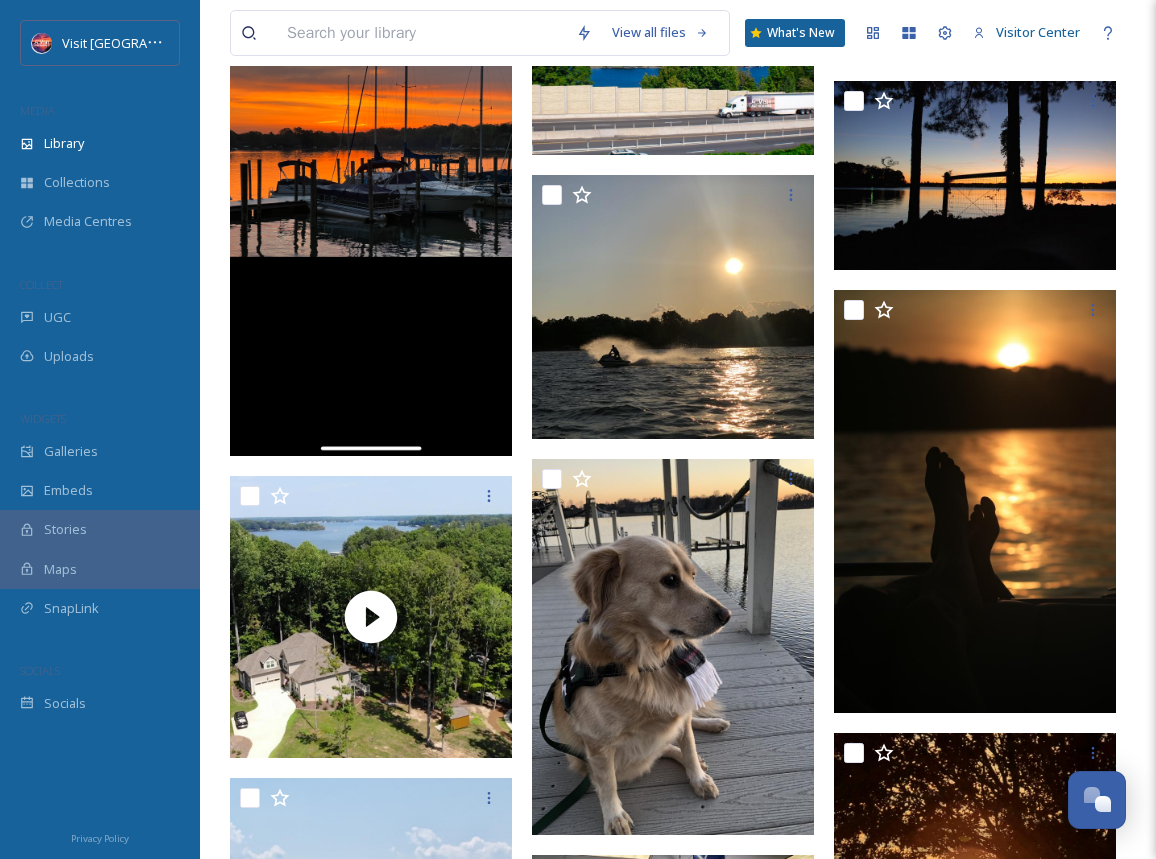 scroll, scrollTop: 28784, scrollLeft: 0, axis: vertical 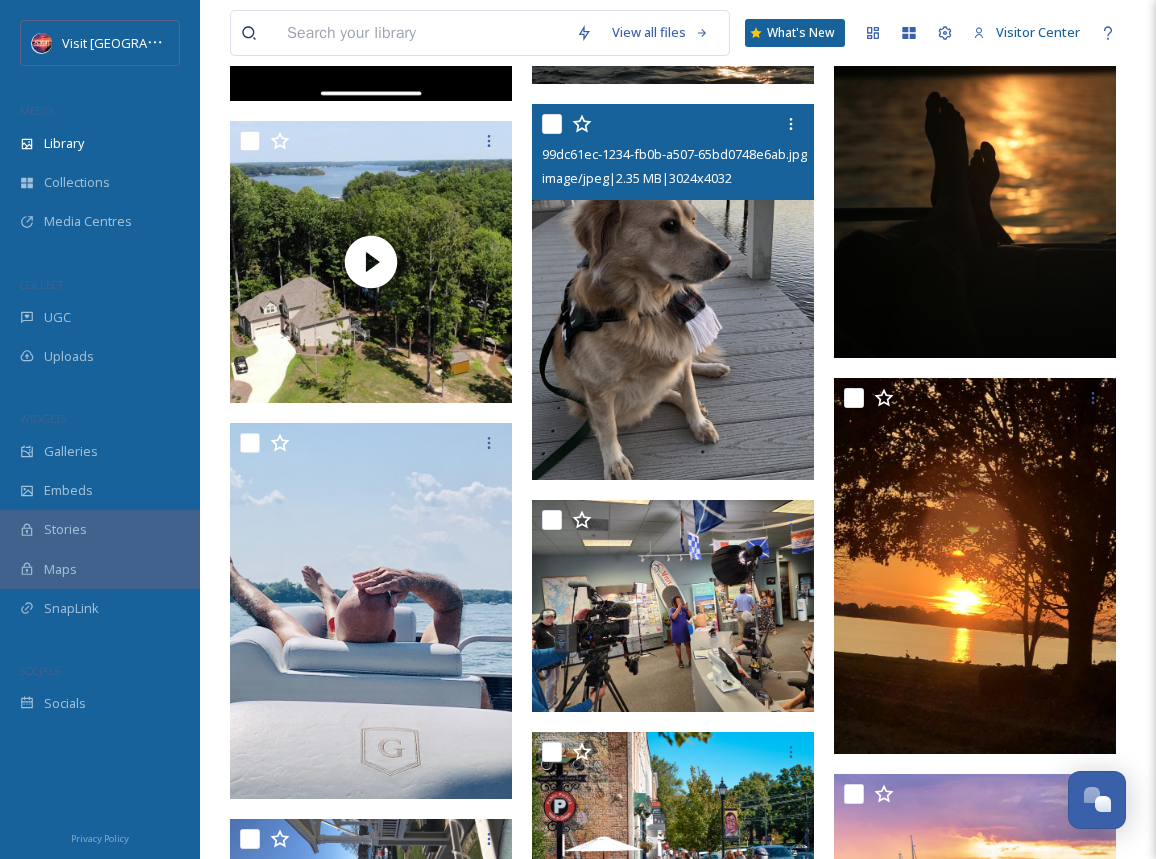 click at bounding box center (673, 292) 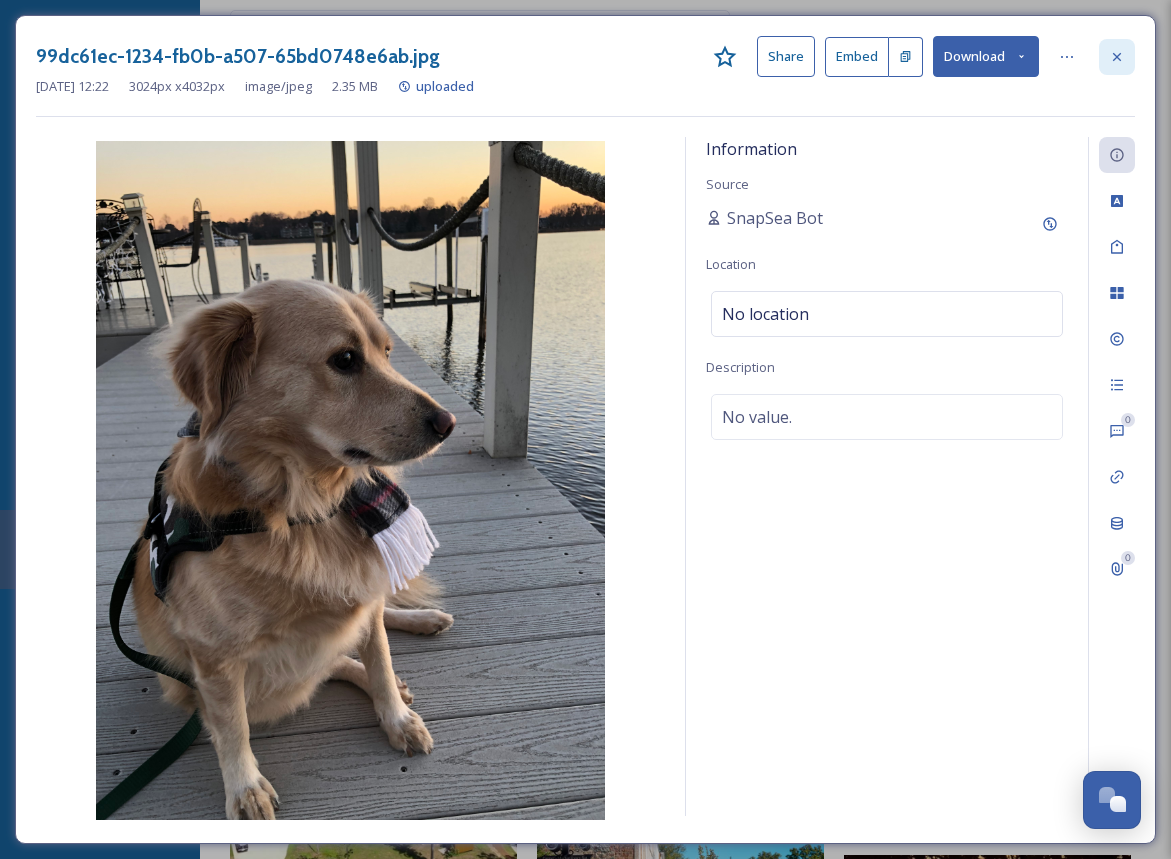 click 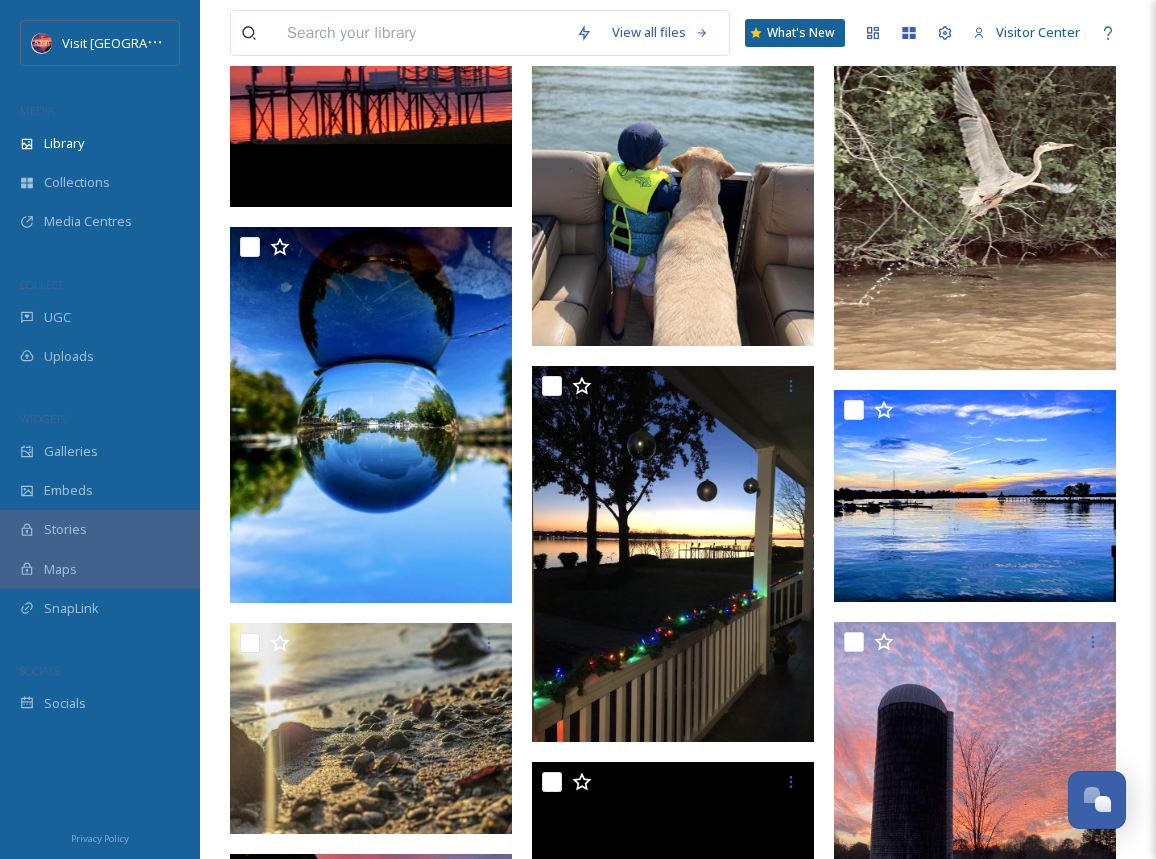 scroll, scrollTop: 33184, scrollLeft: 0, axis: vertical 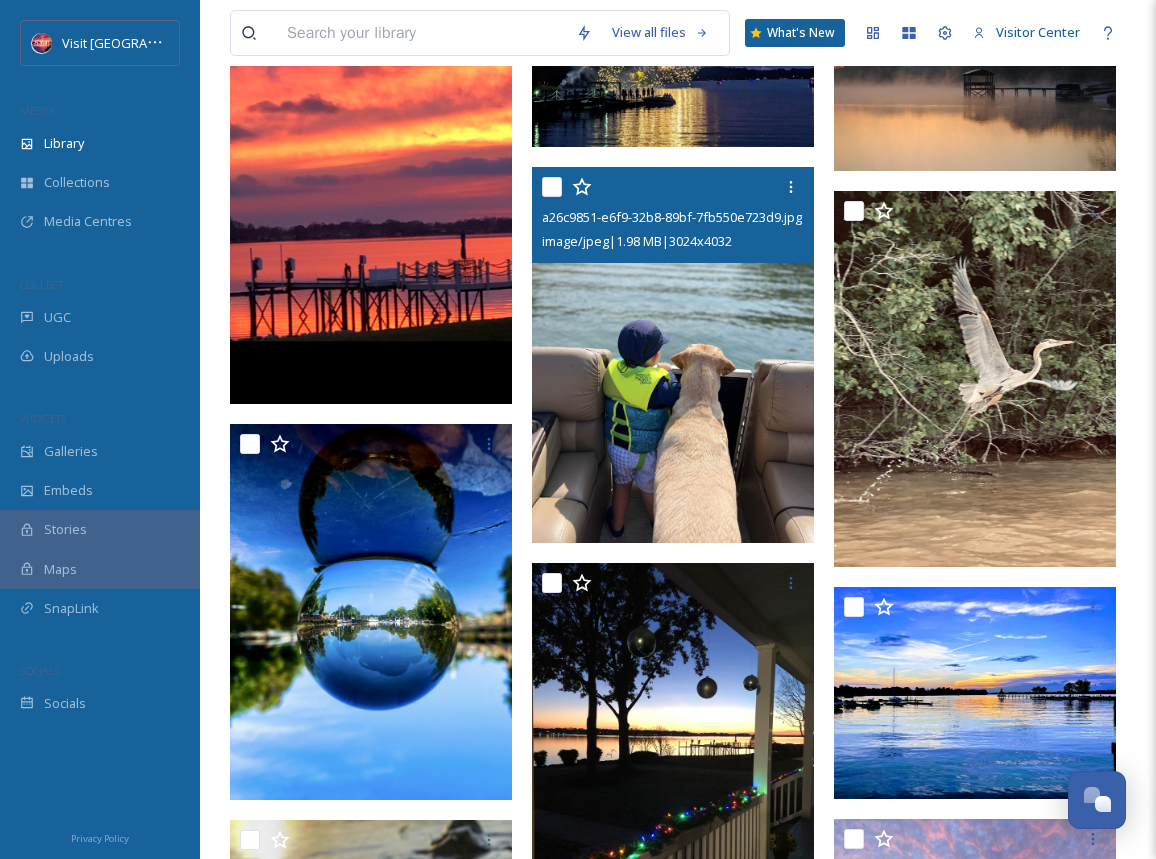 click at bounding box center [673, 355] 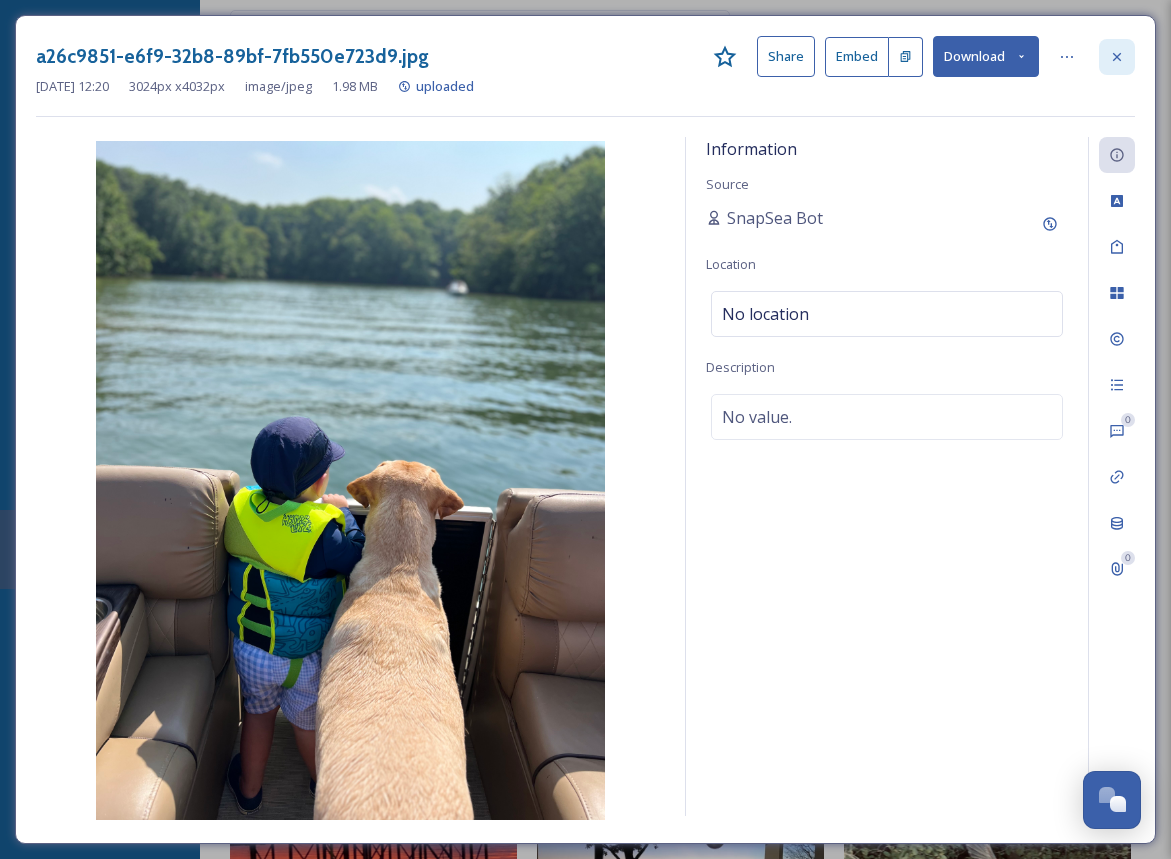 click 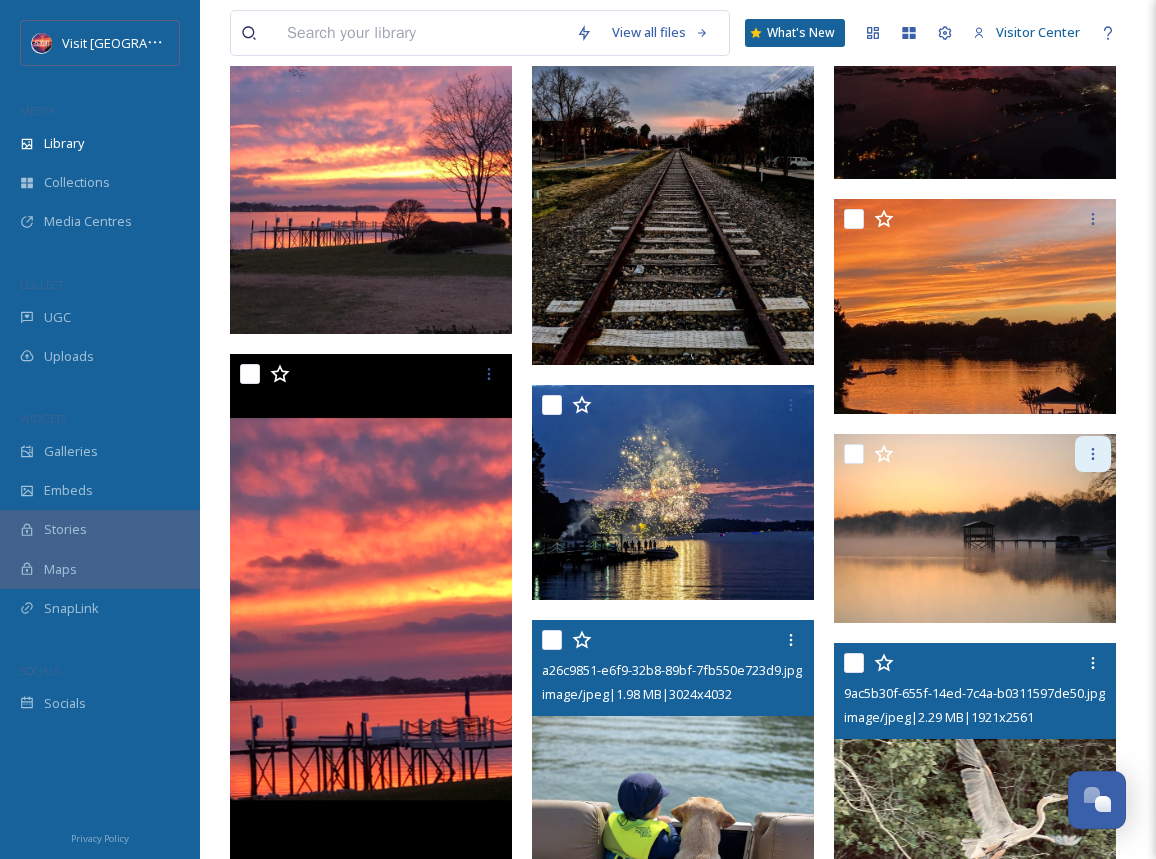 scroll, scrollTop: 34167, scrollLeft: 0, axis: vertical 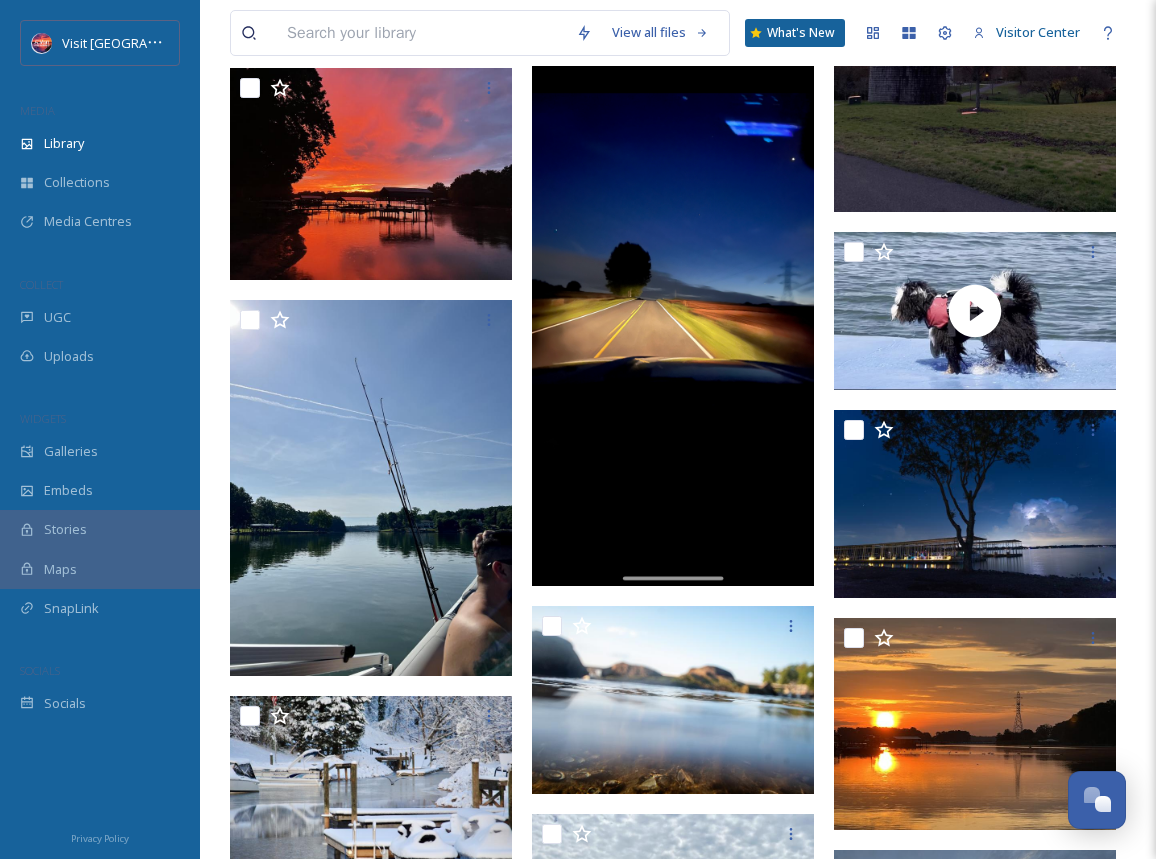 click at bounding box center (421, 33) 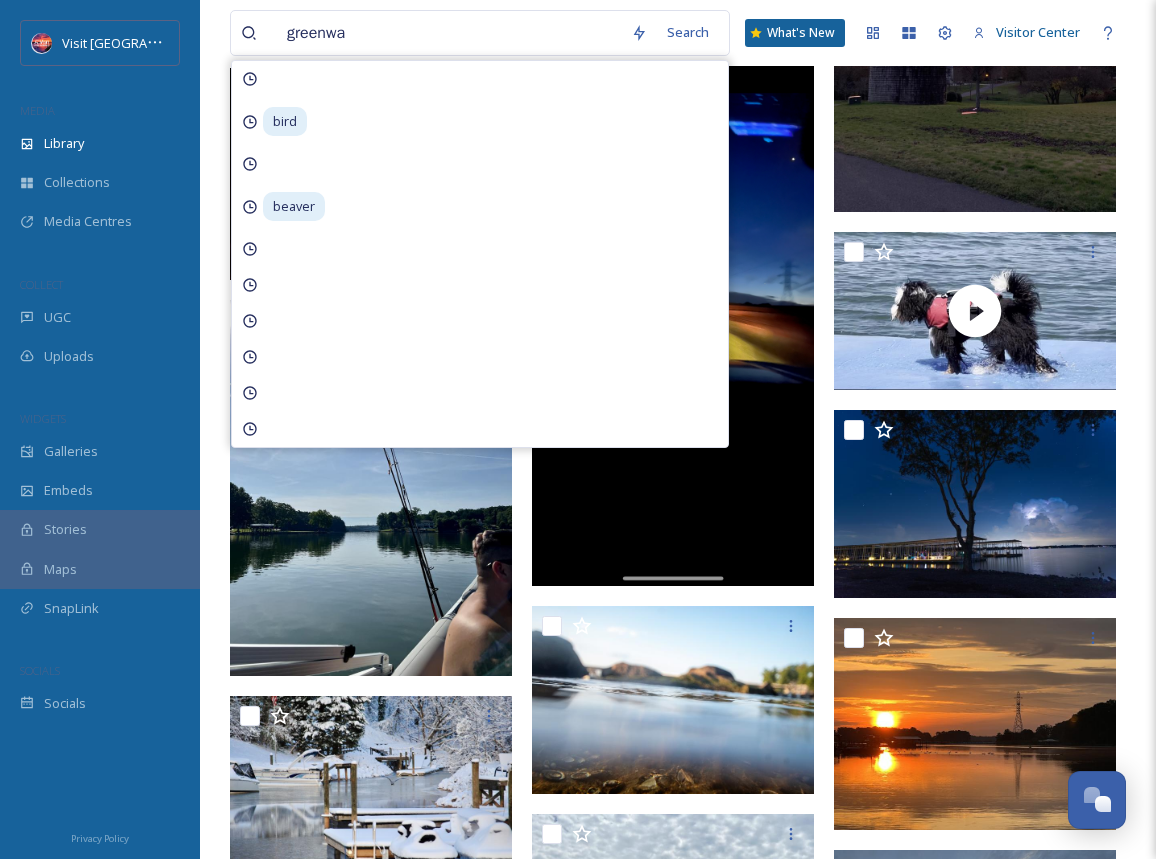 type on "greenway" 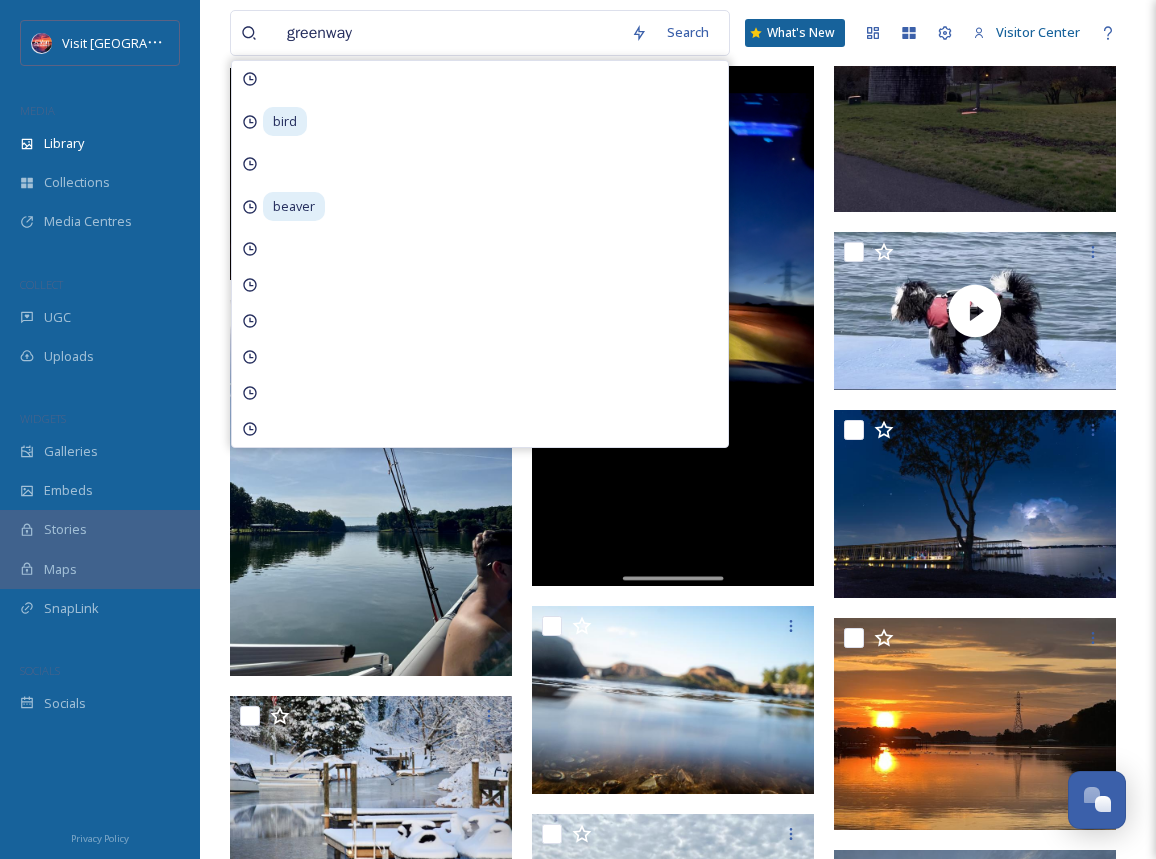 type 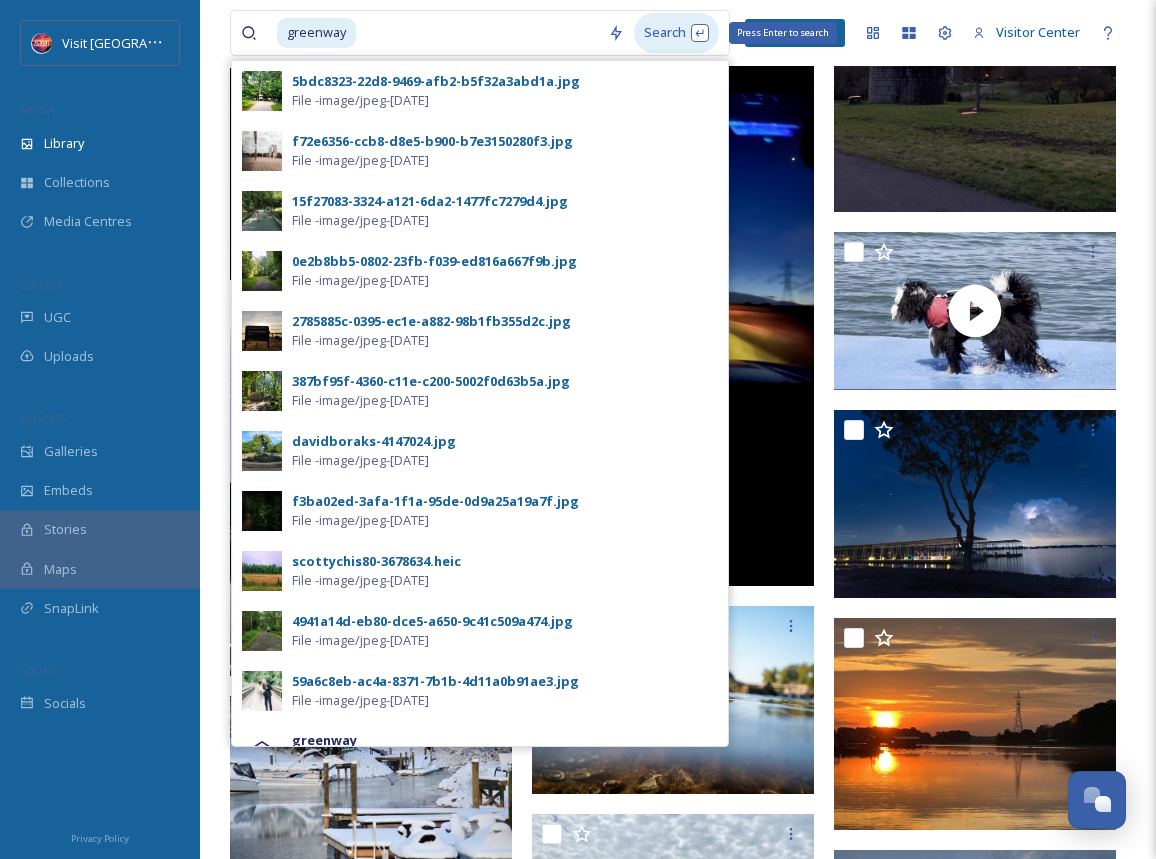 click on "Search Press Enter to search" at bounding box center [676, 32] 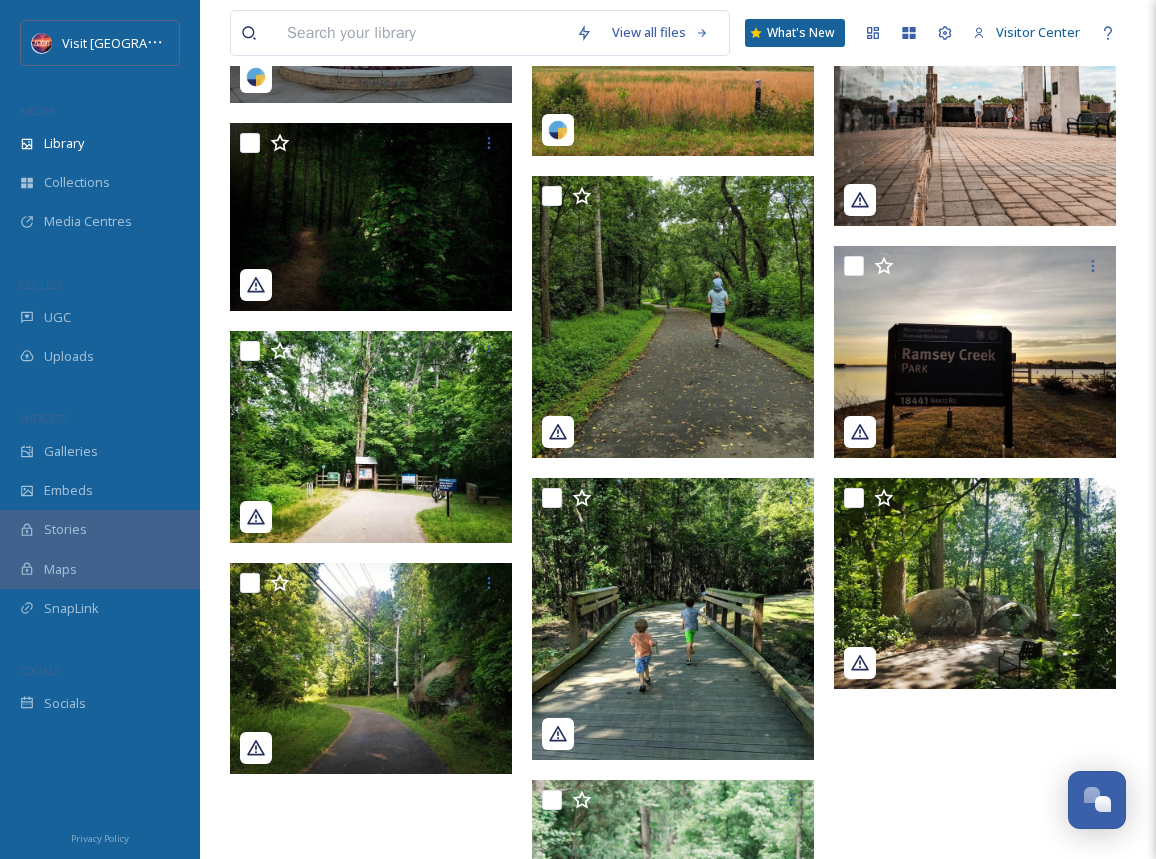 scroll, scrollTop: 309, scrollLeft: 0, axis: vertical 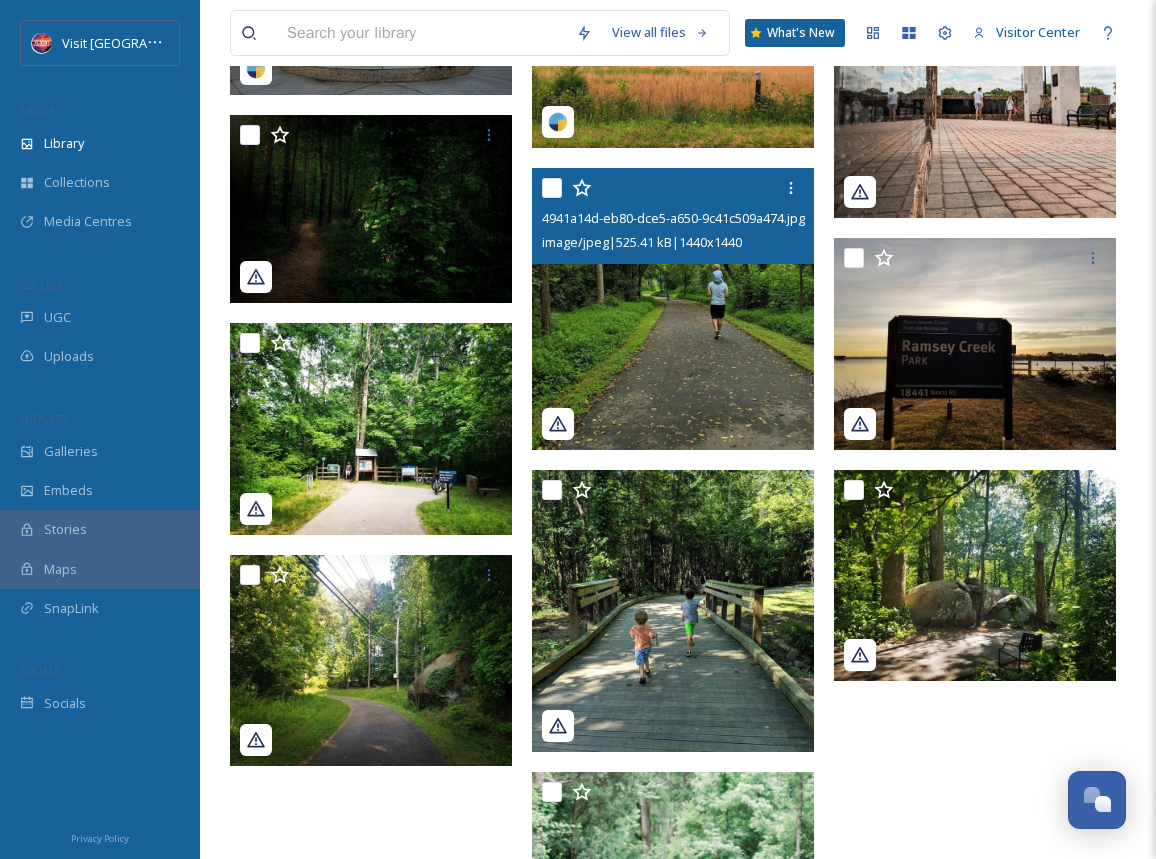 click at bounding box center (673, 309) 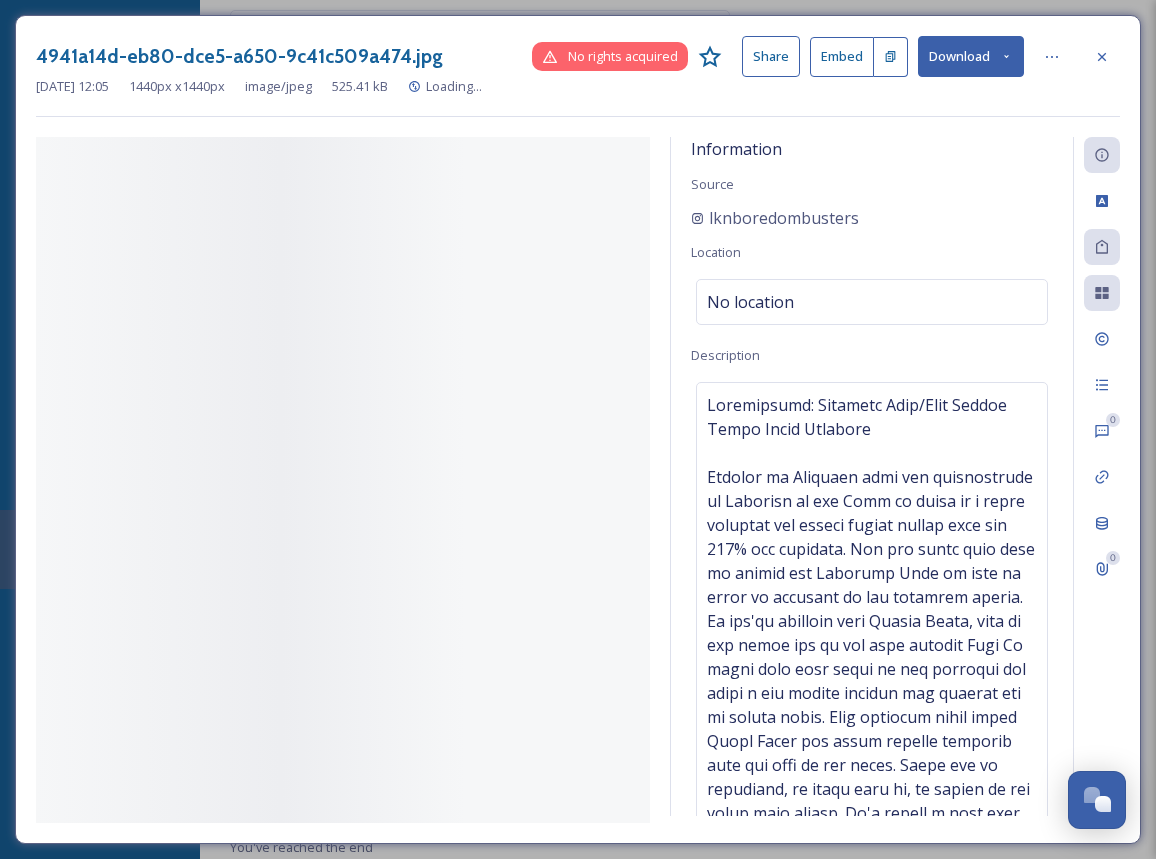 scroll, scrollTop: 305, scrollLeft: 0, axis: vertical 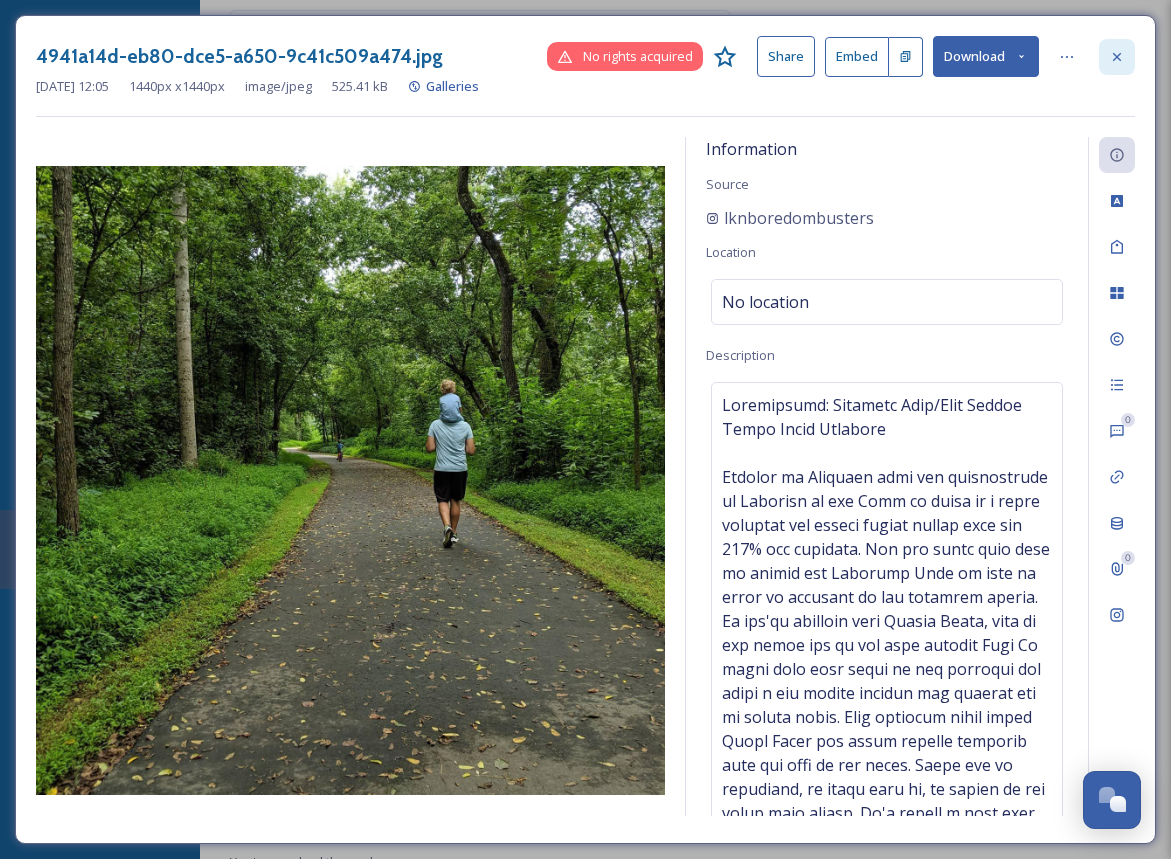 click 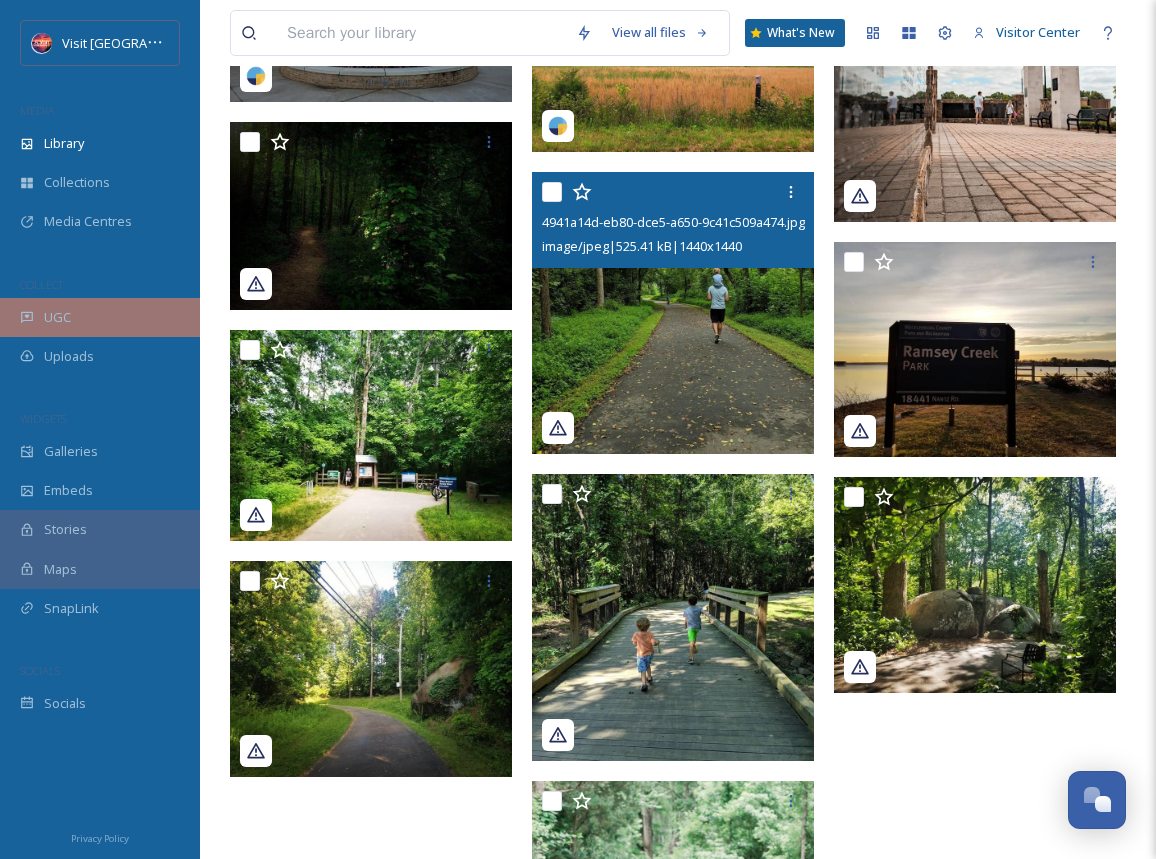 click on "UGC" at bounding box center (57, 317) 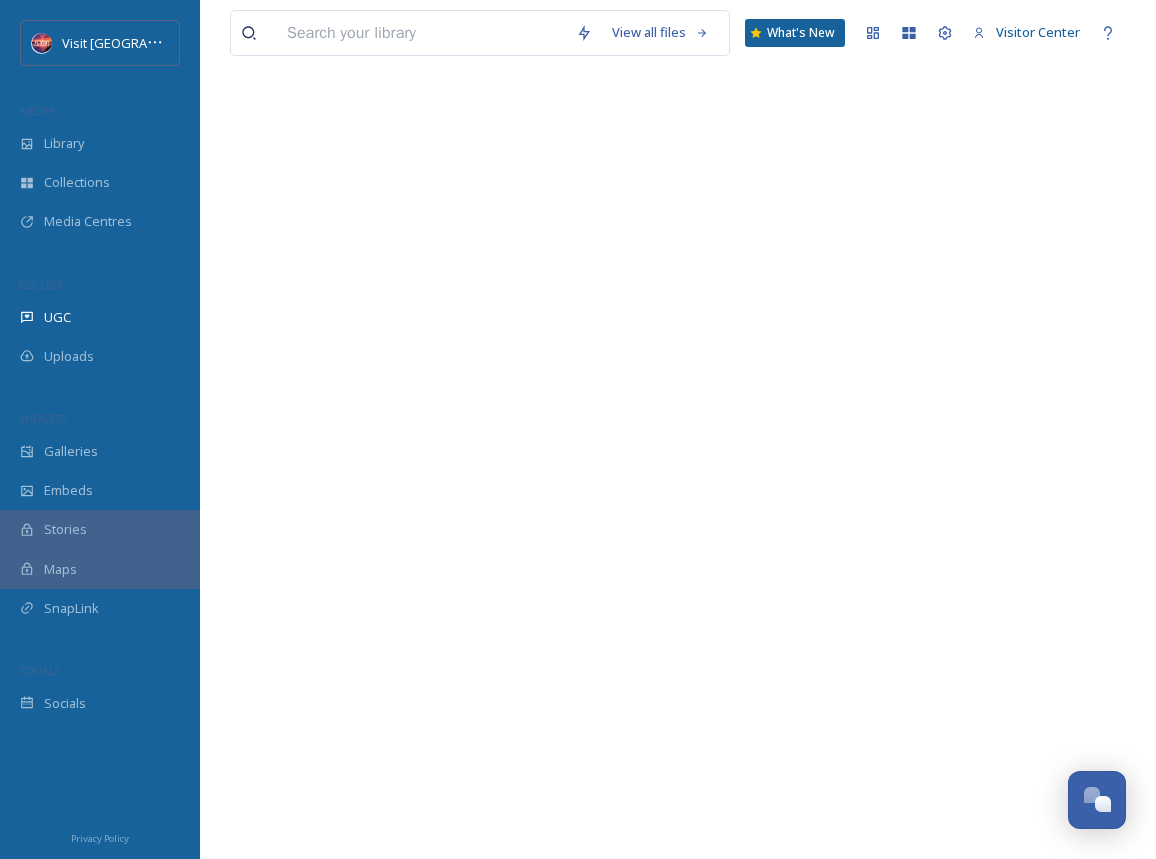 scroll, scrollTop: 0, scrollLeft: 0, axis: both 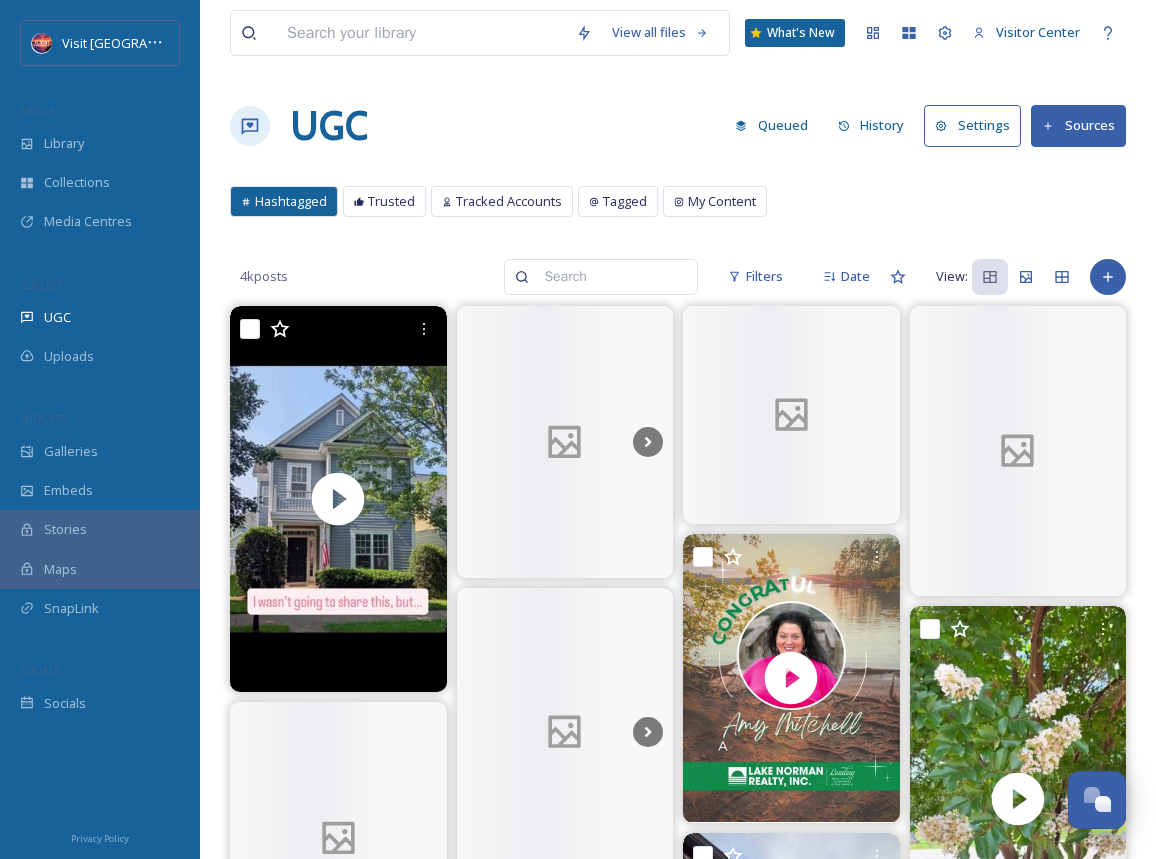 click on "Queued" at bounding box center [771, 125] 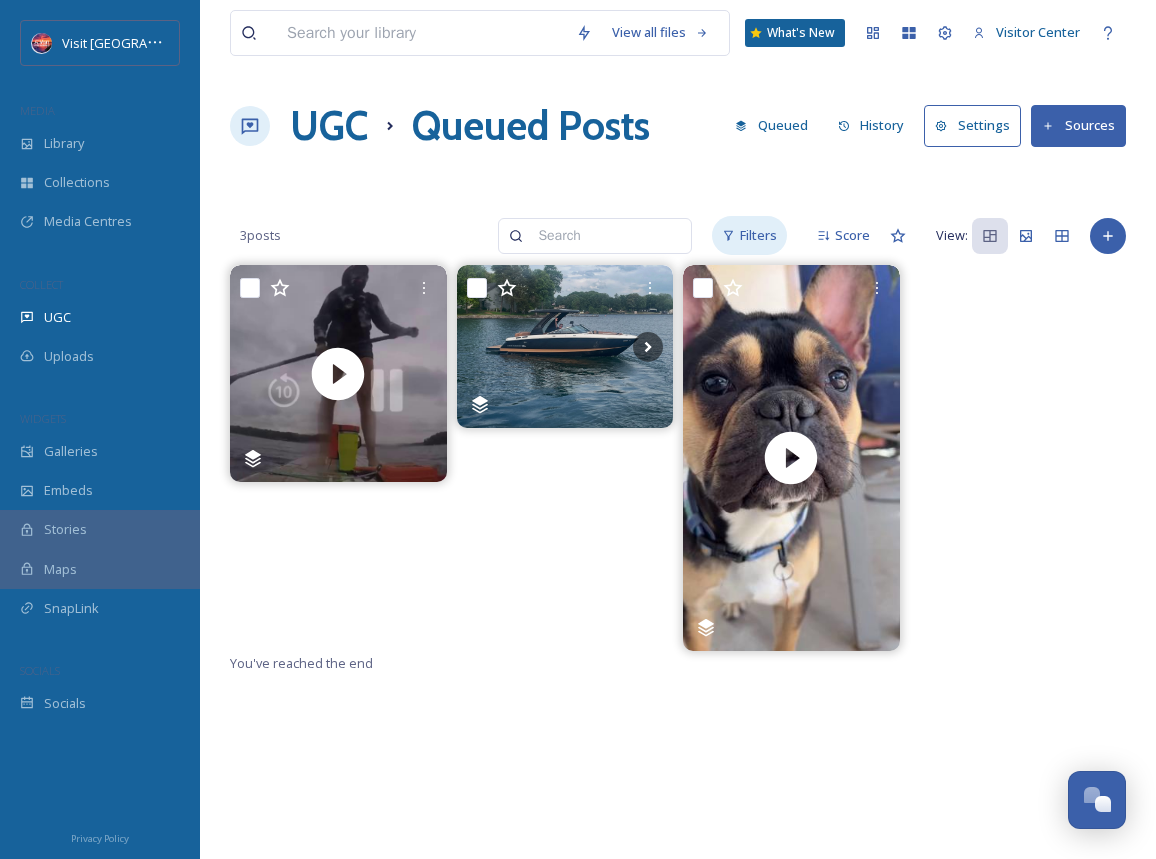 click on "Filters" at bounding box center (749, 235) 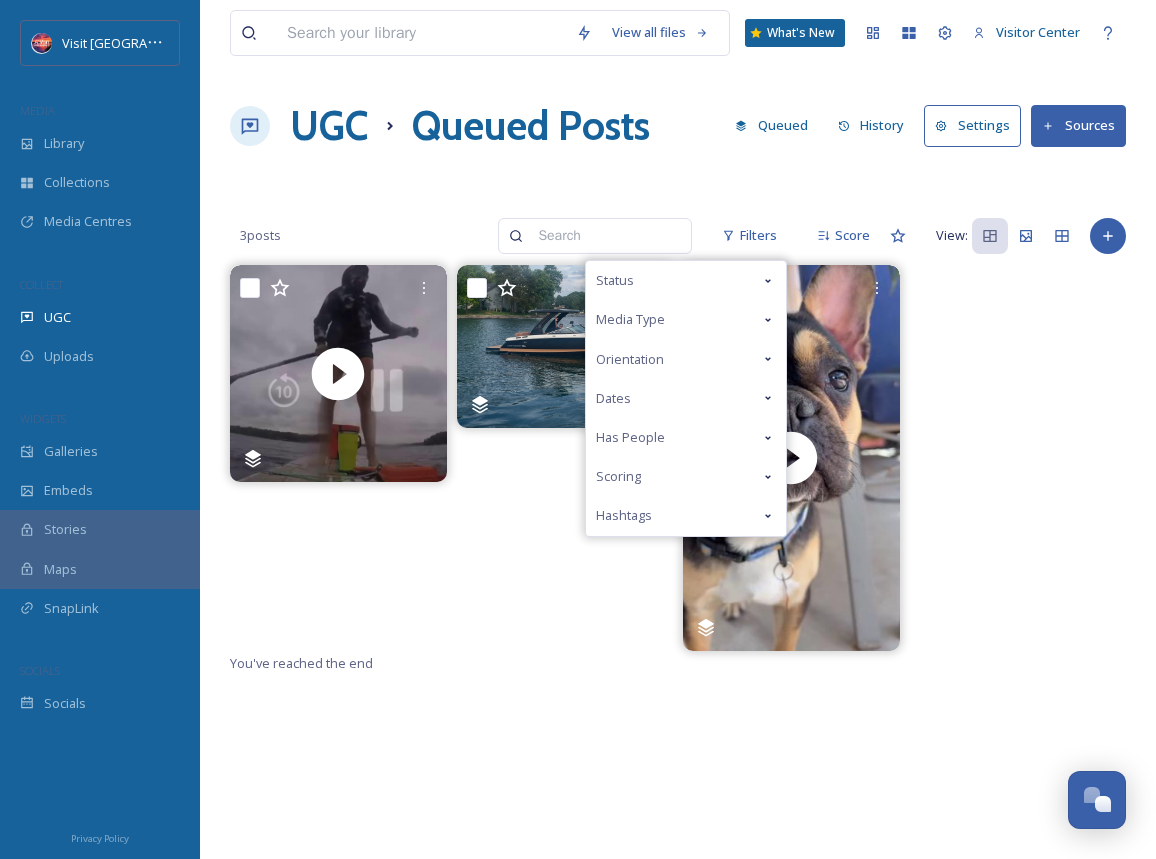 click on "Status" at bounding box center [686, 280] 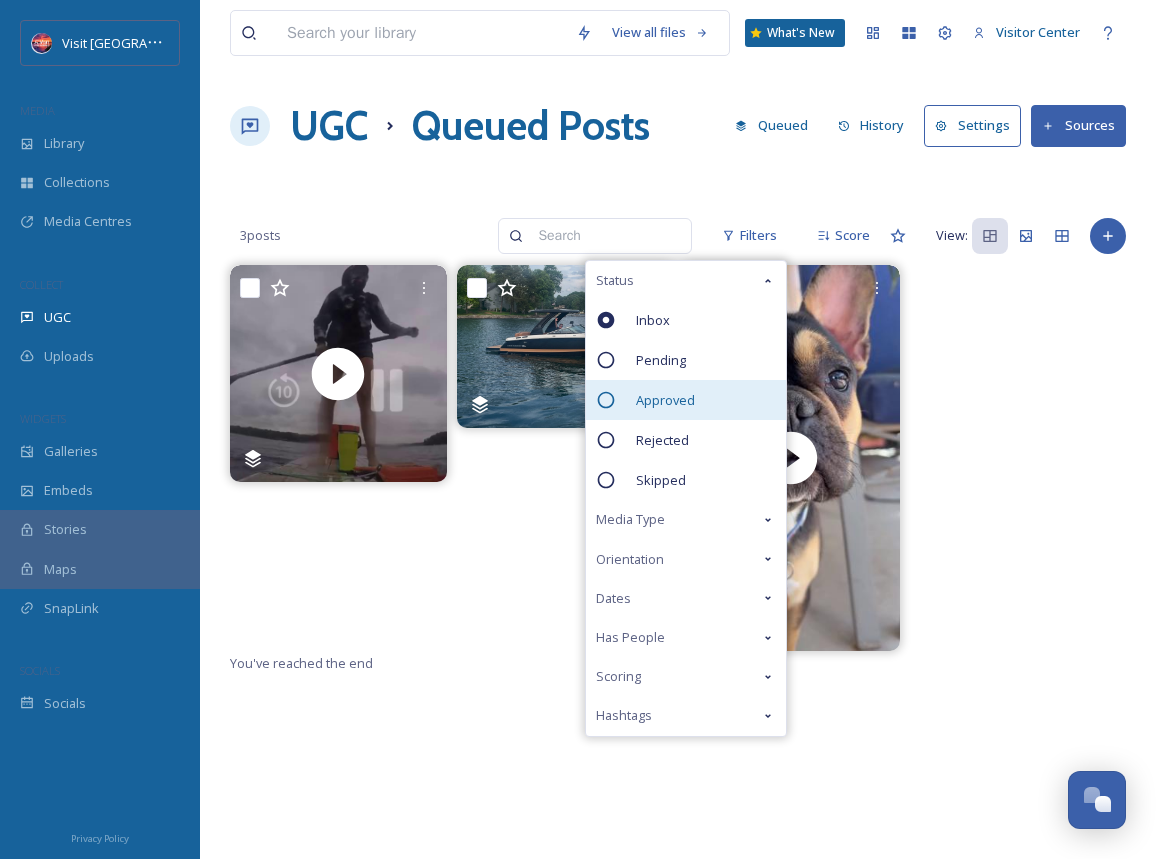 click on "Approved" at bounding box center (686, 400) 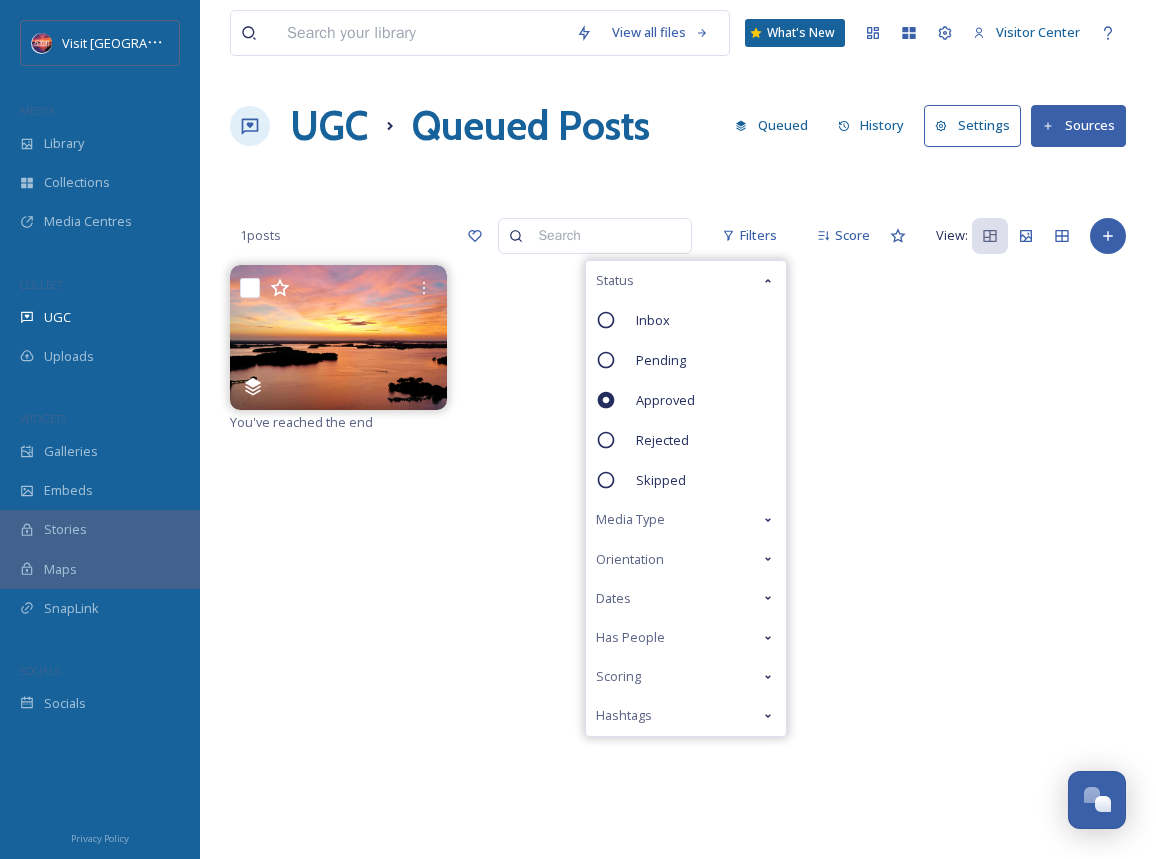 click on "You've reached the end" at bounding box center [678, 694] 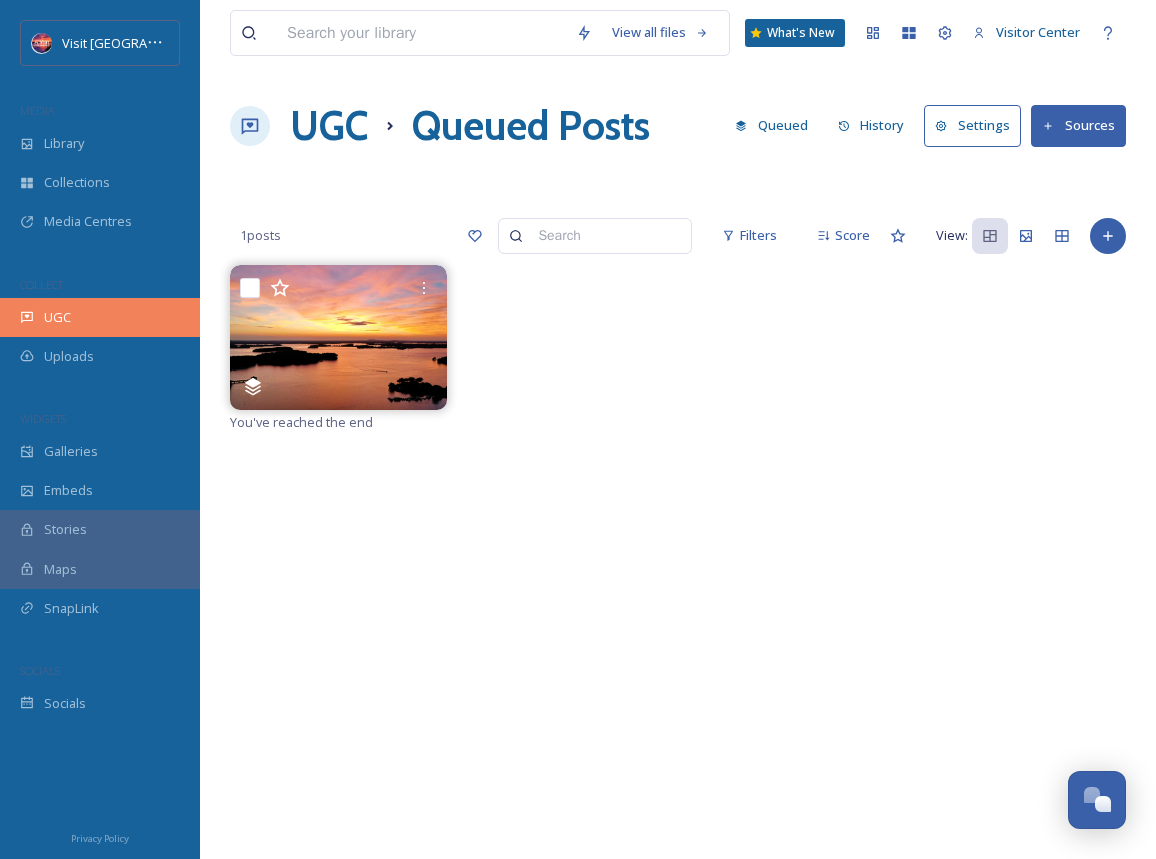 click on "UGC" at bounding box center (100, 317) 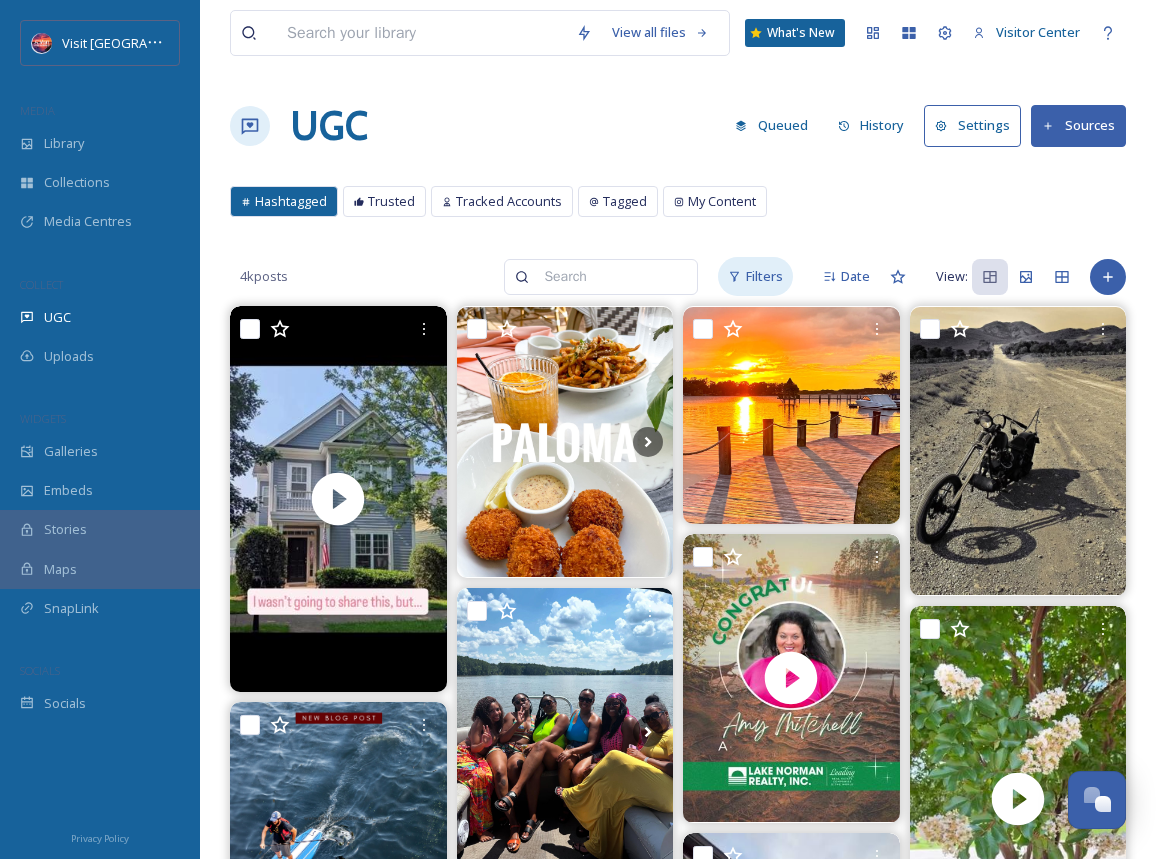 click on "Filters" at bounding box center [764, 276] 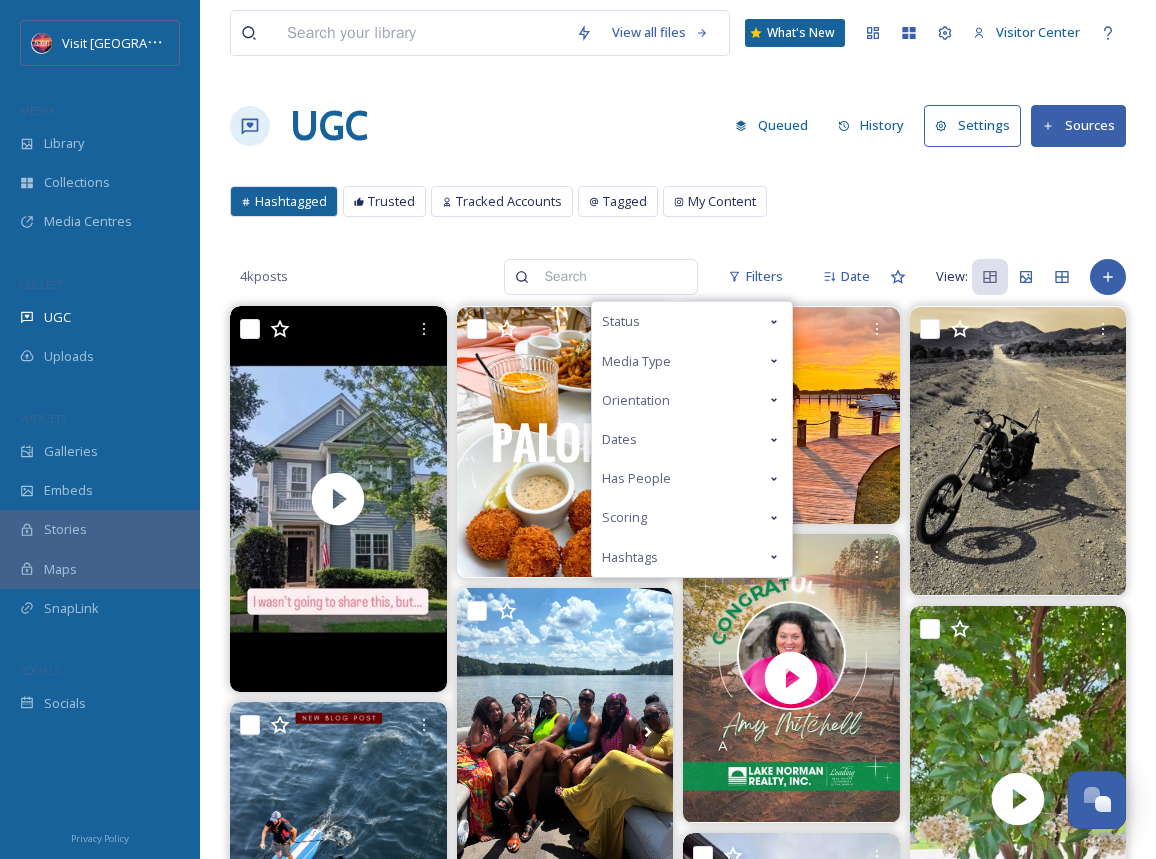 click 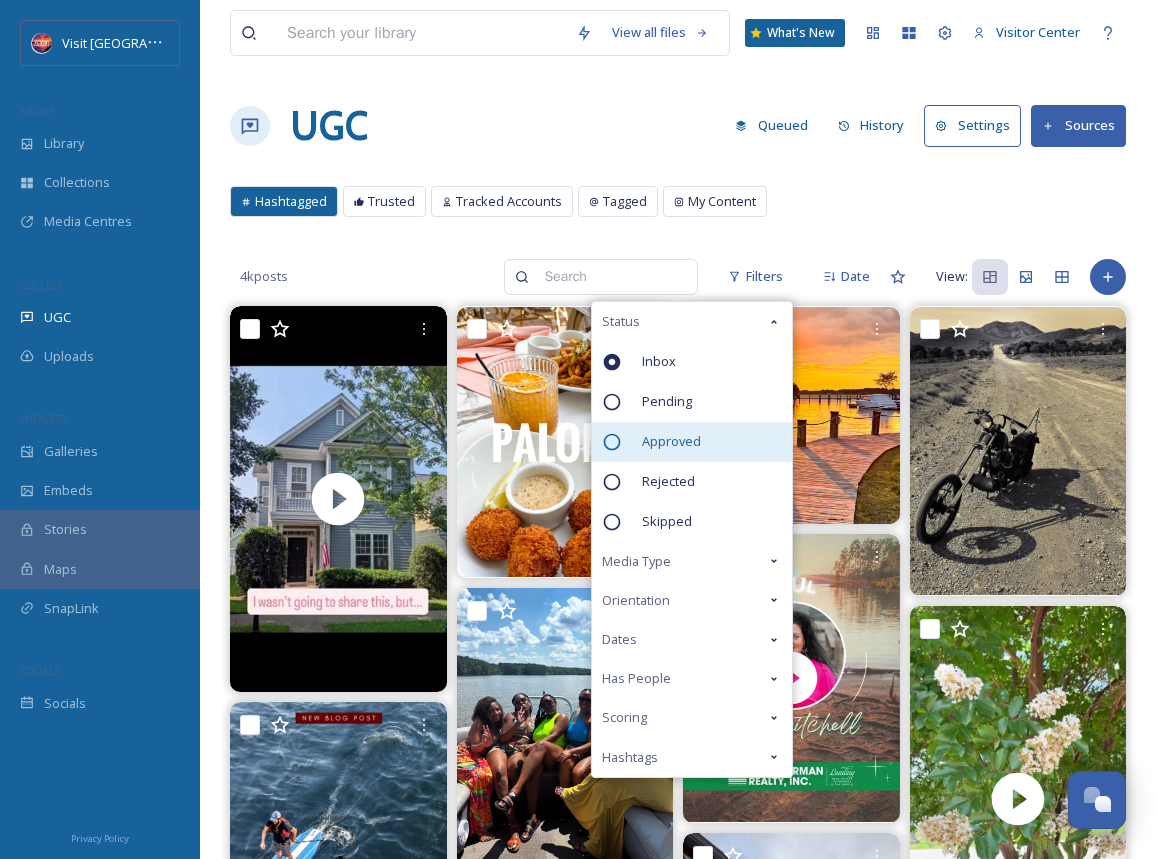 click on "Approved" at bounding box center (671, 441) 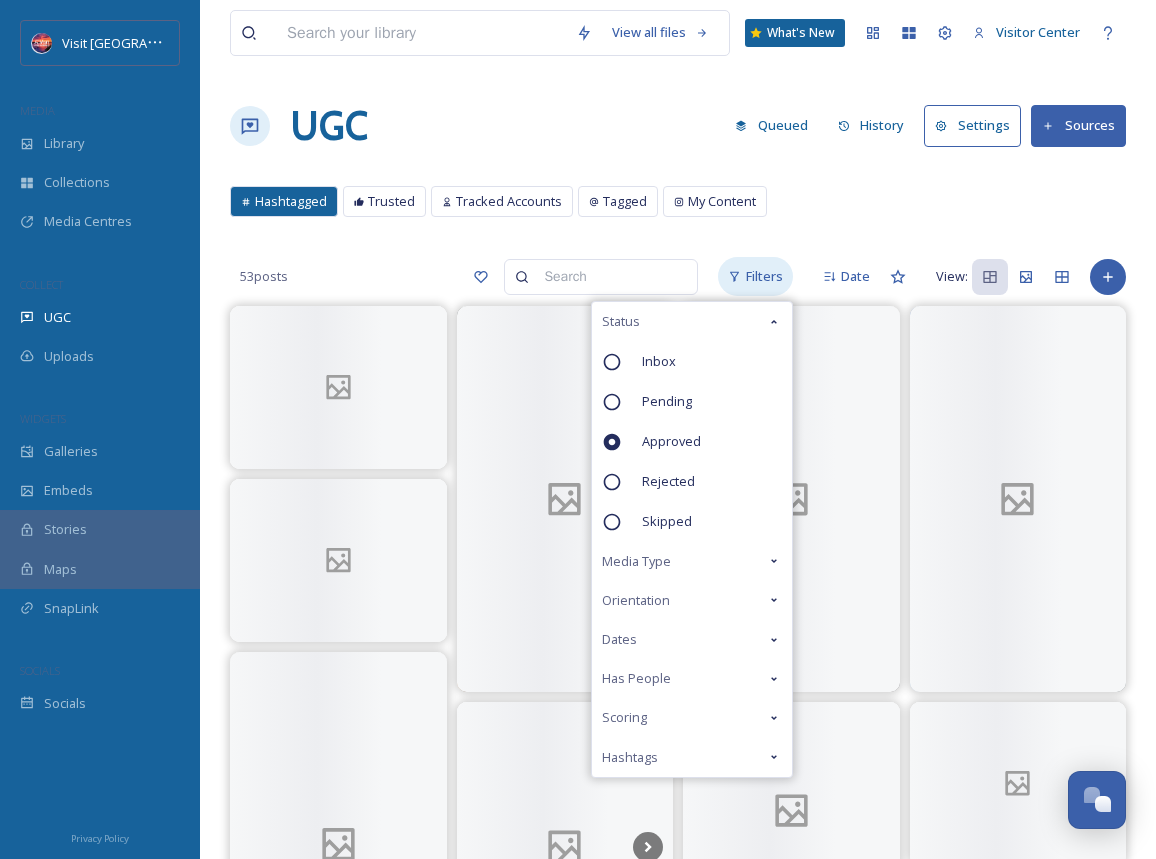 click on "Filters" at bounding box center [755, 276] 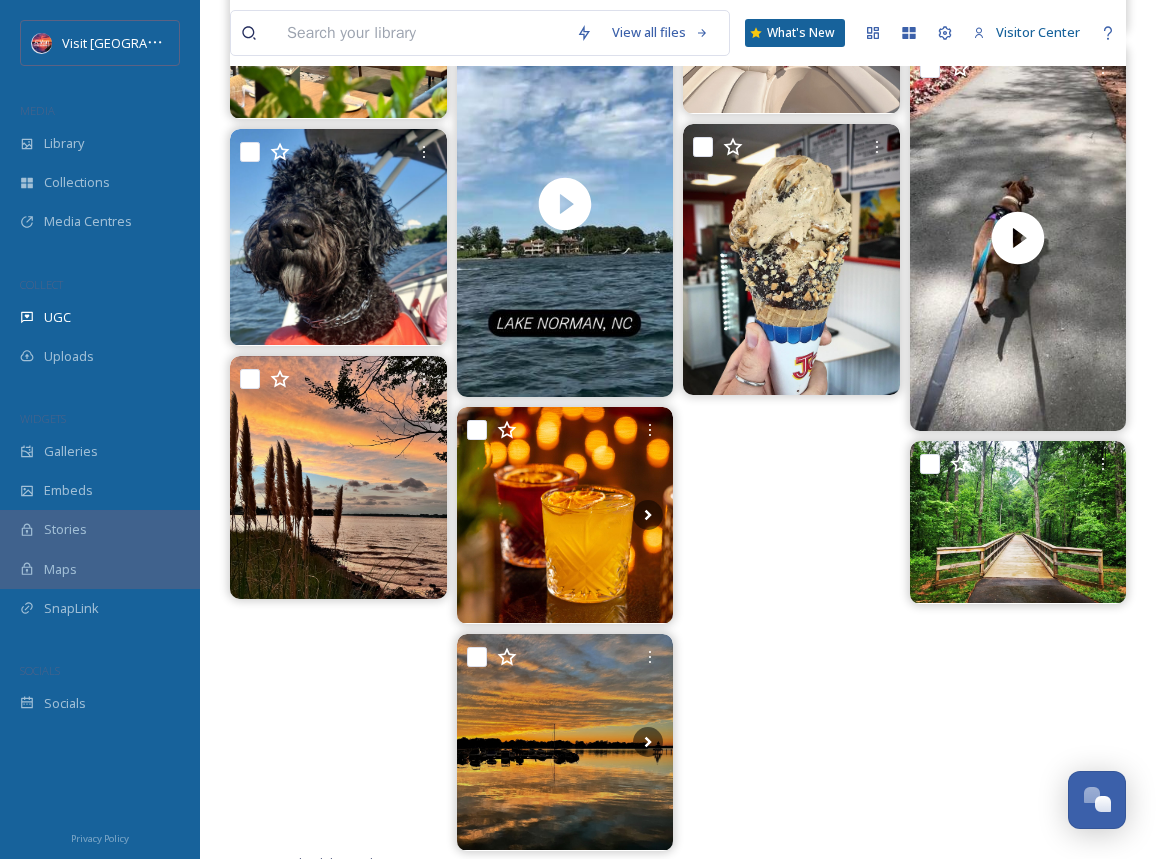scroll, scrollTop: 3322, scrollLeft: 0, axis: vertical 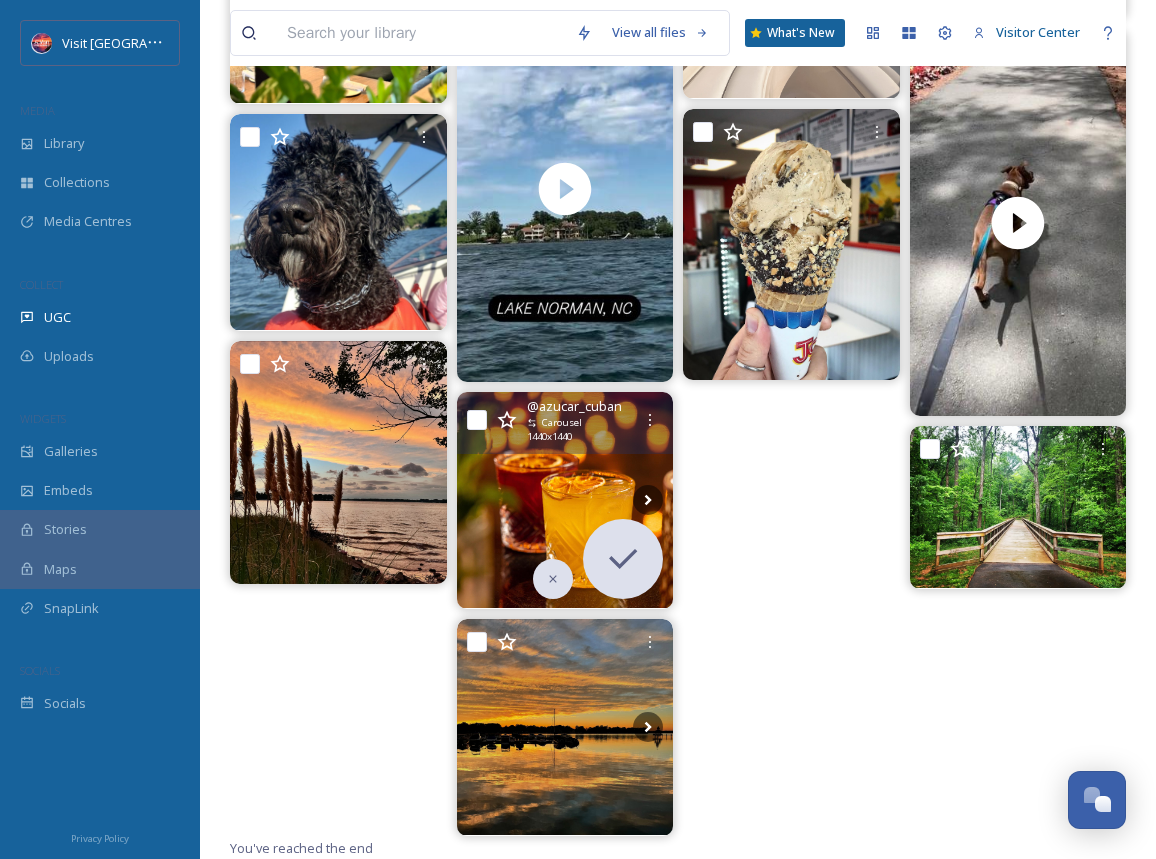 click at bounding box center [565, 500] 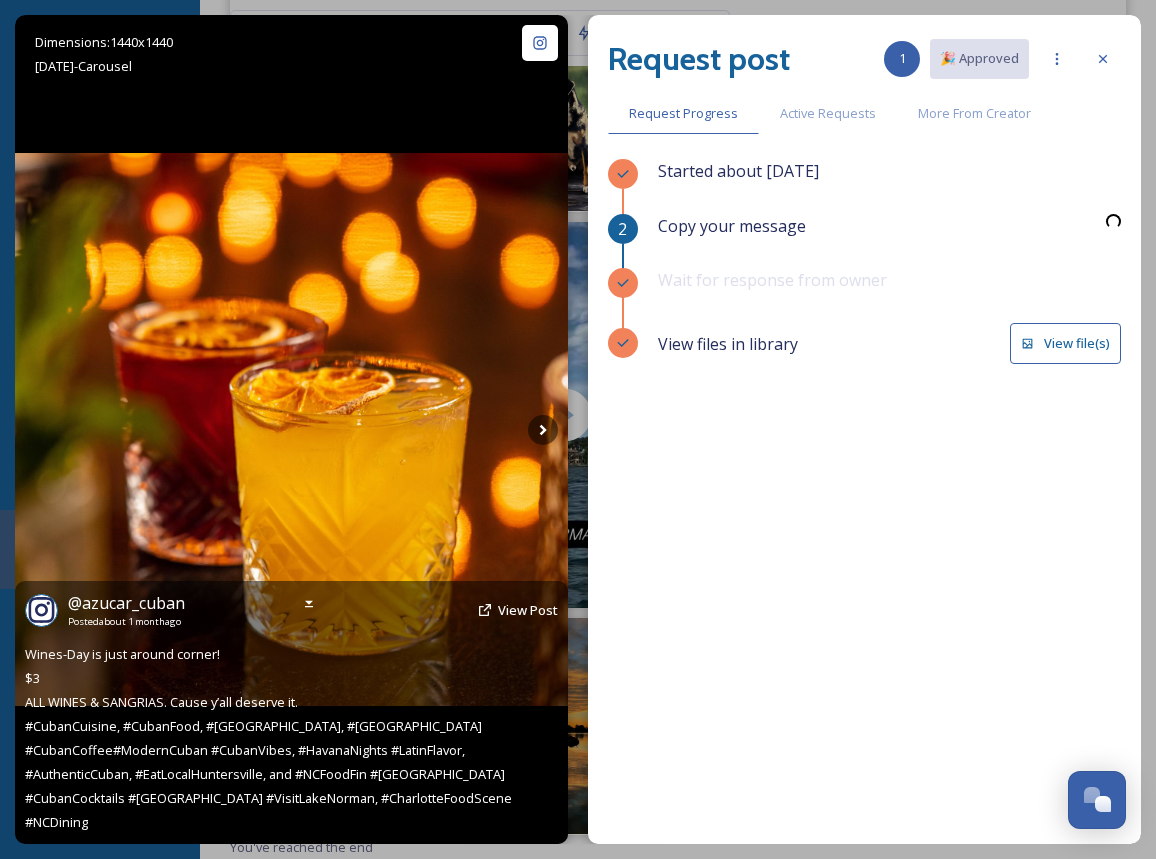 scroll, scrollTop: 3095, scrollLeft: 0, axis: vertical 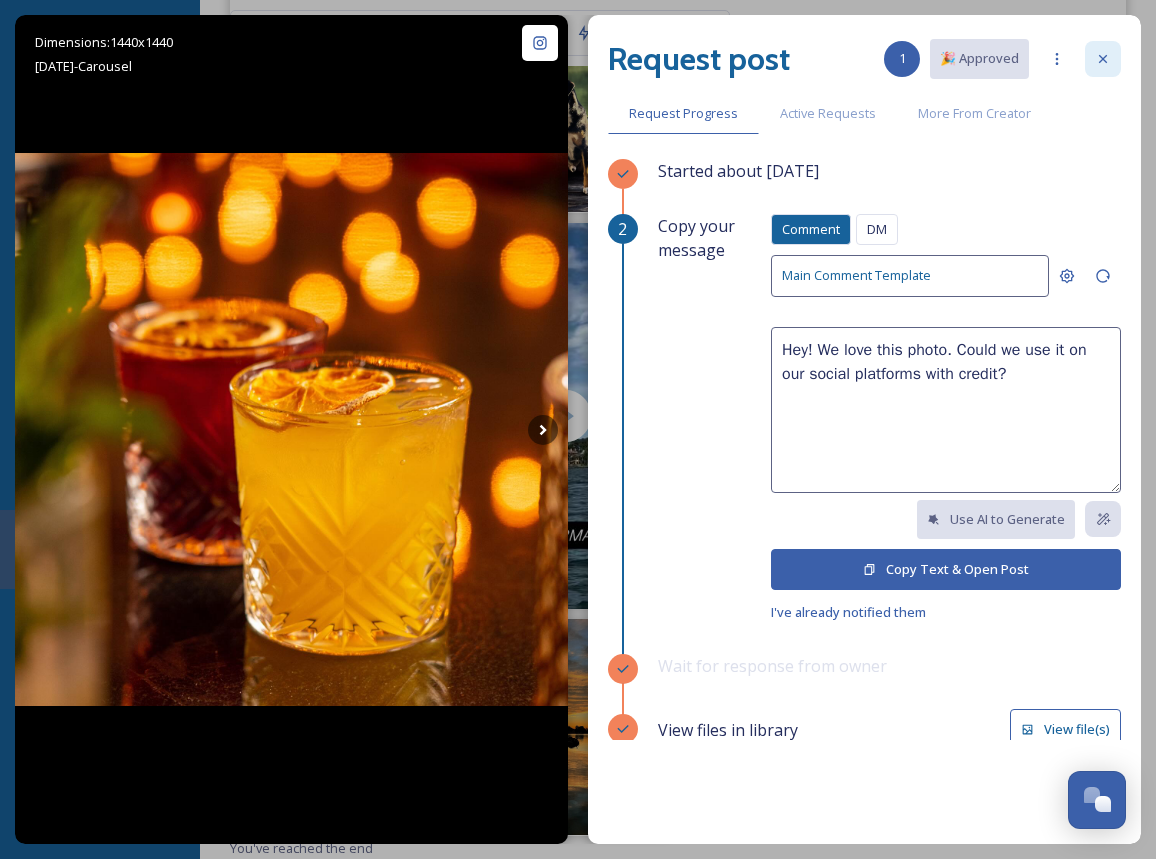 click 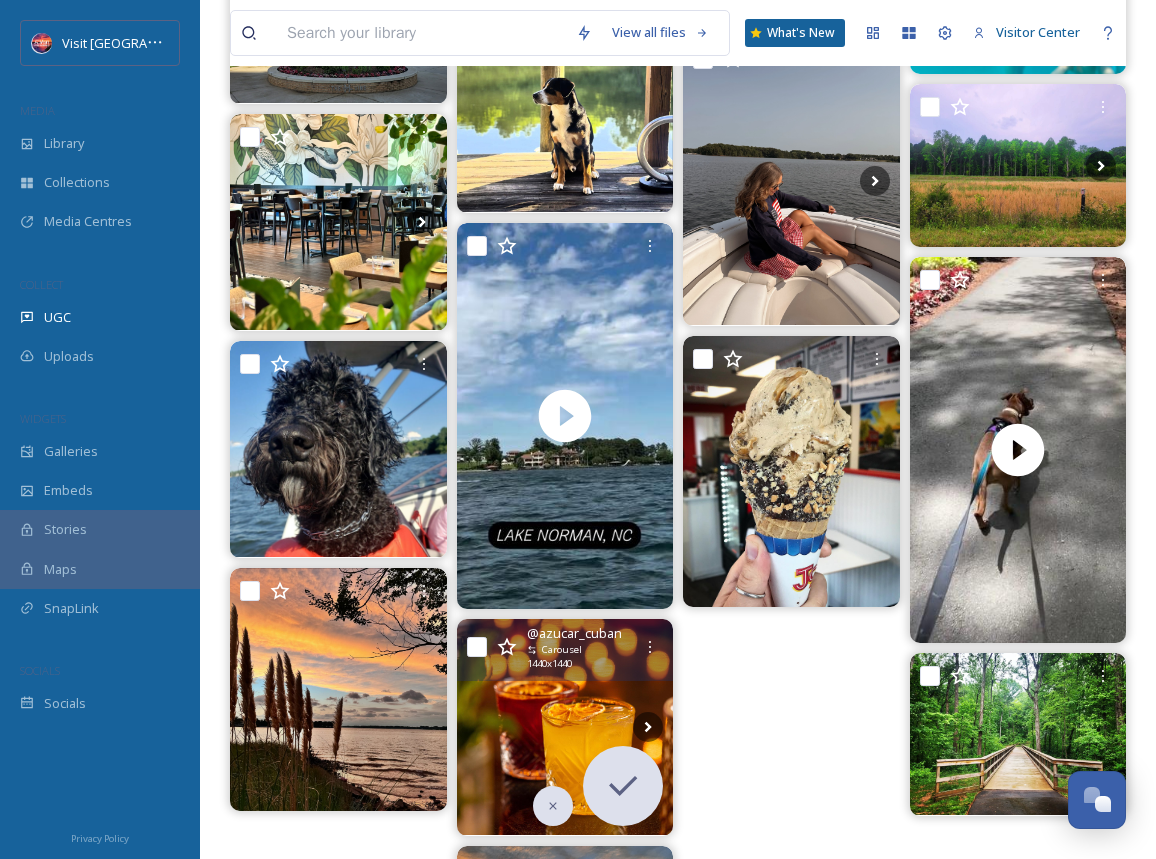 scroll, scrollTop: 3322, scrollLeft: 0, axis: vertical 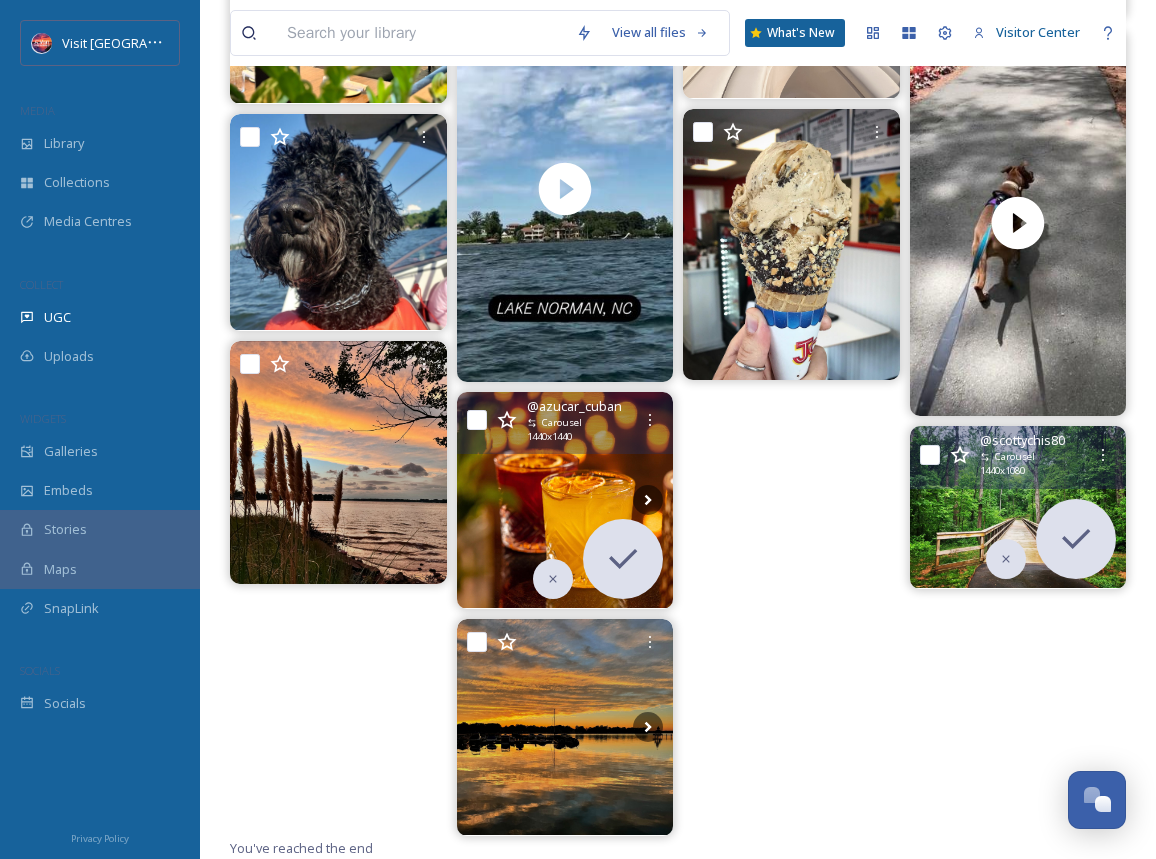 click 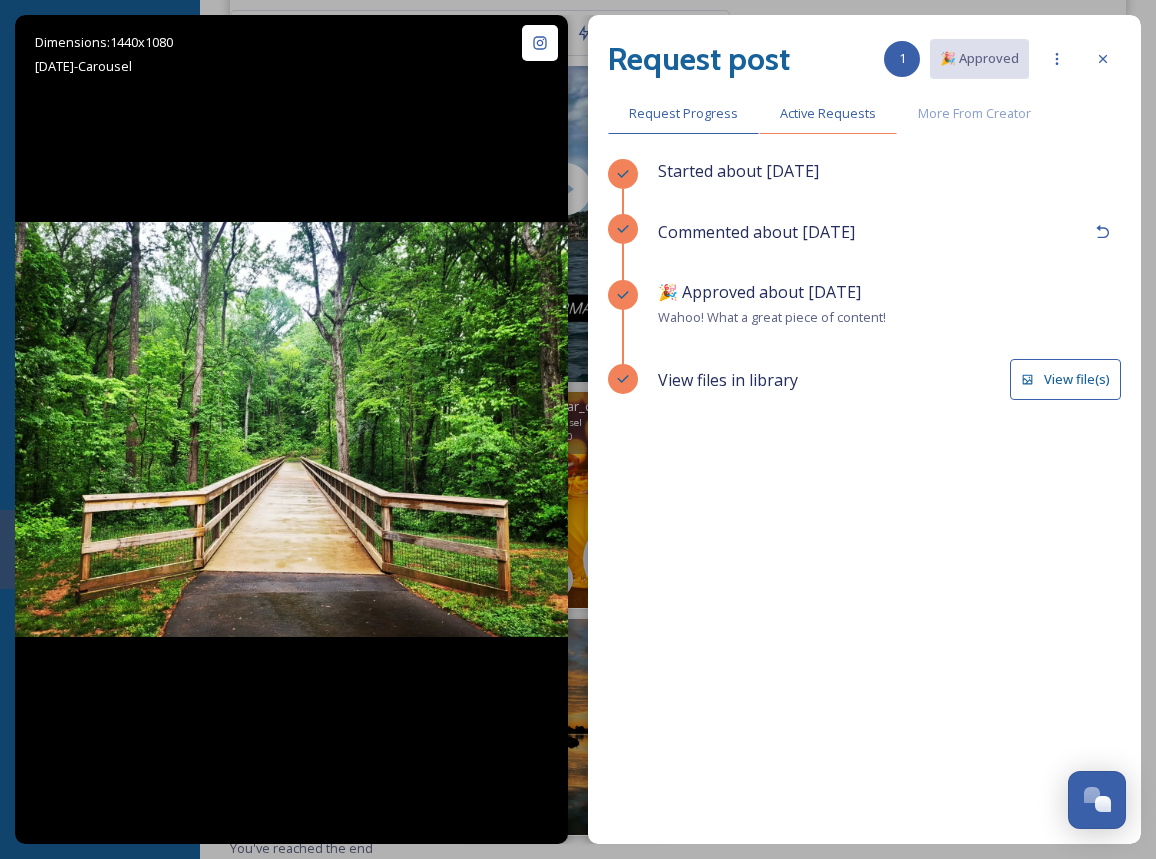 click on "Active Requests" at bounding box center (828, 113) 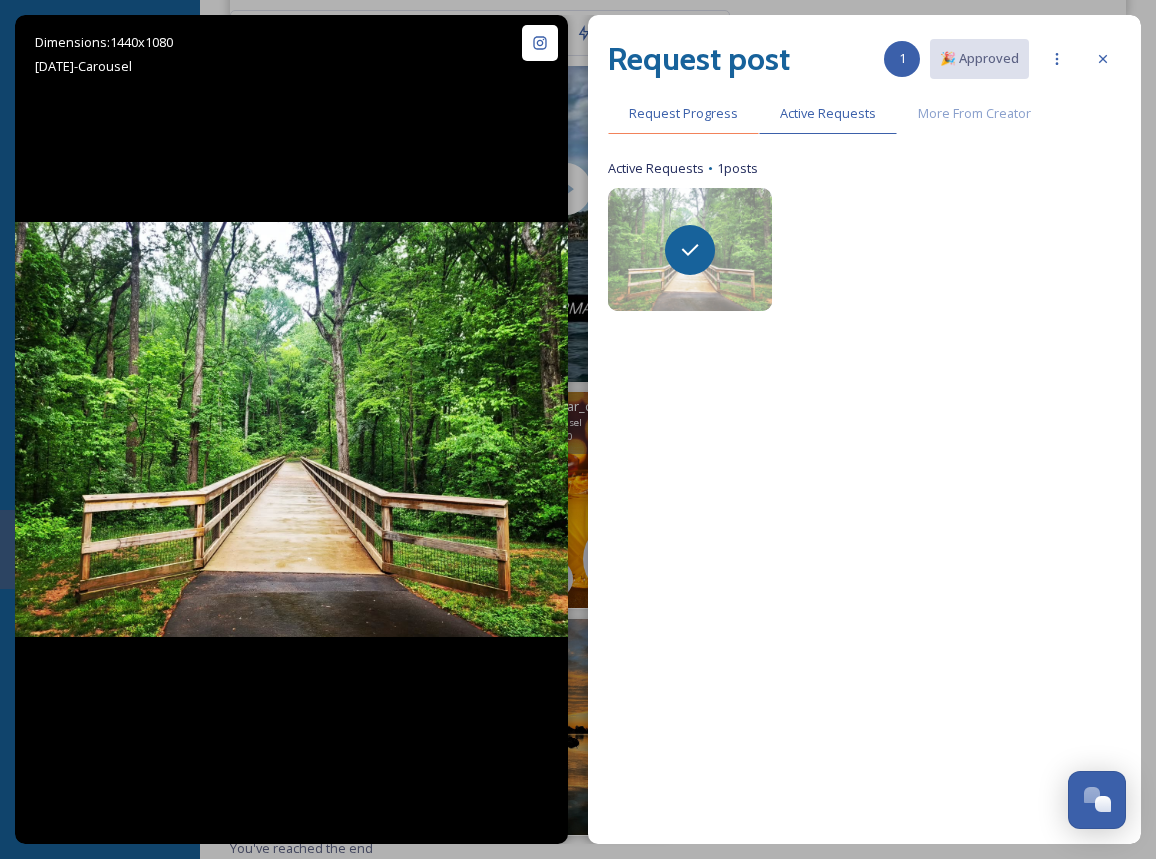 click on "Request Progress" at bounding box center [683, 113] 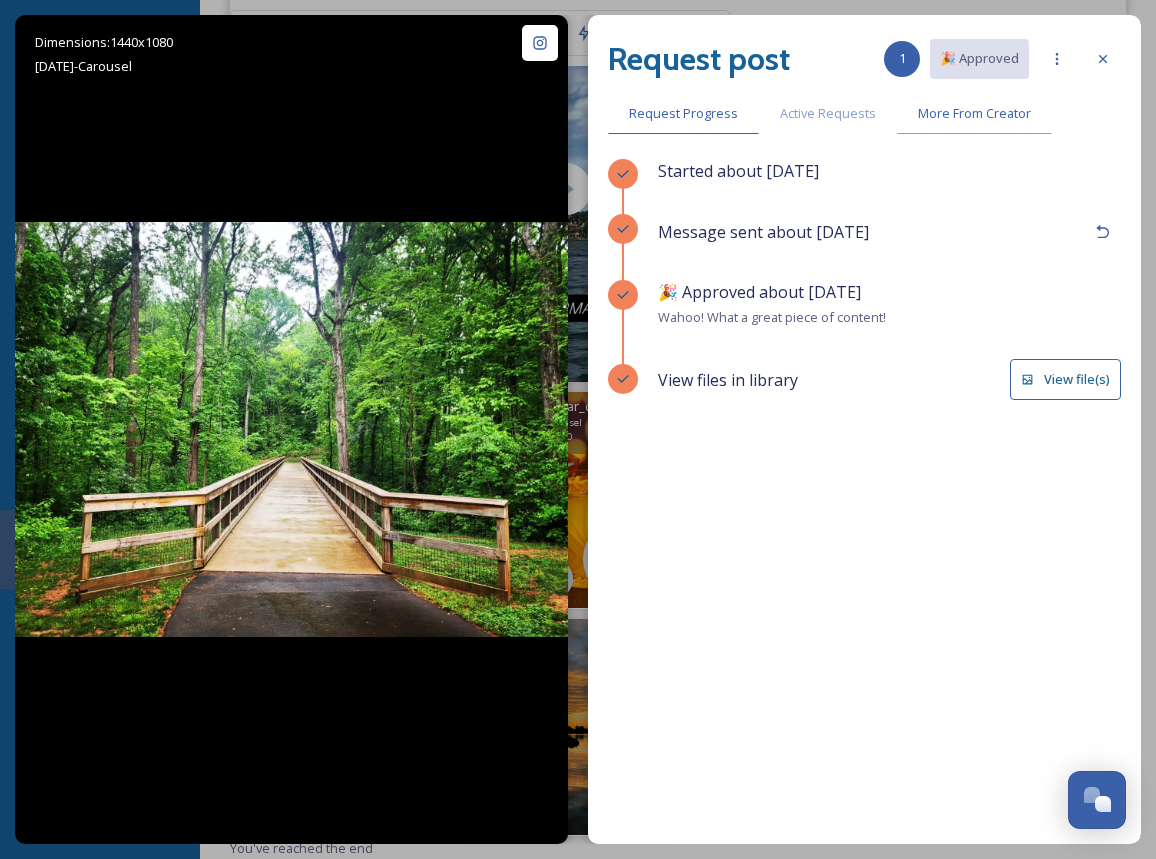 click on "More From Creator" at bounding box center (974, 113) 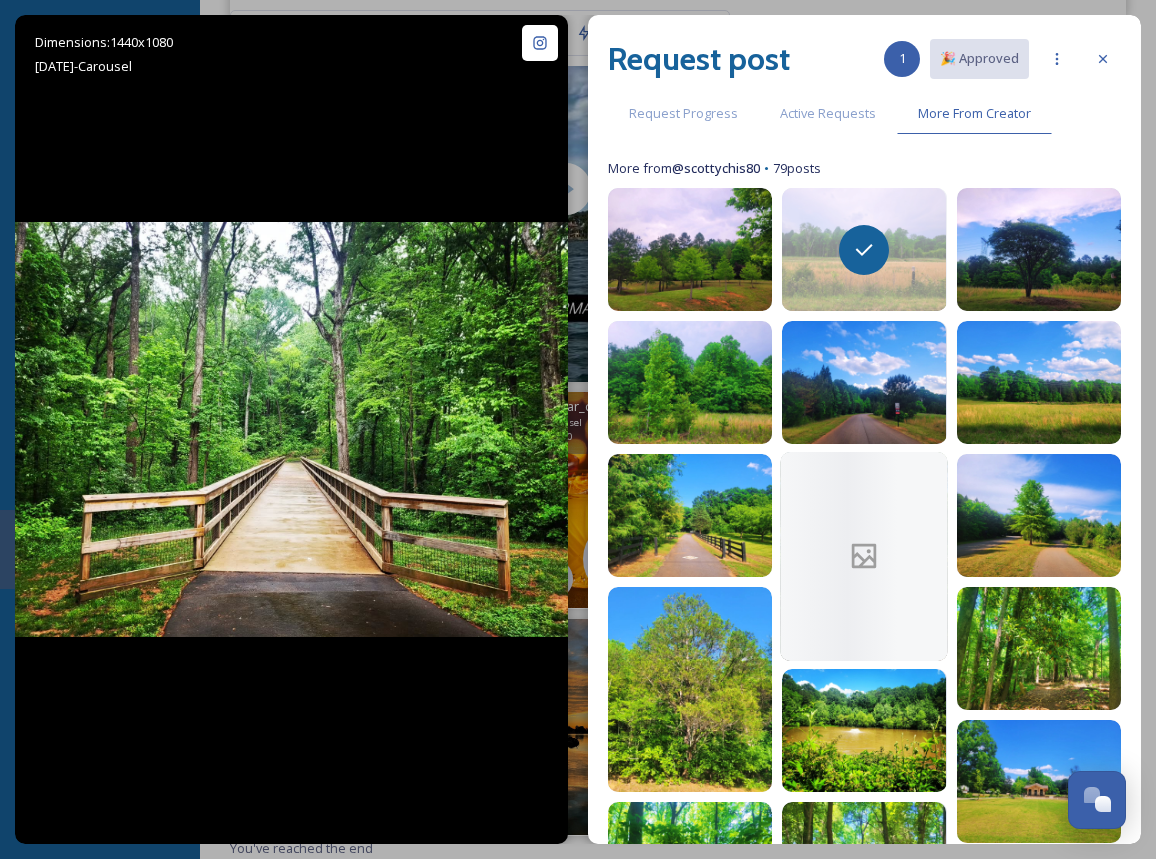 scroll, scrollTop: 476, scrollLeft: 0, axis: vertical 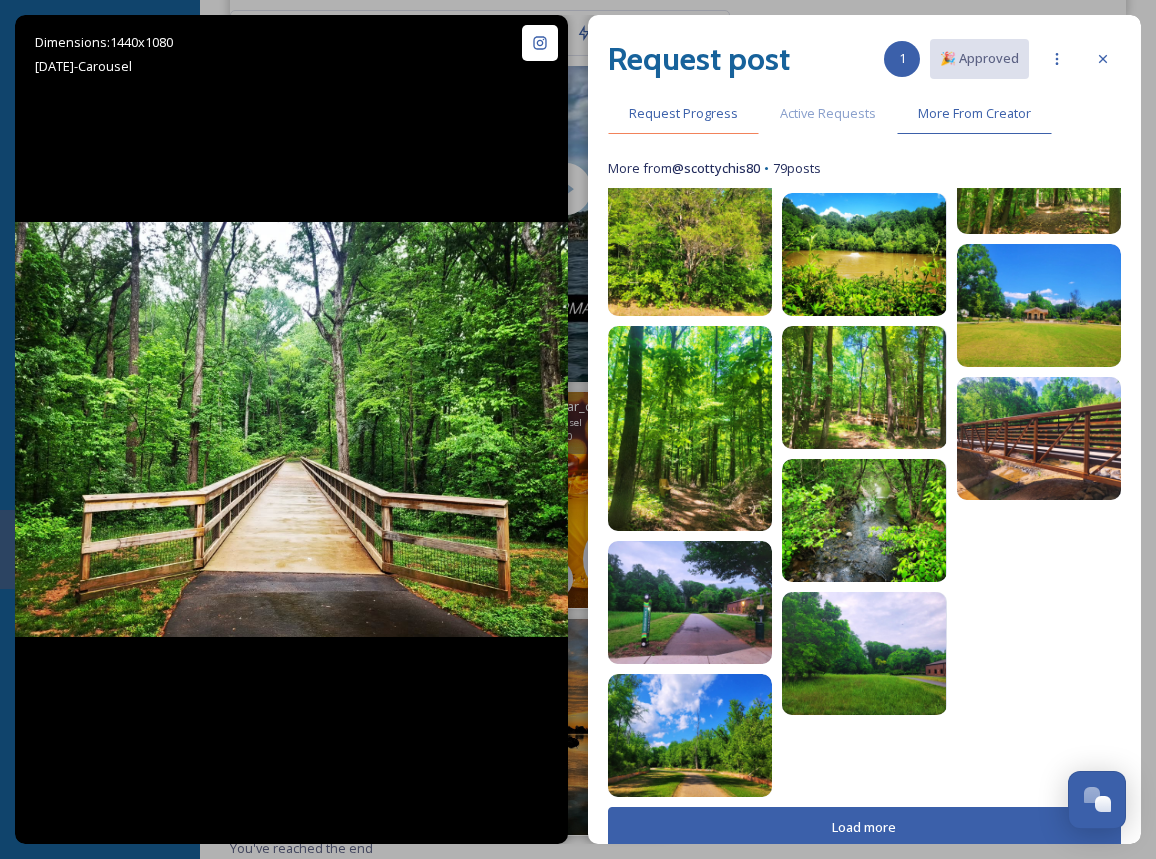 click on "Request Progress" at bounding box center [683, 113] 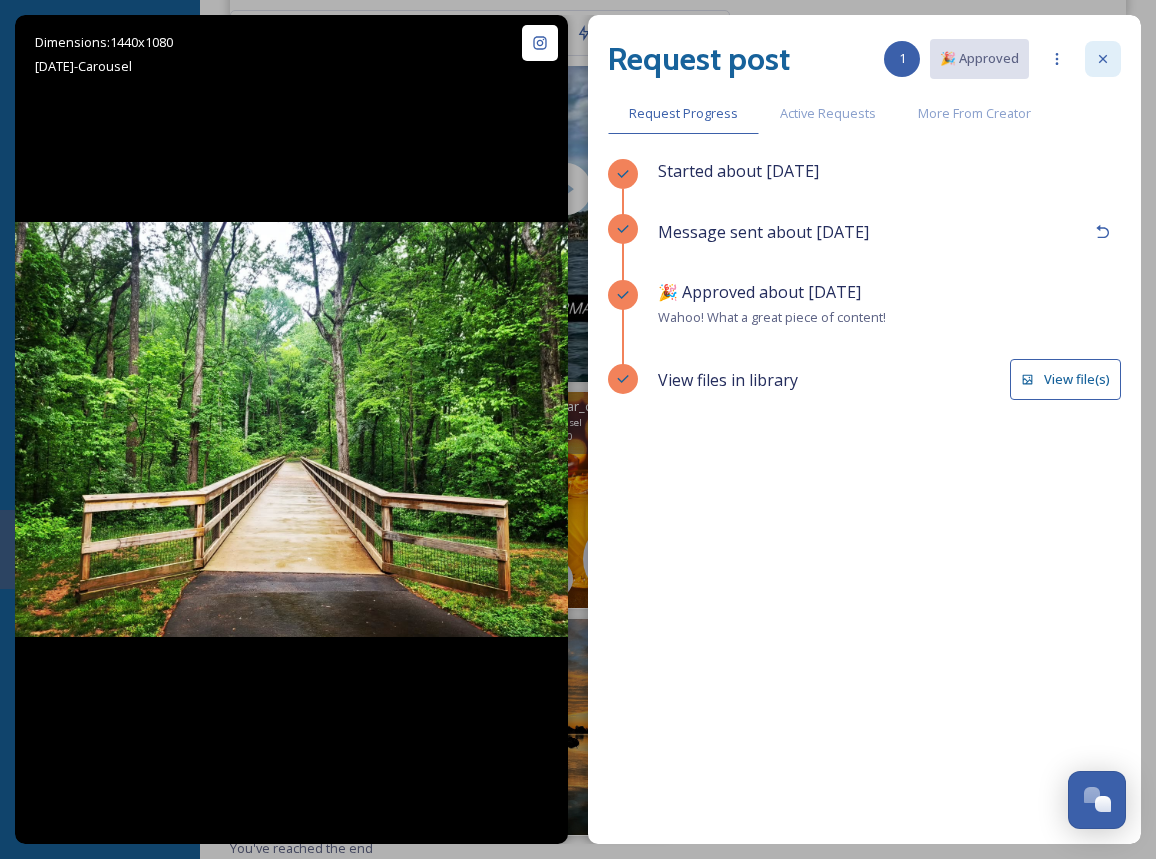 click at bounding box center [1103, 59] 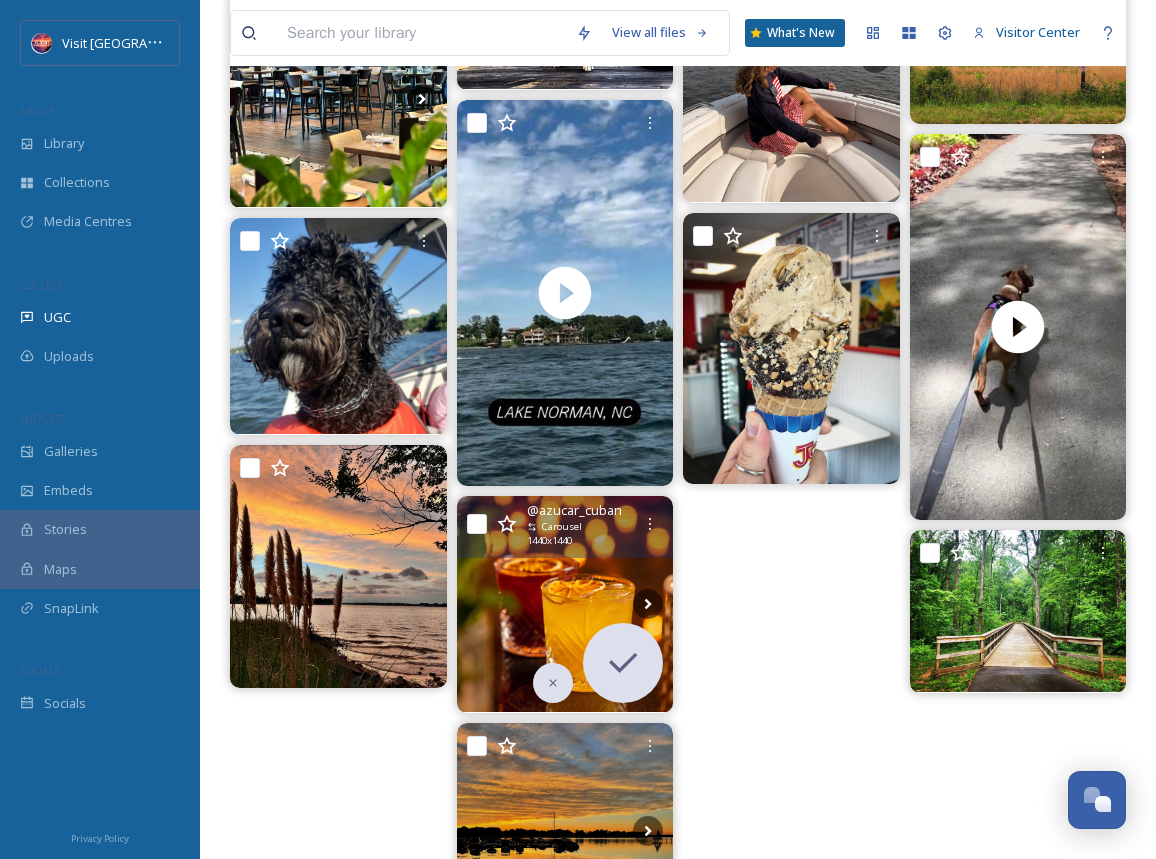 scroll, scrollTop: 3322, scrollLeft: 0, axis: vertical 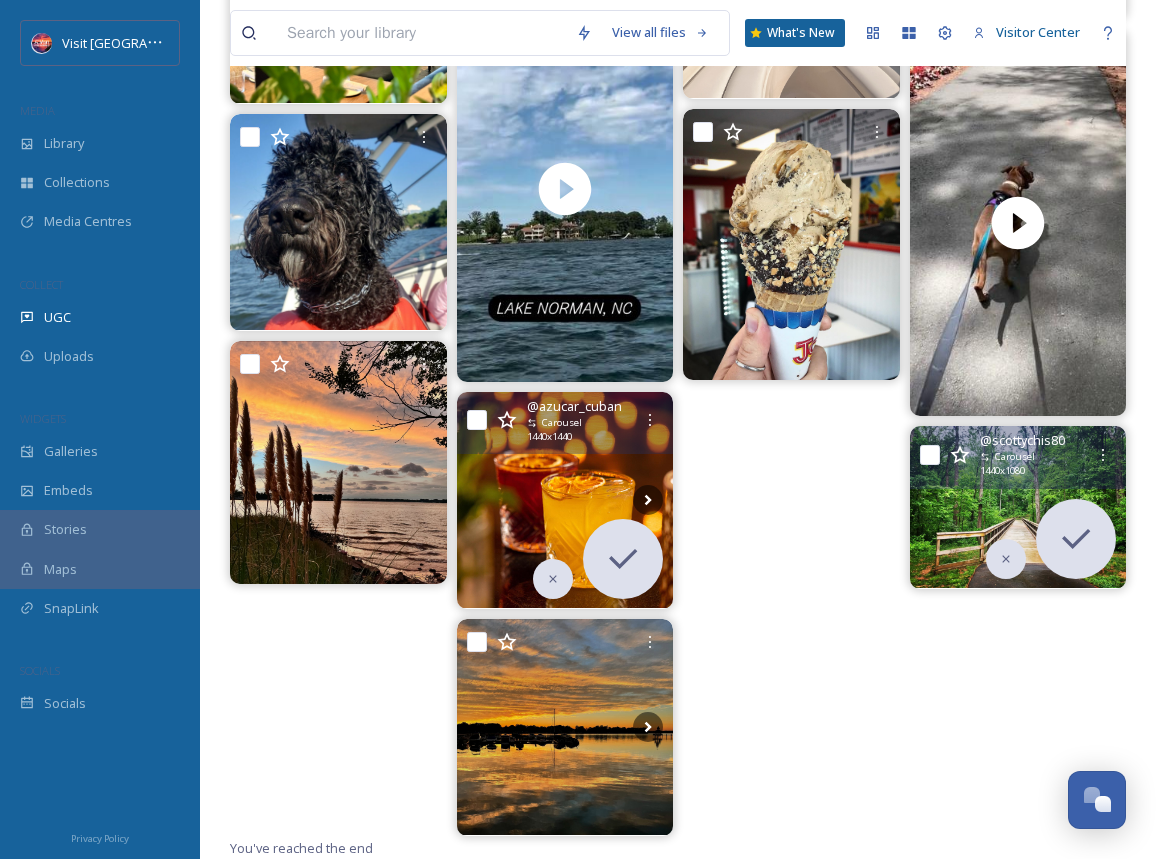 click 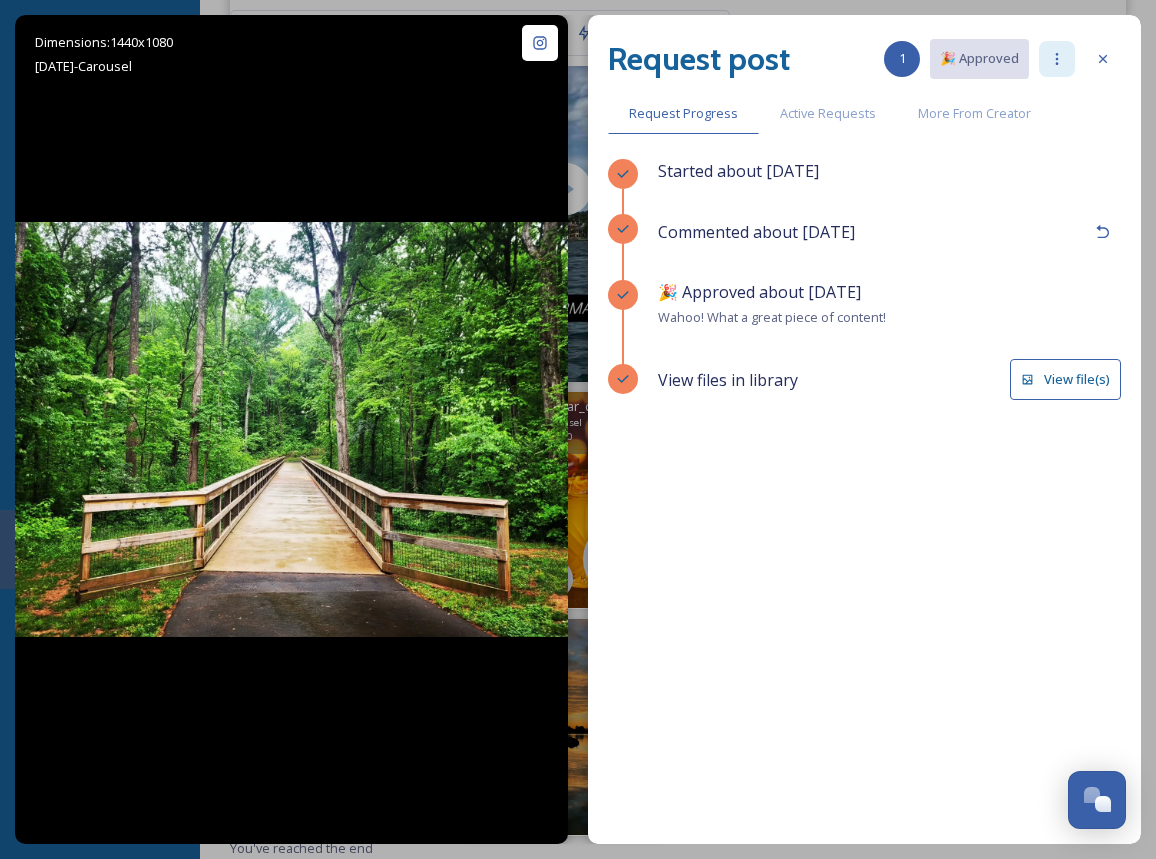 click 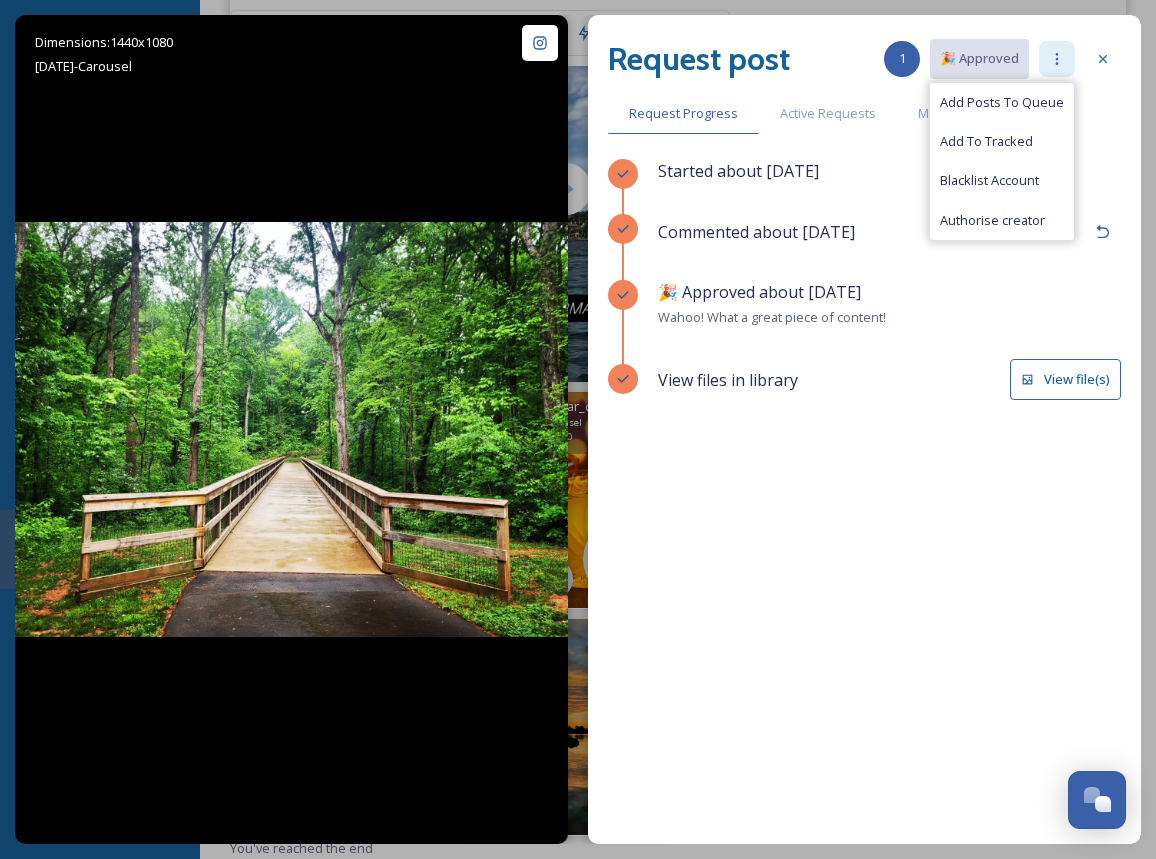 click 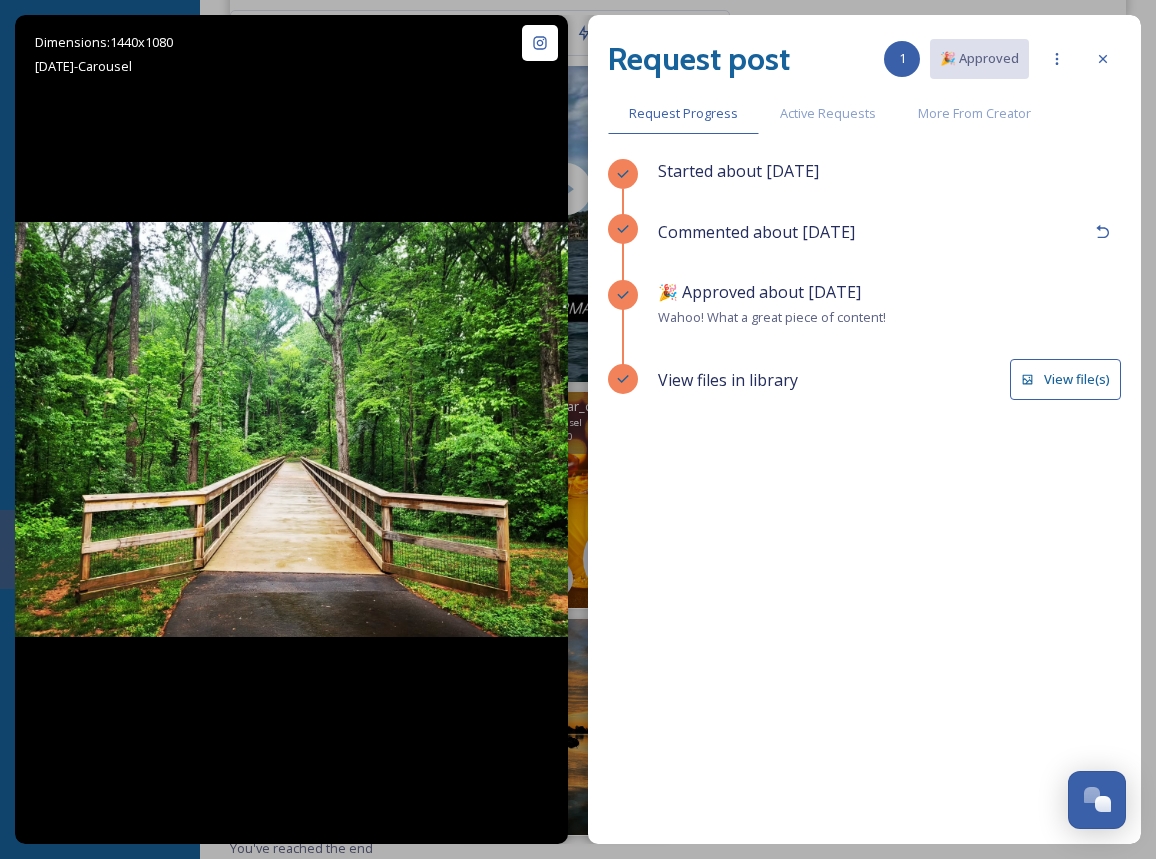 click on "View file(s)" at bounding box center (1065, 379) 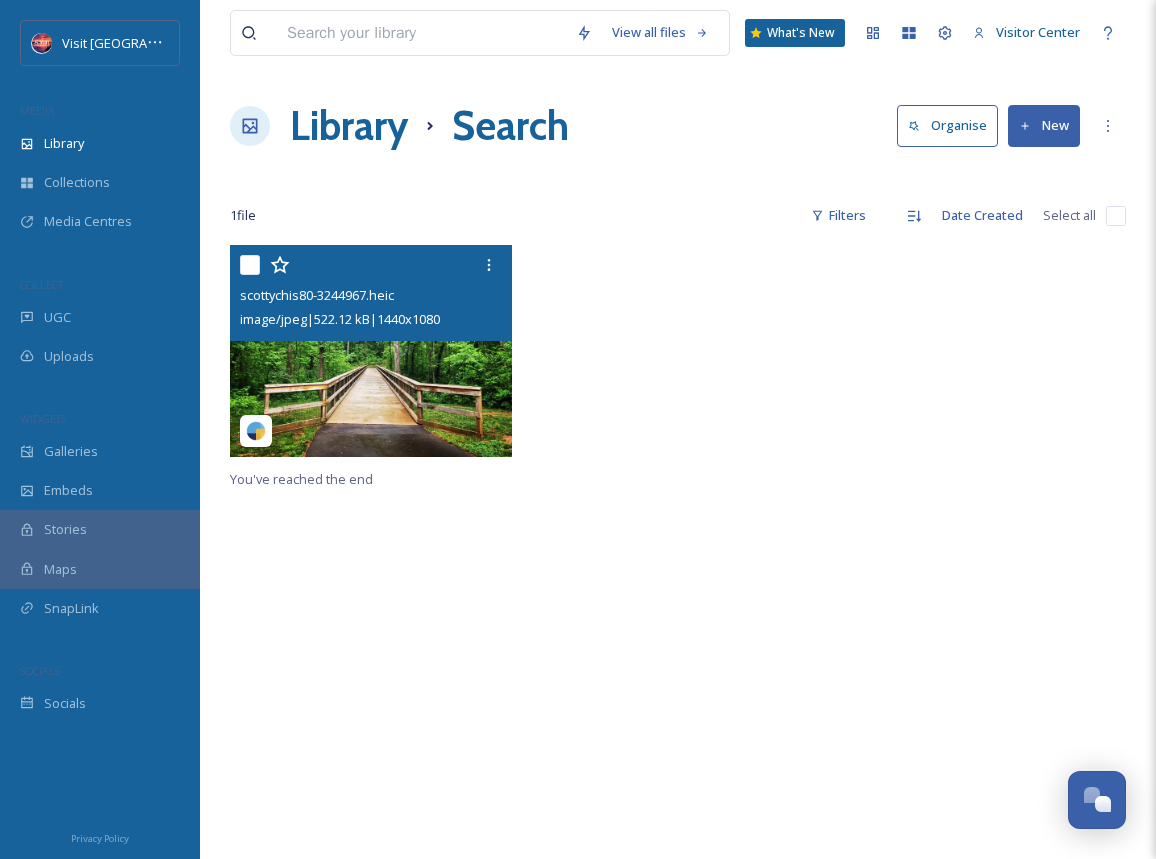 click at bounding box center [371, 351] 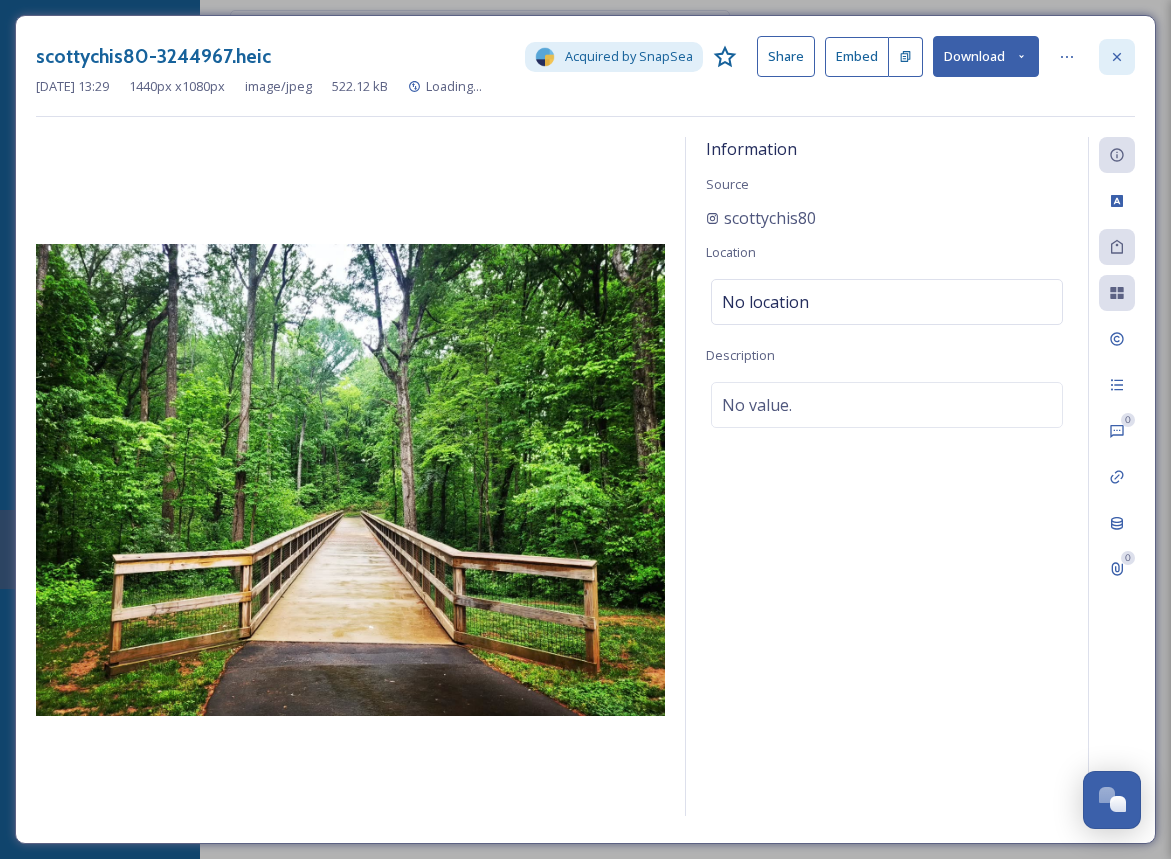 click 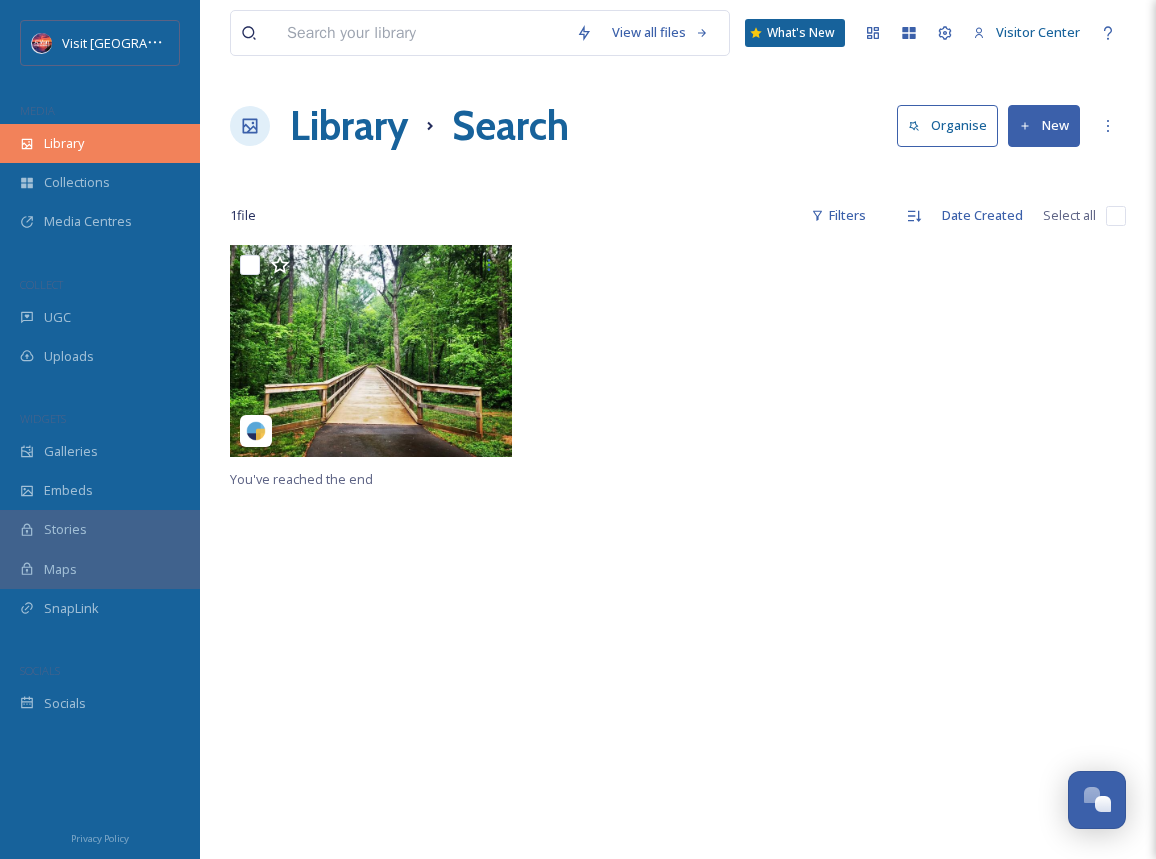 click on "Library" at bounding box center [100, 143] 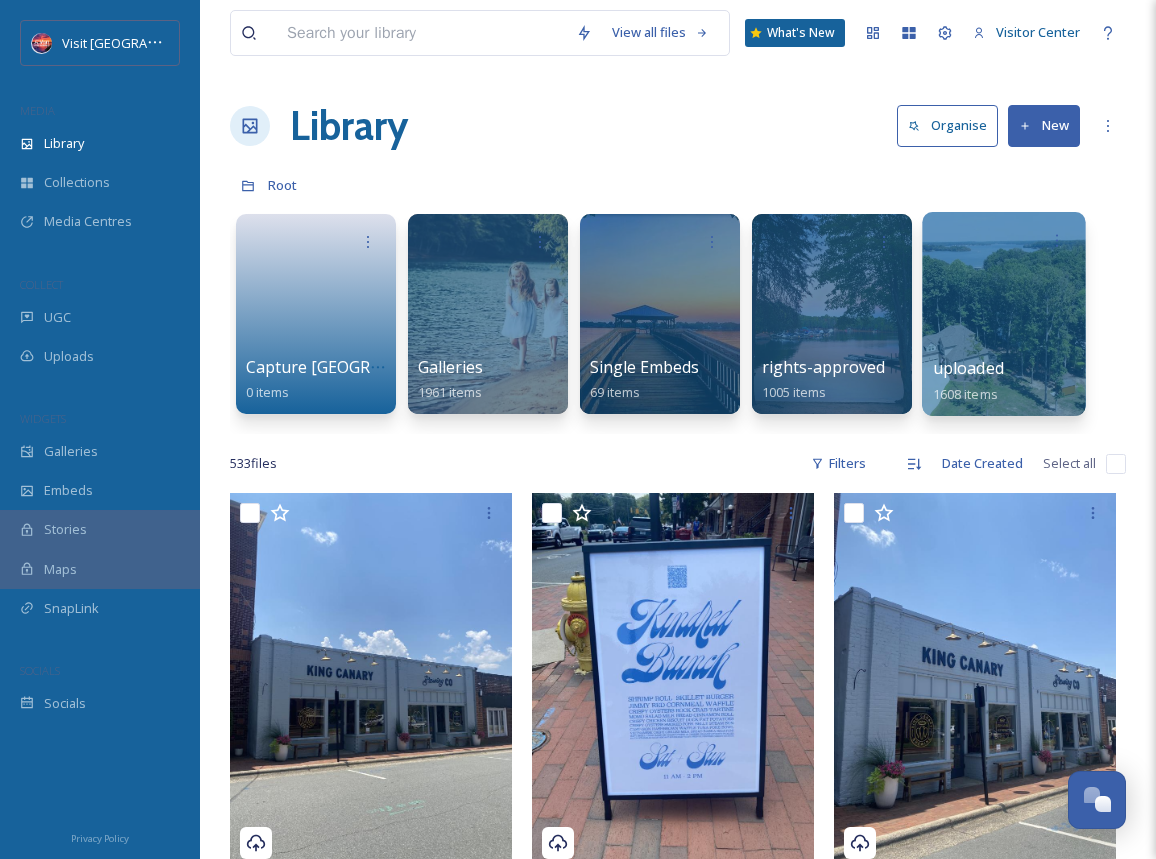 click at bounding box center [1003, 314] 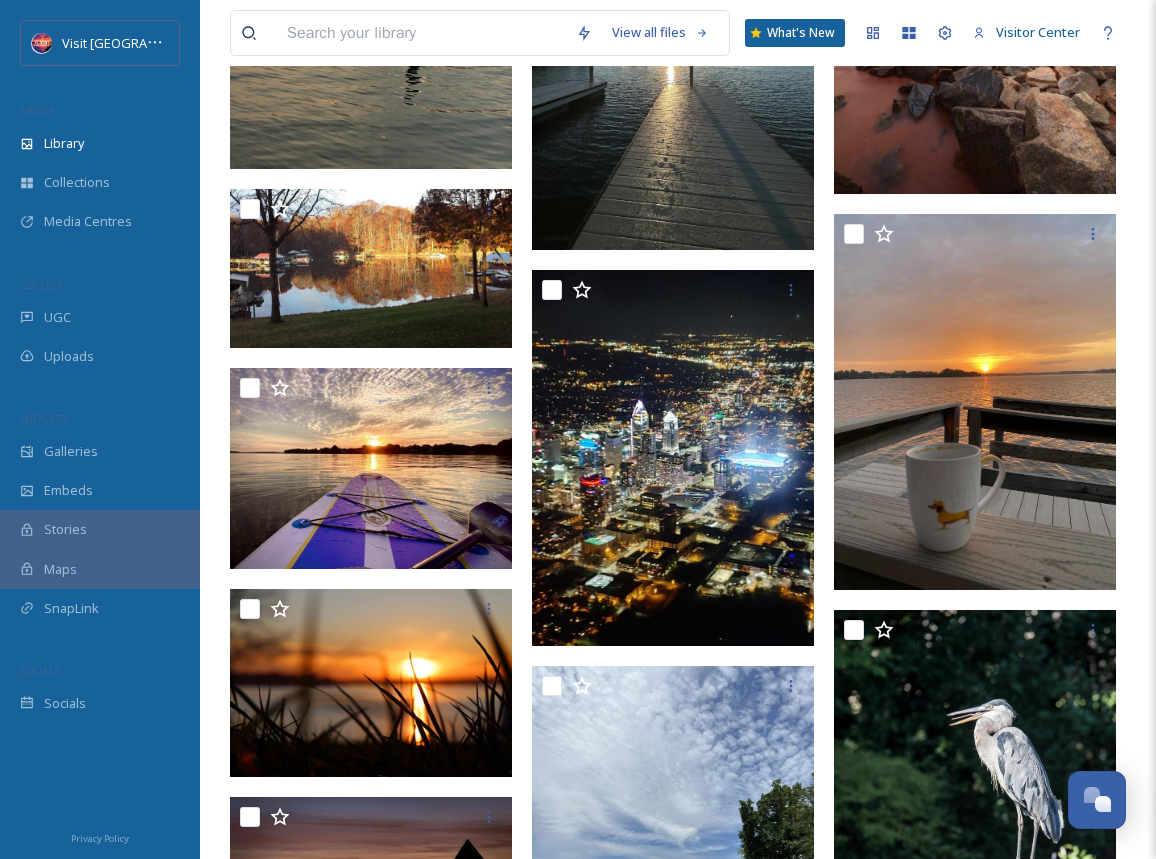 scroll, scrollTop: 4900, scrollLeft: 0, axis: vertical 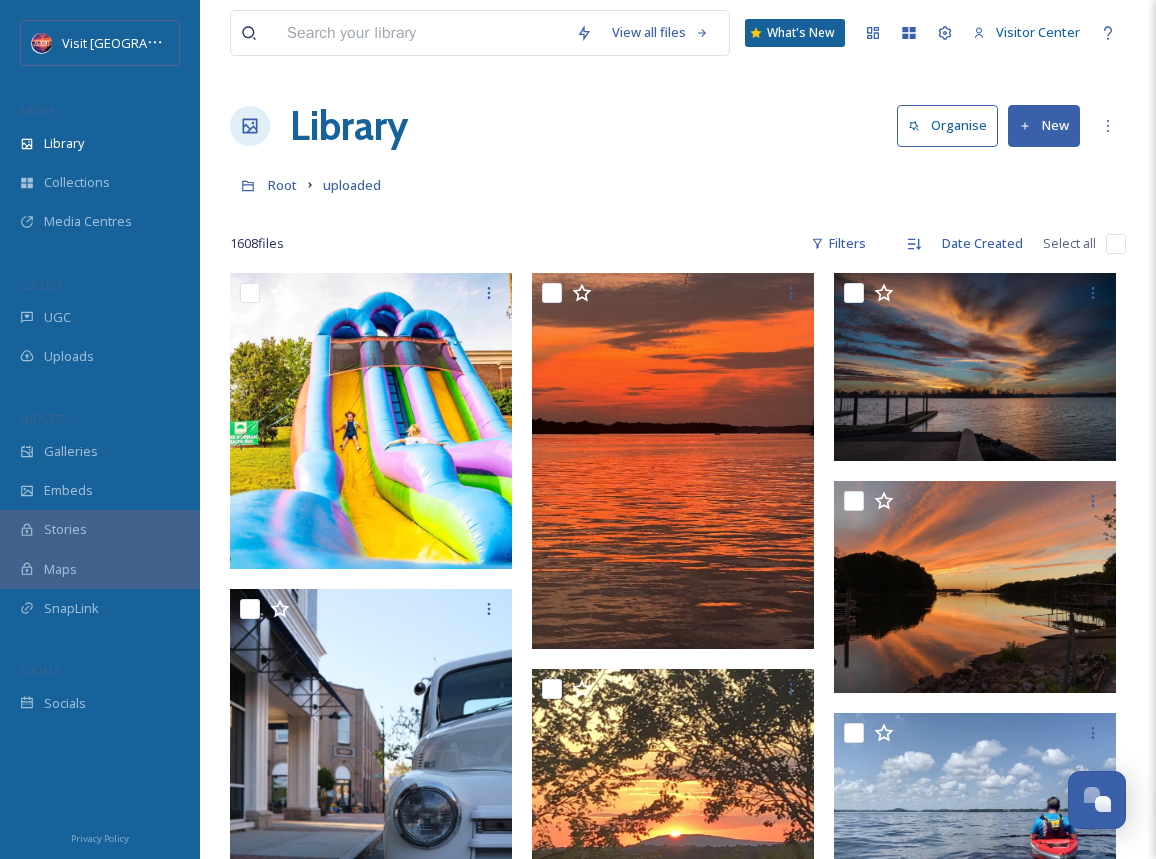 click at bounding box center [421, 33] 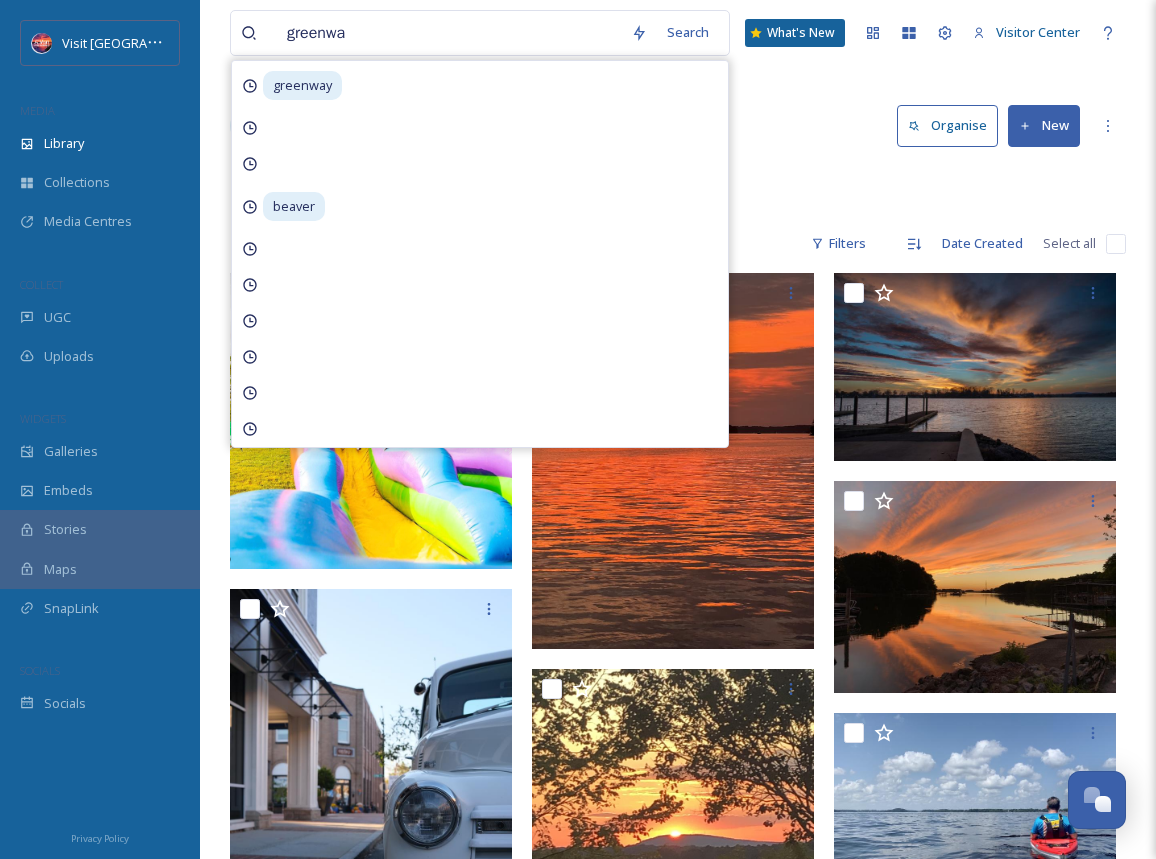 type on "greenway" 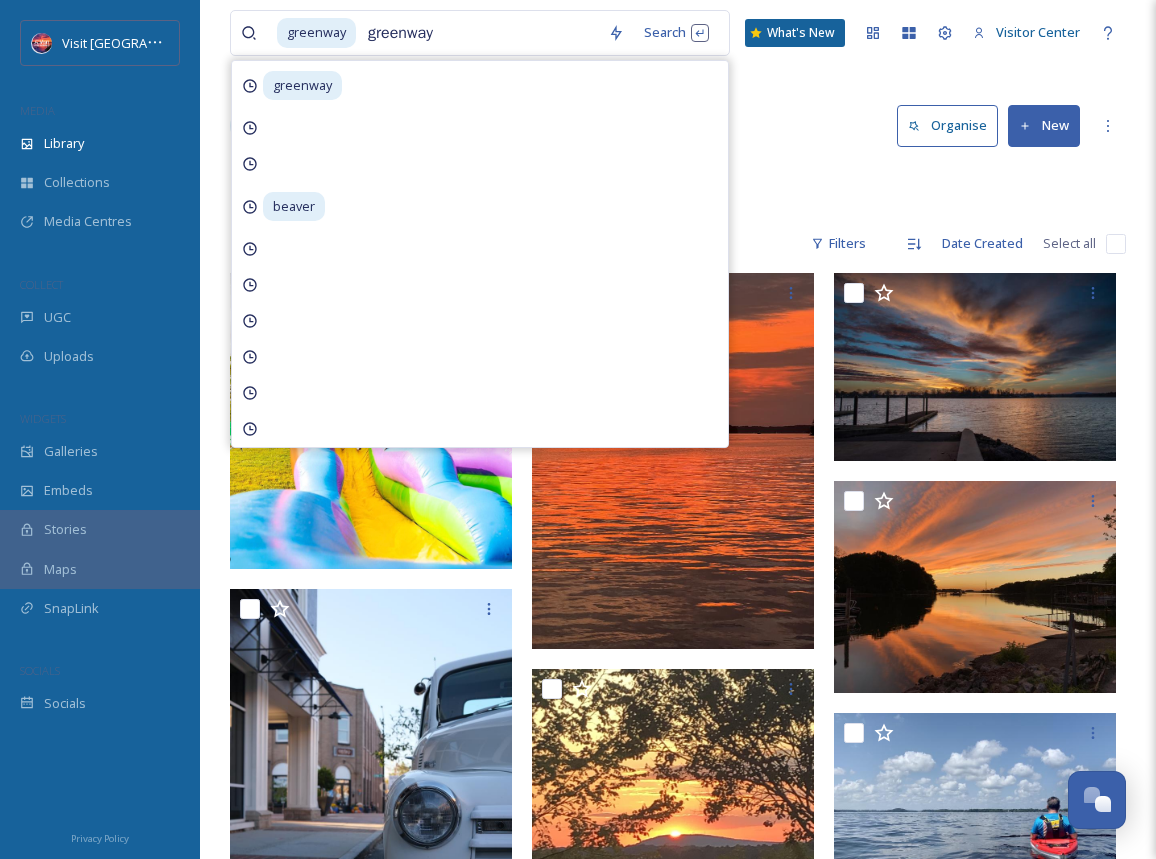 type 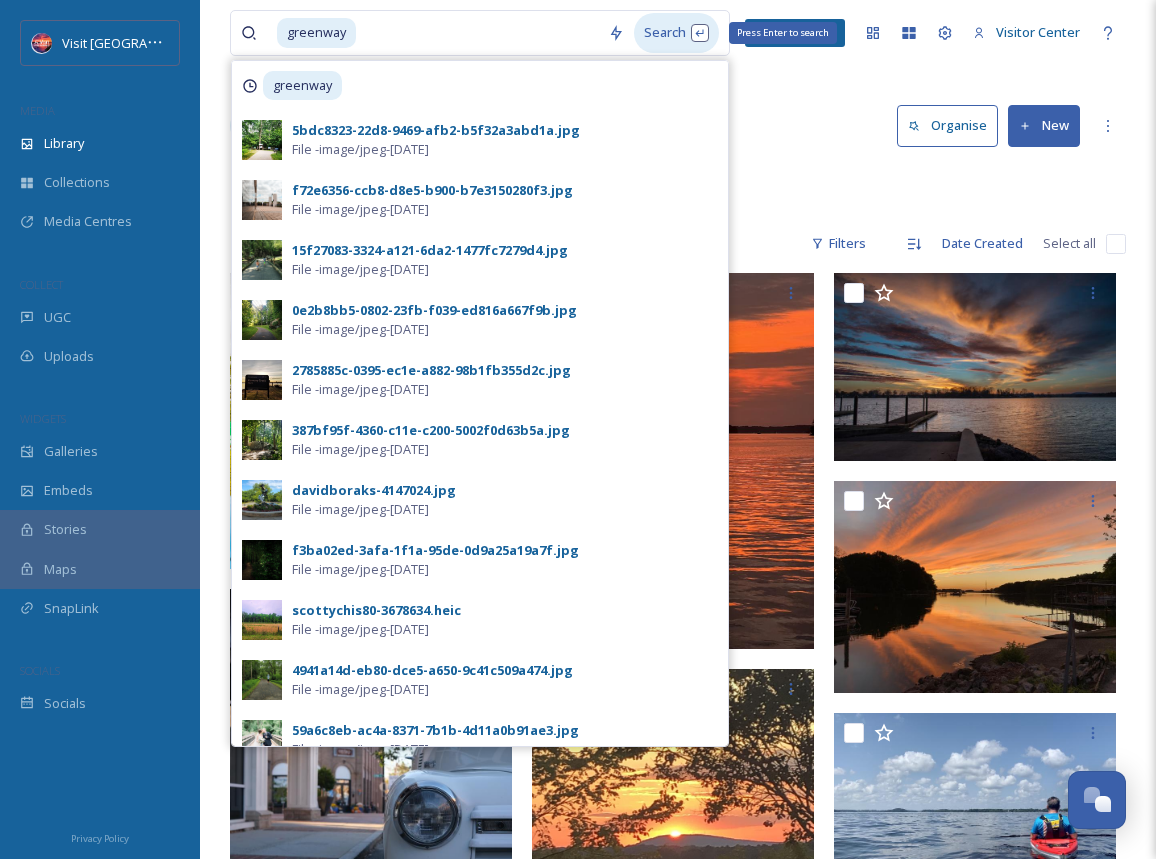 click on "Search Press Enter to search" at bounding box center (676, 32) 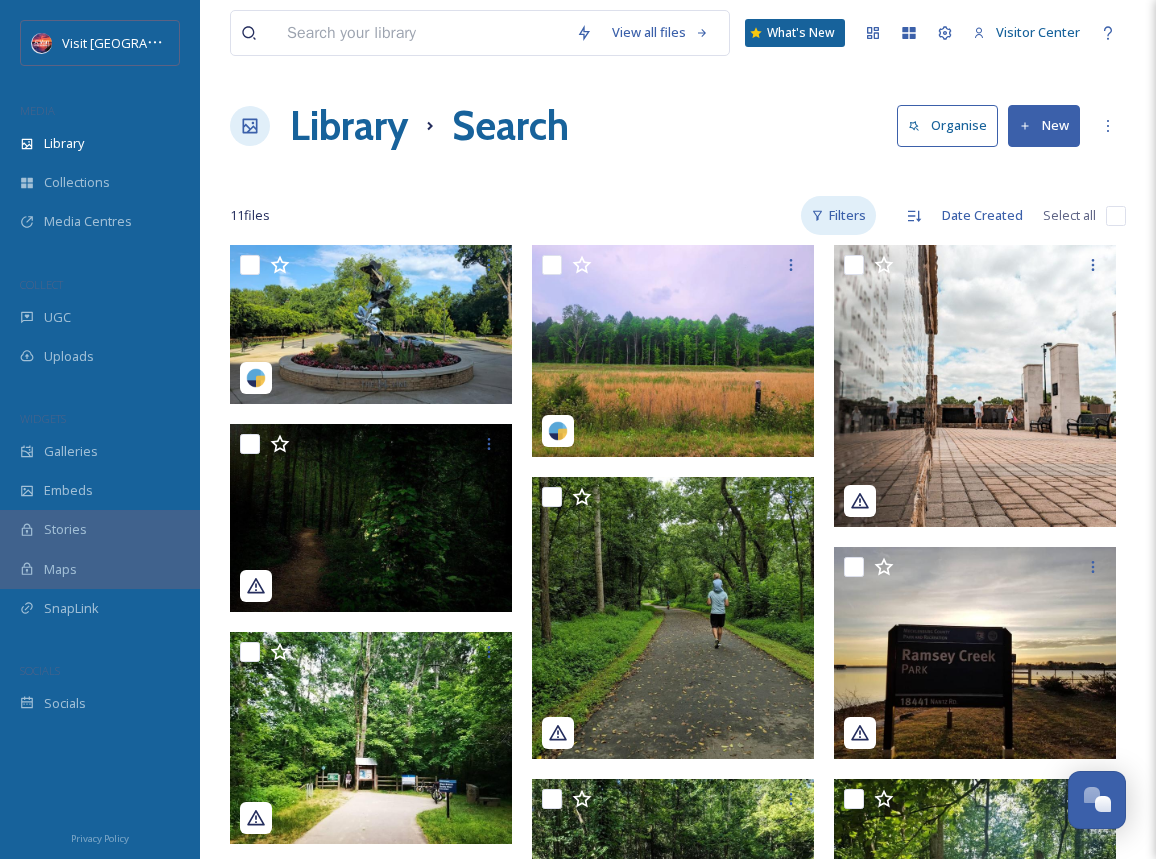 click on "Filters" at bounding box center (838, 215) 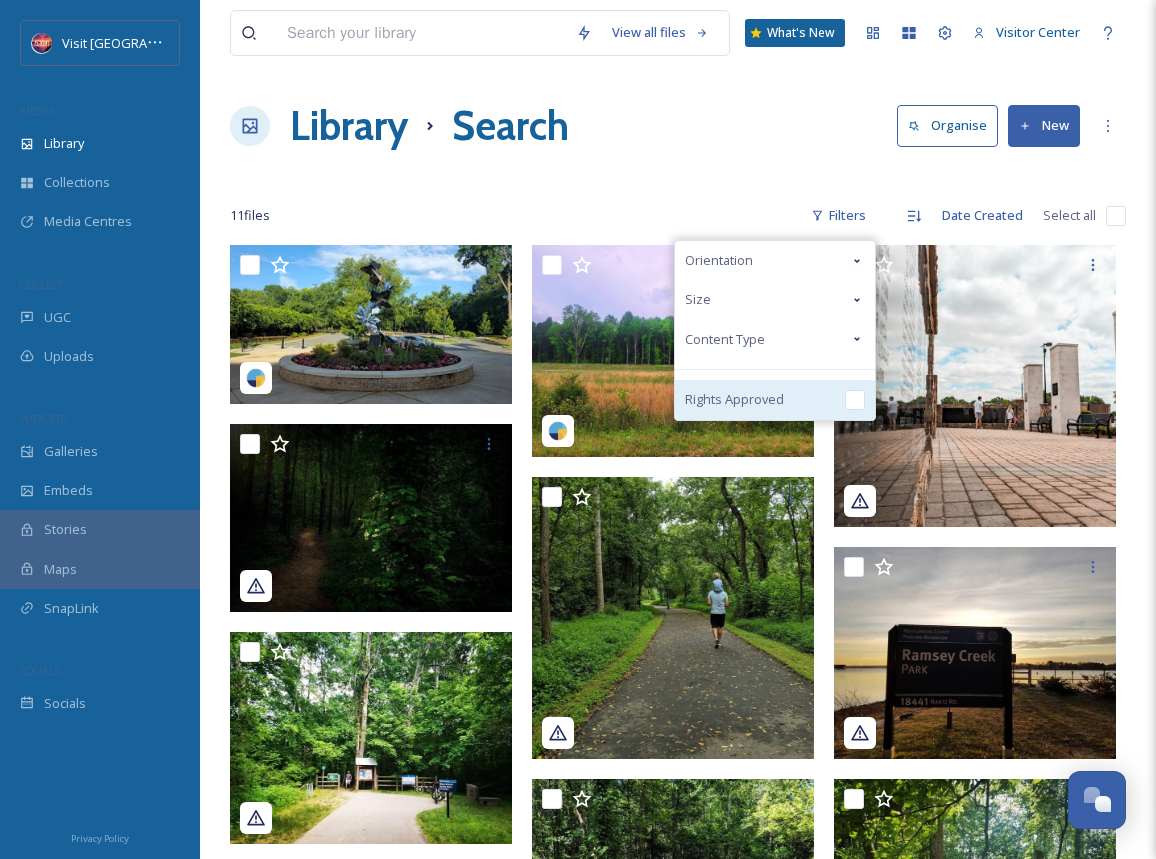 click on "Rights Approved" at bounding box center (775, 400) 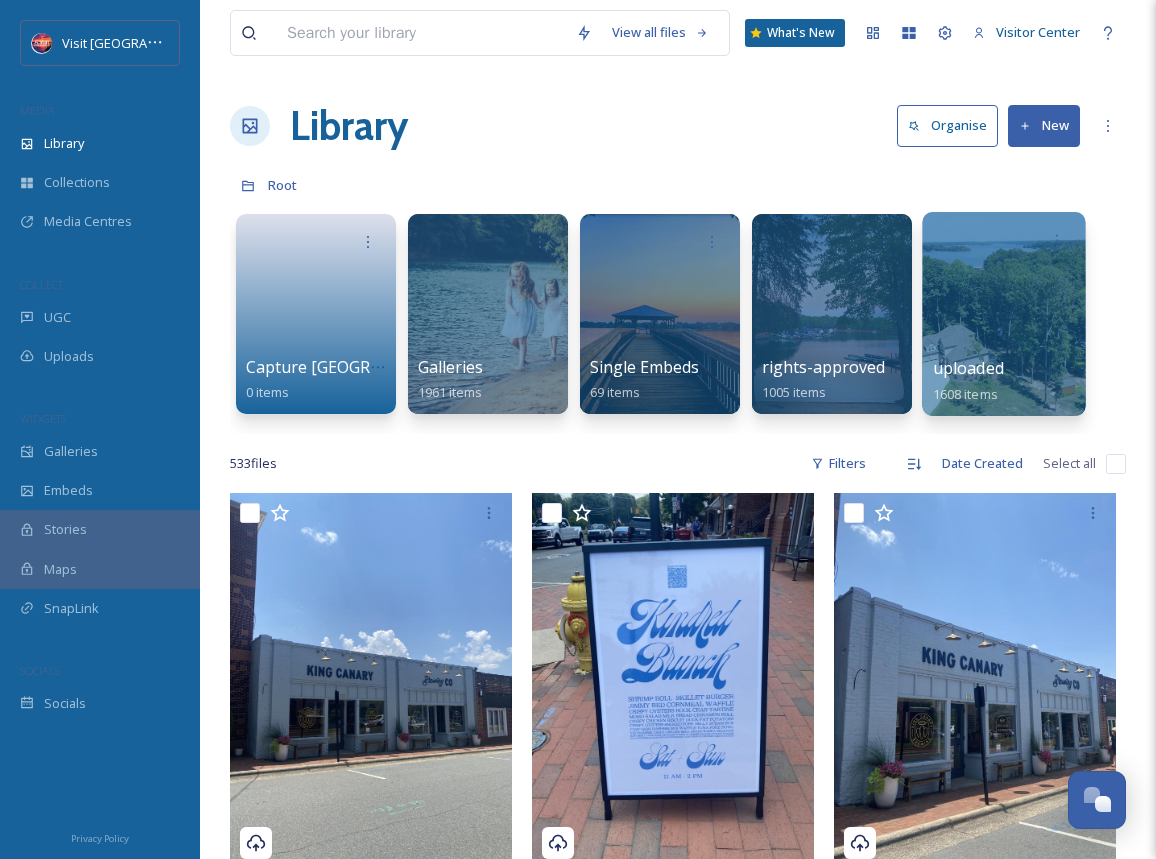 click at bounding box center [1003, 314] 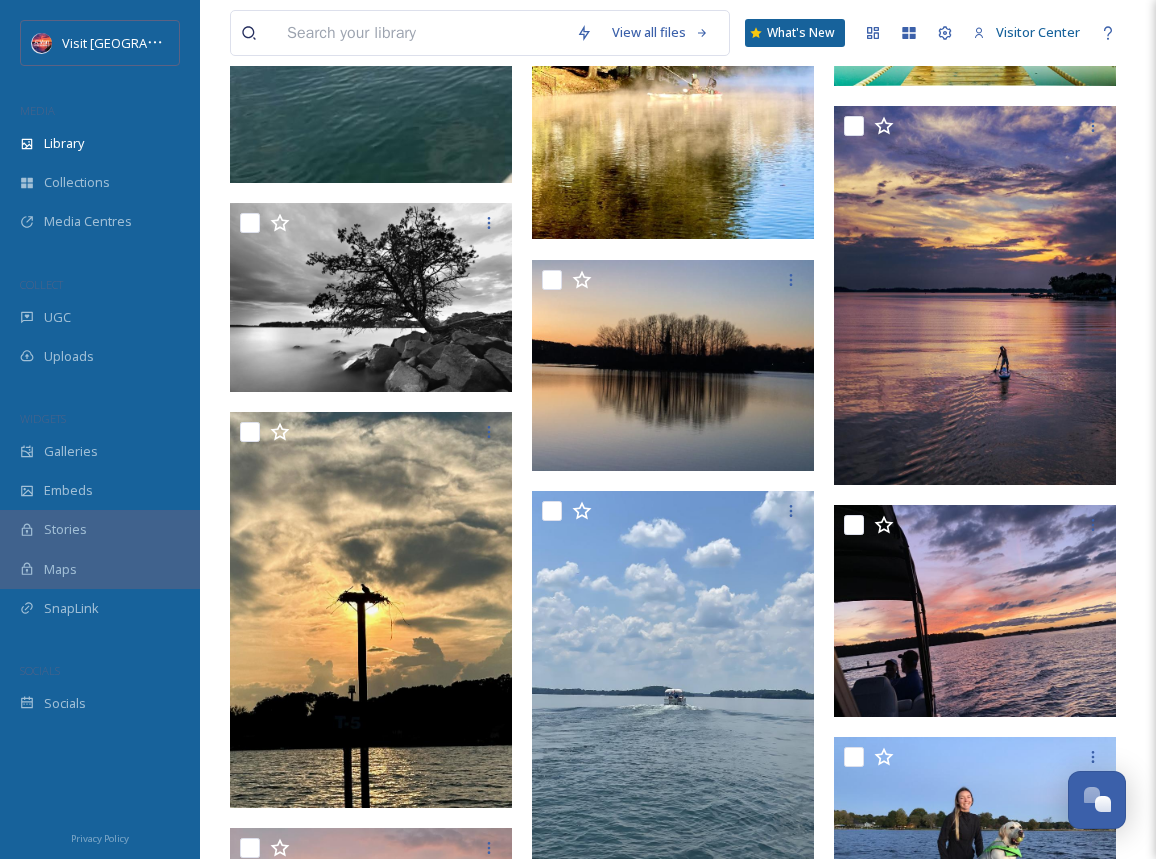 scroll, scrollTop: 39224, scrollLeft: 0, axis: vertical 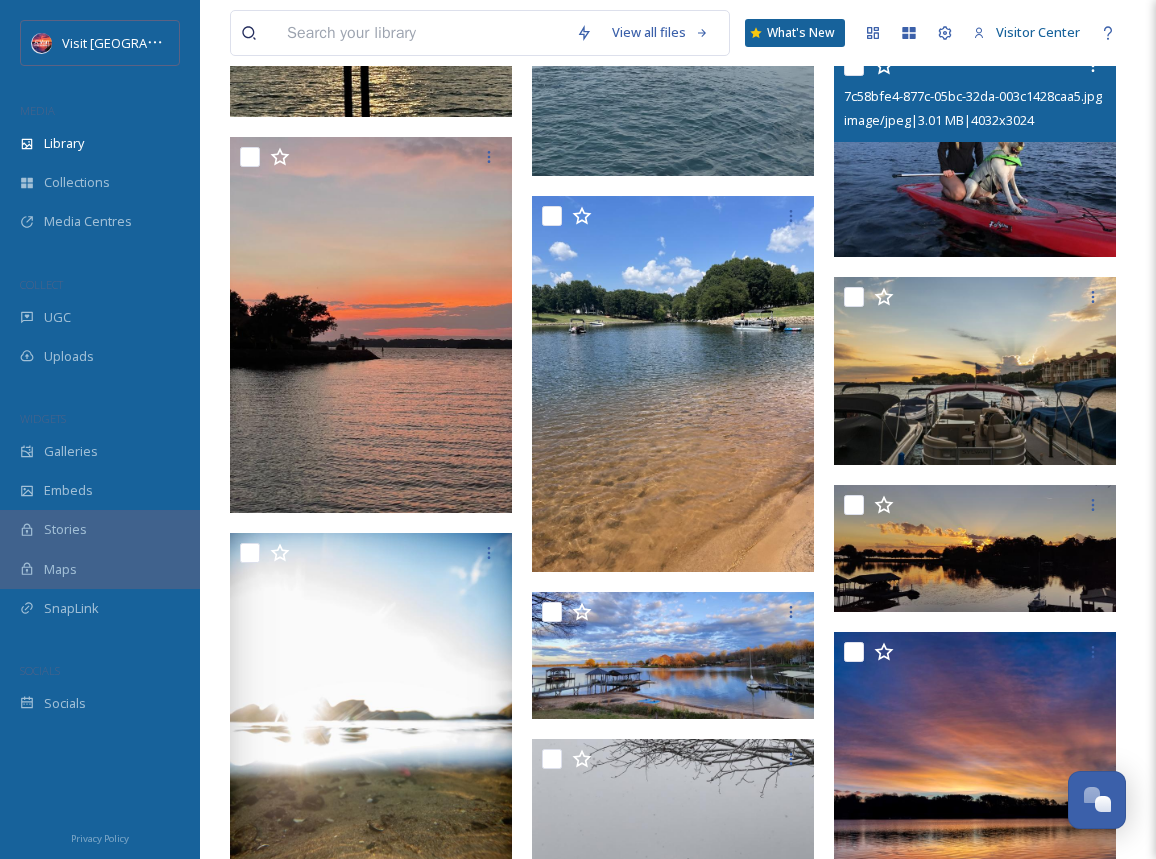 click at bounding box center (975, 152) 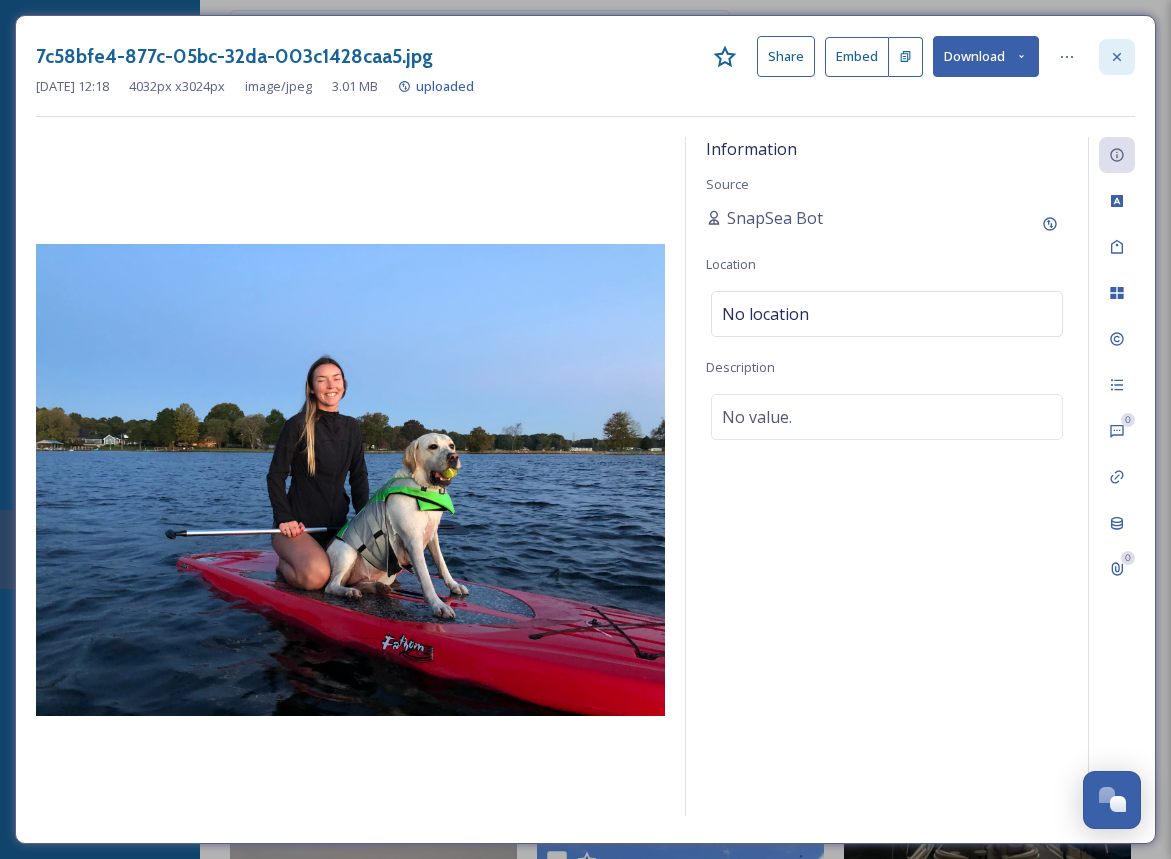 click 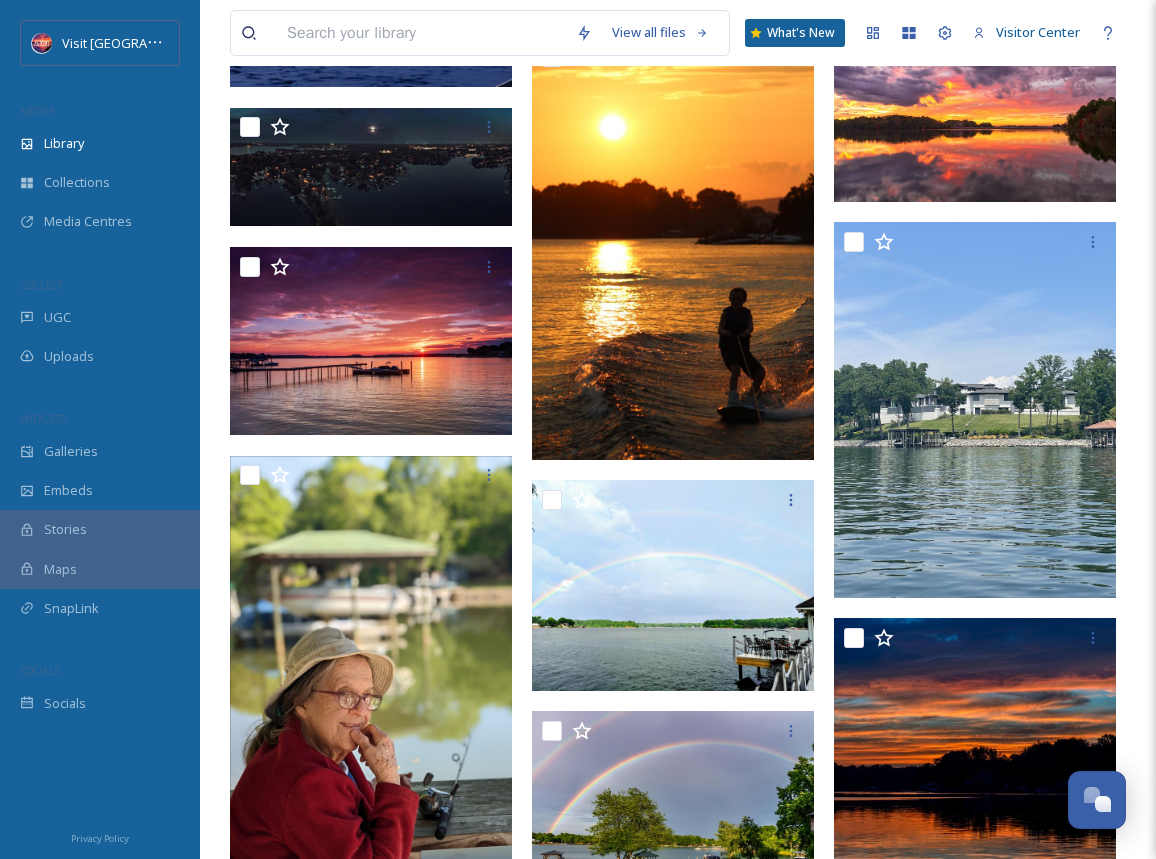 scroll, scrollTop: 42936, scrollLeft: 0, axis: vertical 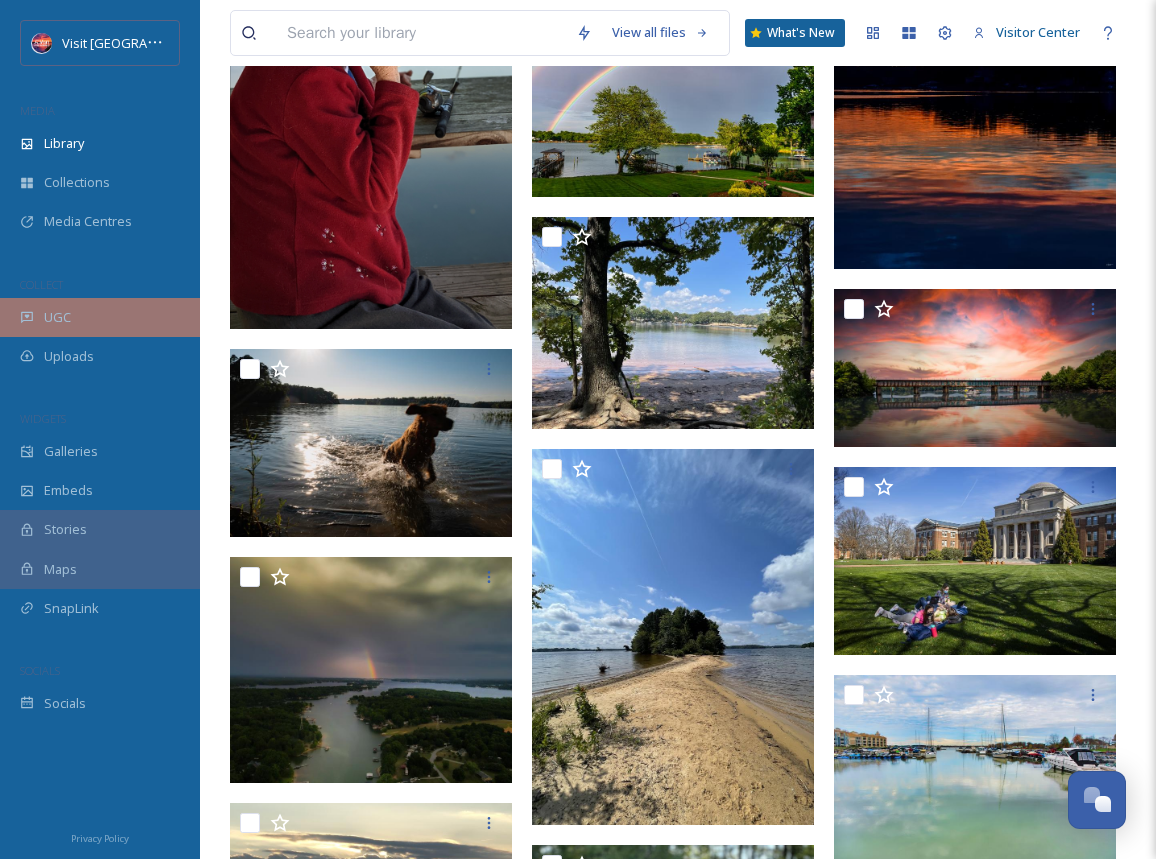click on "UGC" at bounding box center [57, 317] 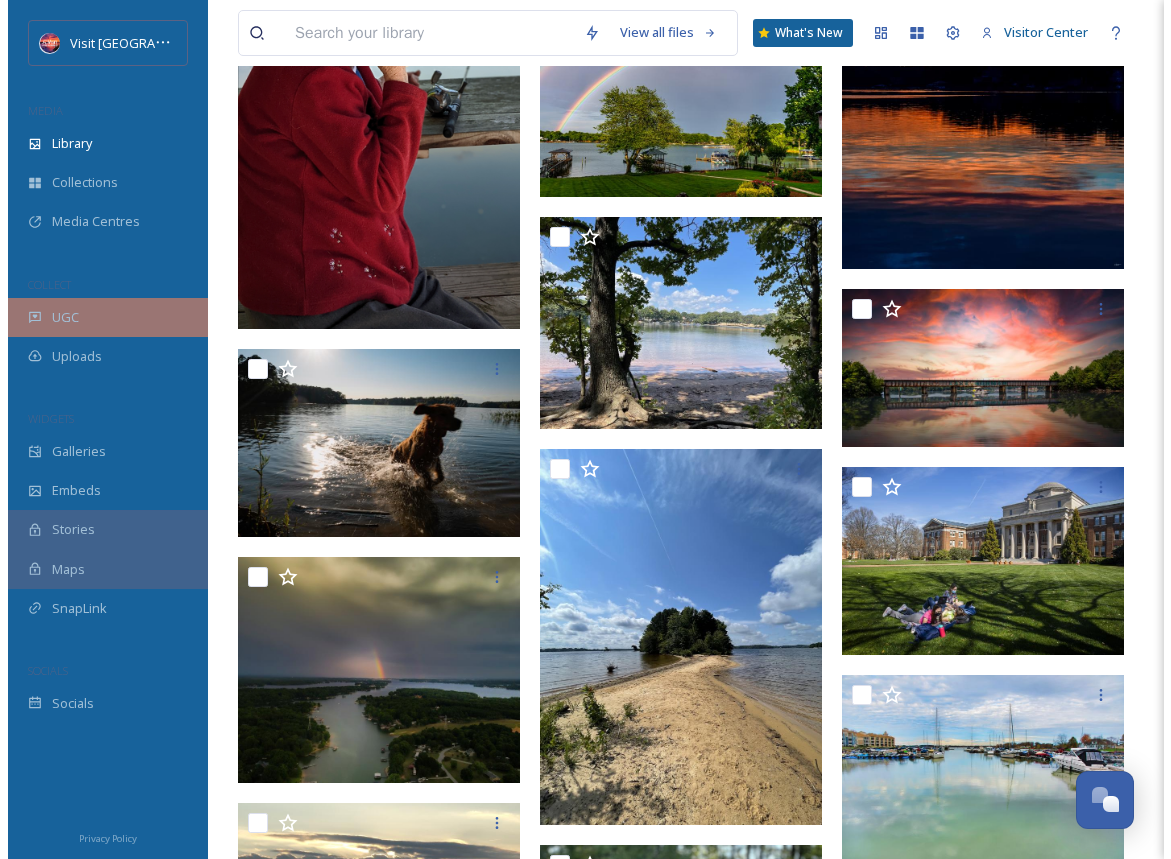 scroll, scrollTop: 0, scrollLeft: 0, axis: both 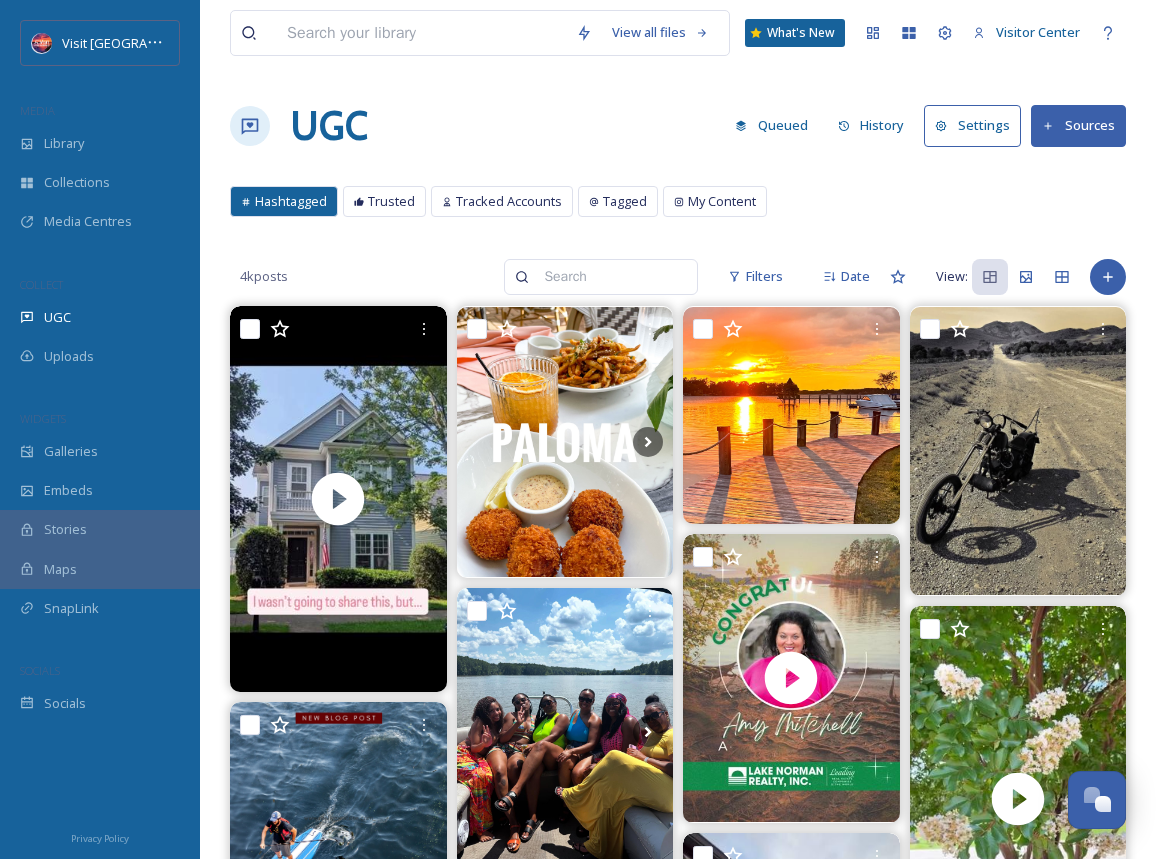 click on "Queued" at bounding box center (771, 125) 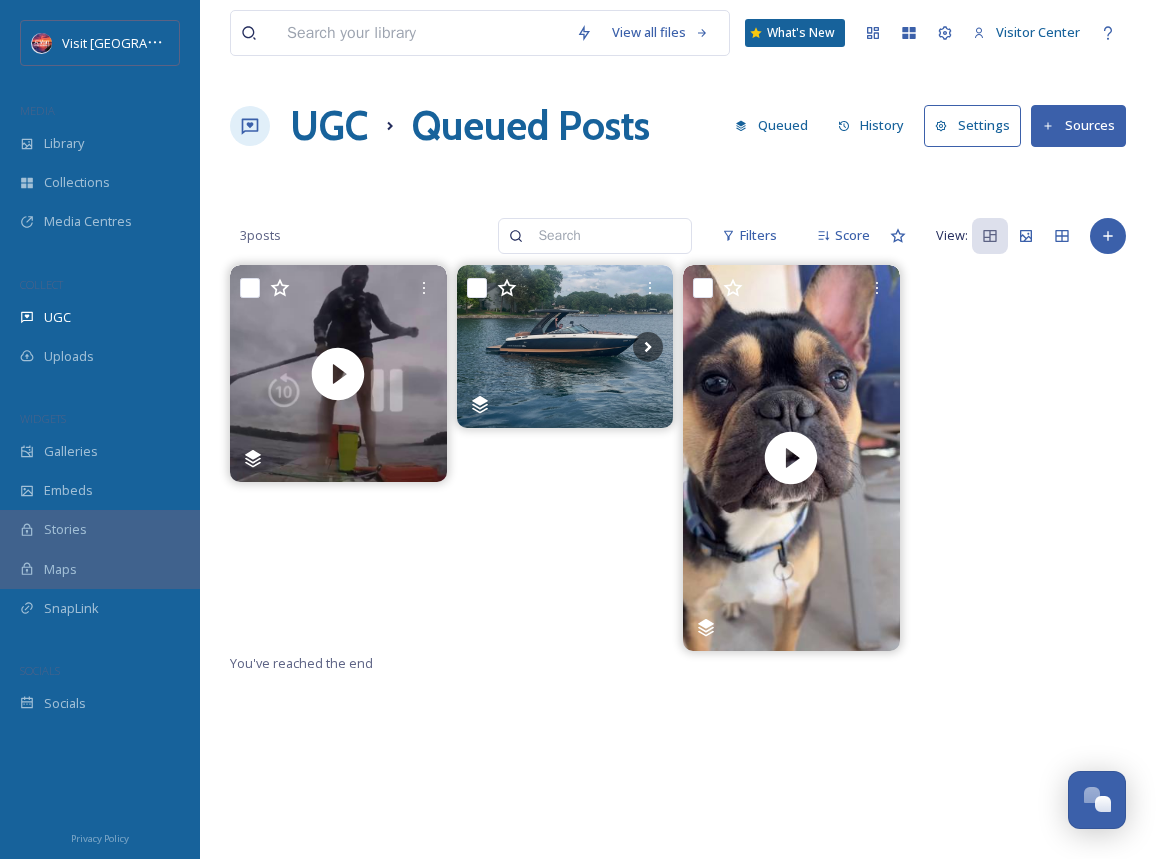click on "Queued" at bounding box center (771, 125) 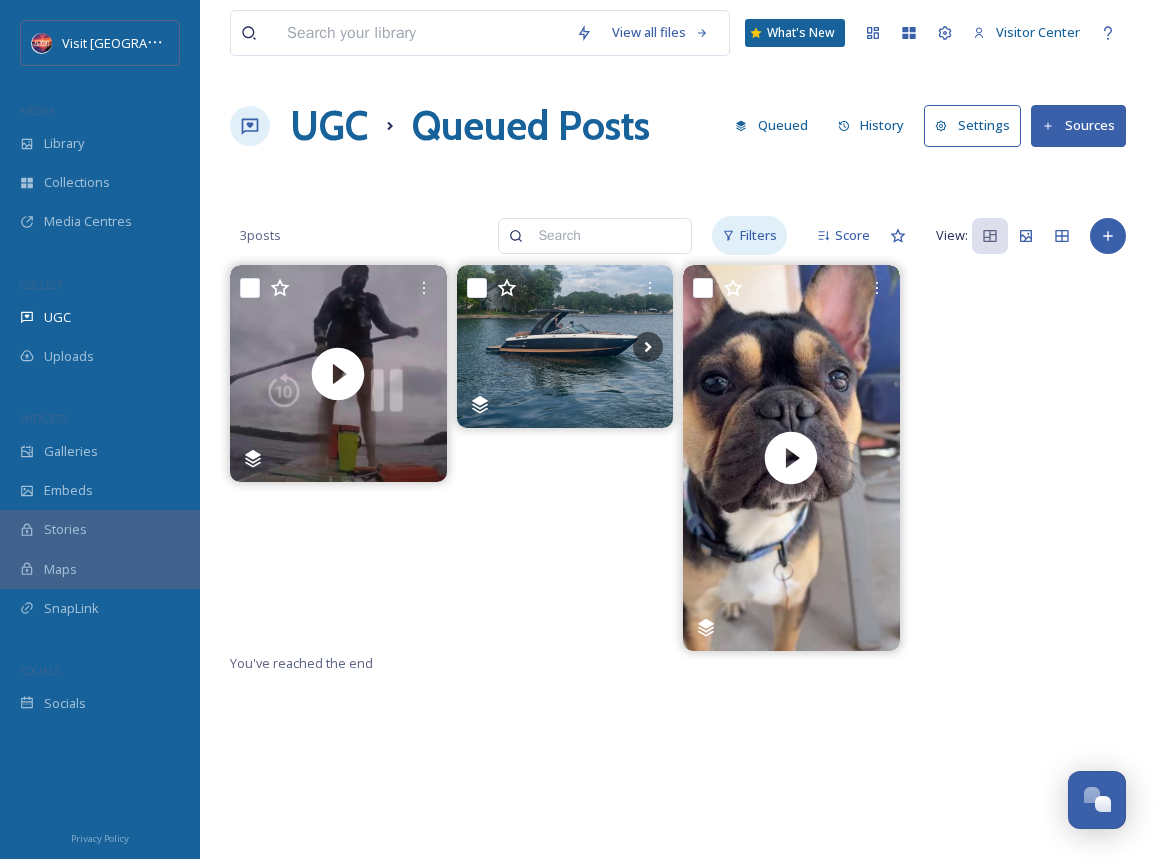 click on "Filters" at bounding box center [758, 235] 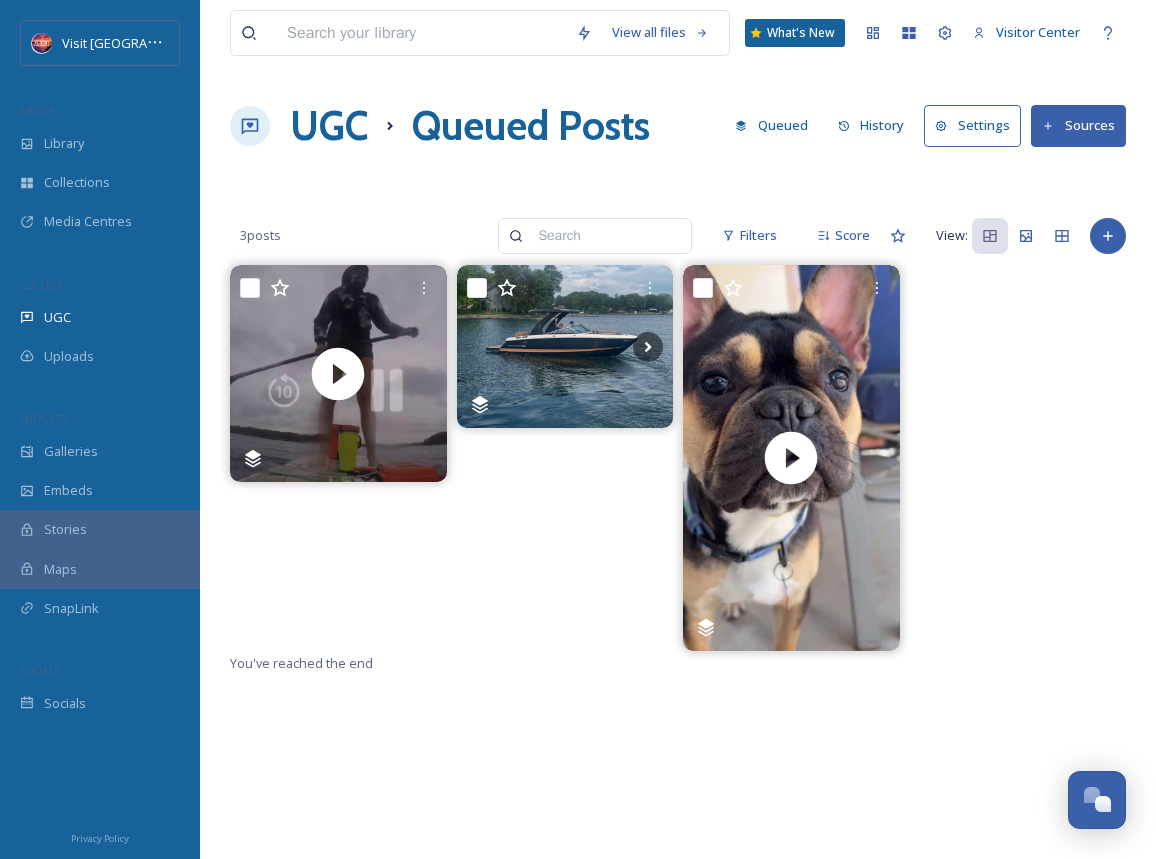 click on "Queued" at bounding box center (771, 125) 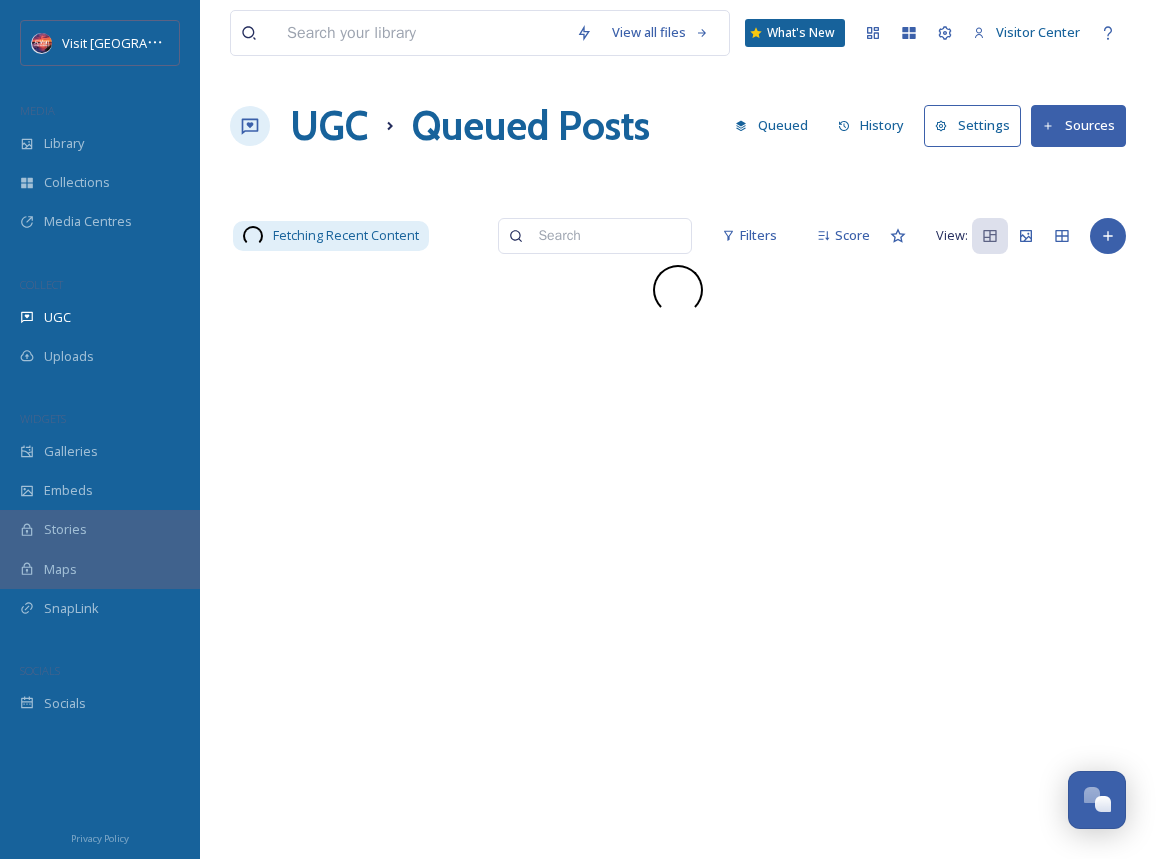 click on "History" at bounding box center [871, 125] 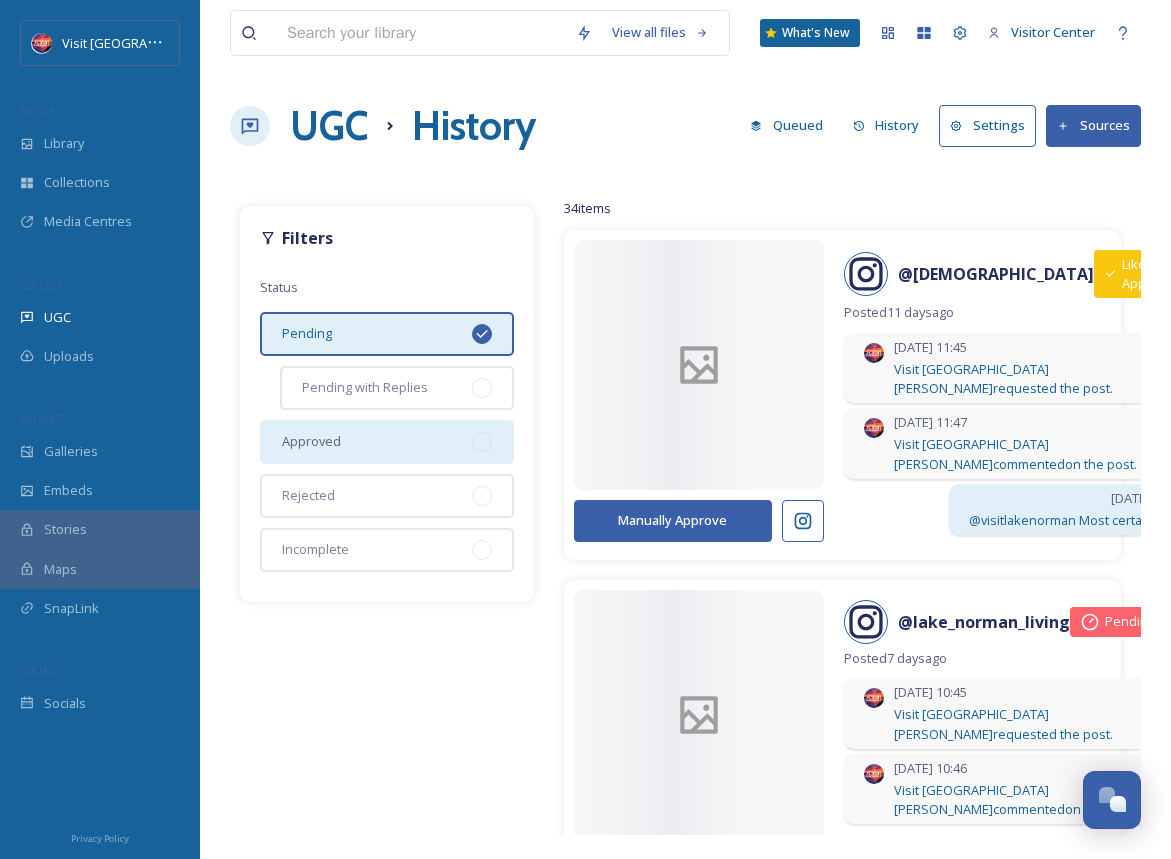 click on "Approved" at bounding box center (387, 442) 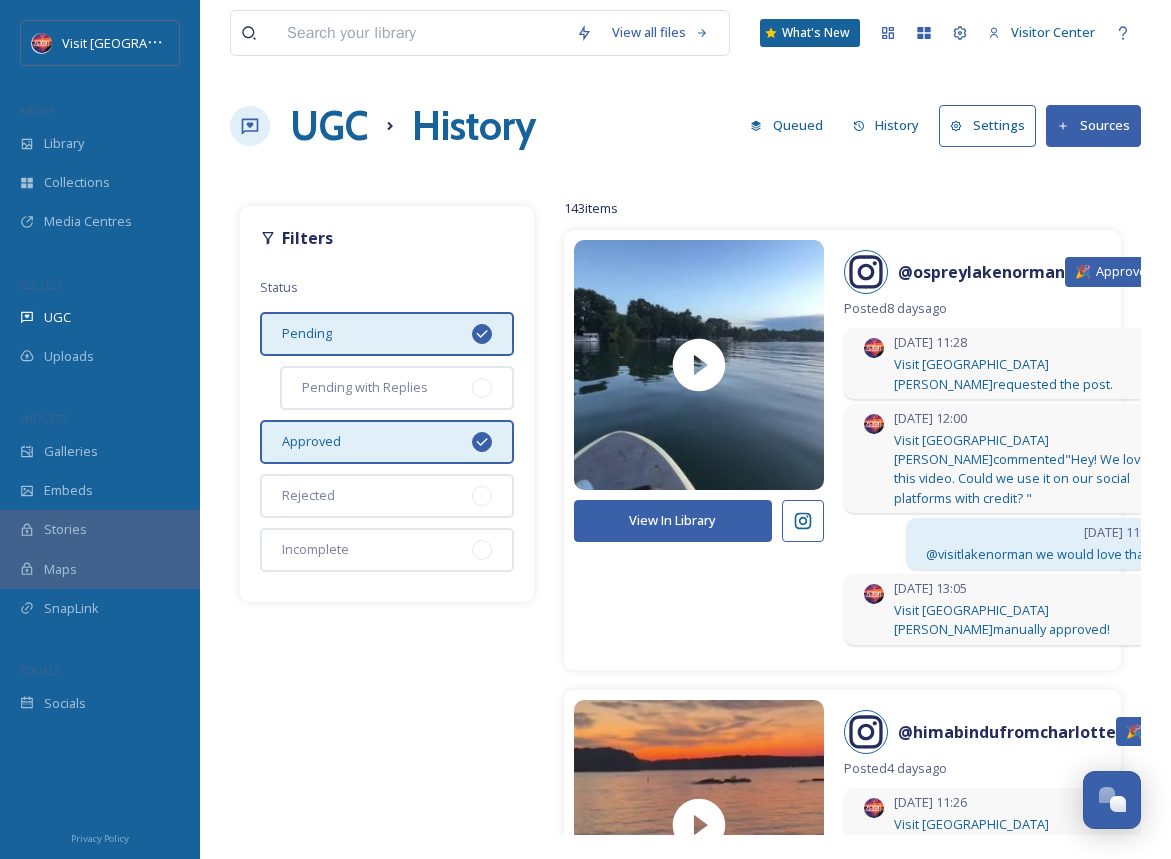 click 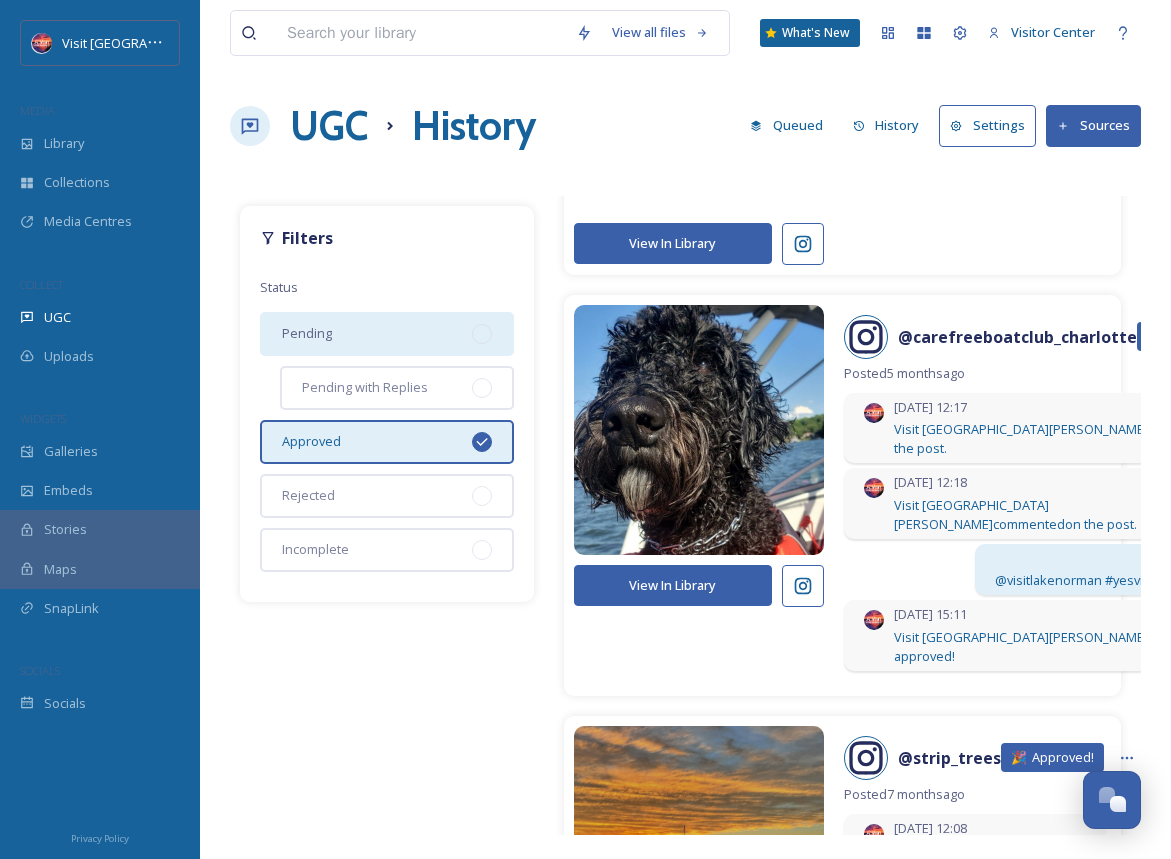 scroll, scrollTop: 37309, scrollLeft: 0, axis: vertical 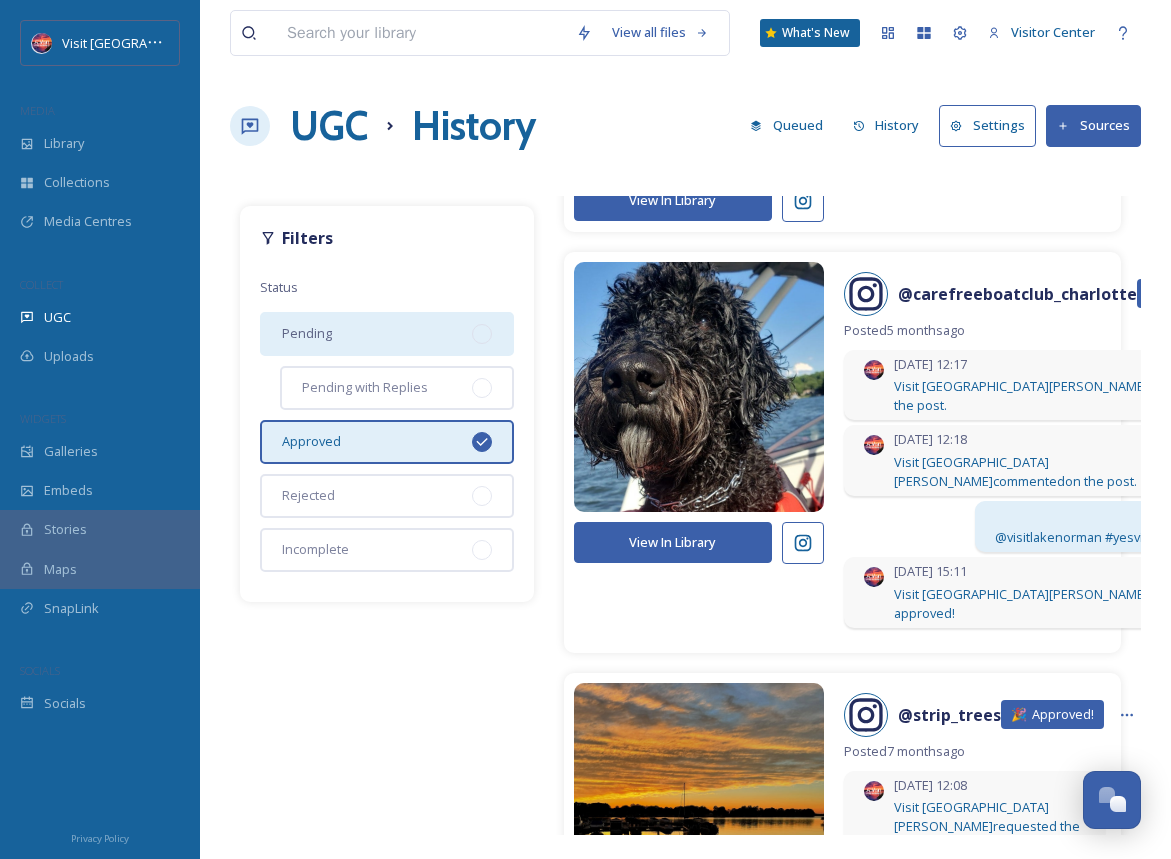 click at bounding box center (699, 2191) 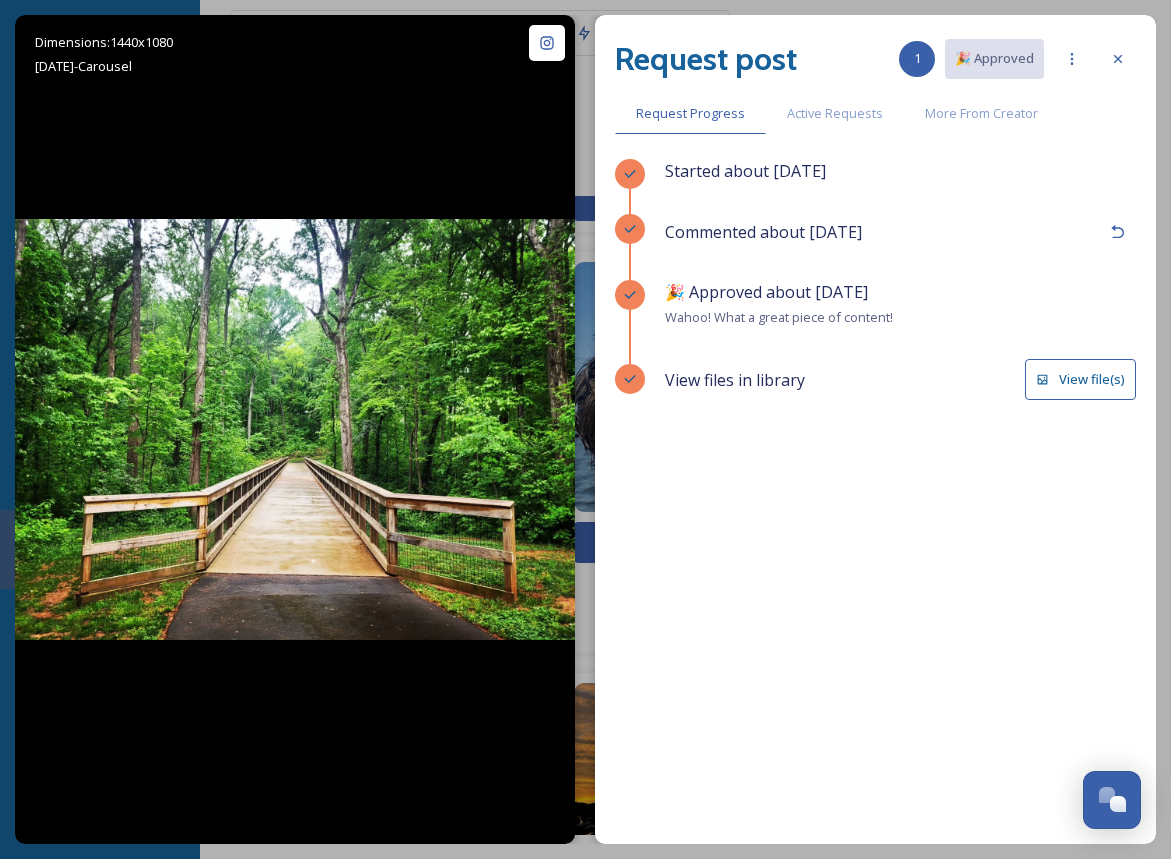 click on "View file(s)" at bounding box center [1080, 379] 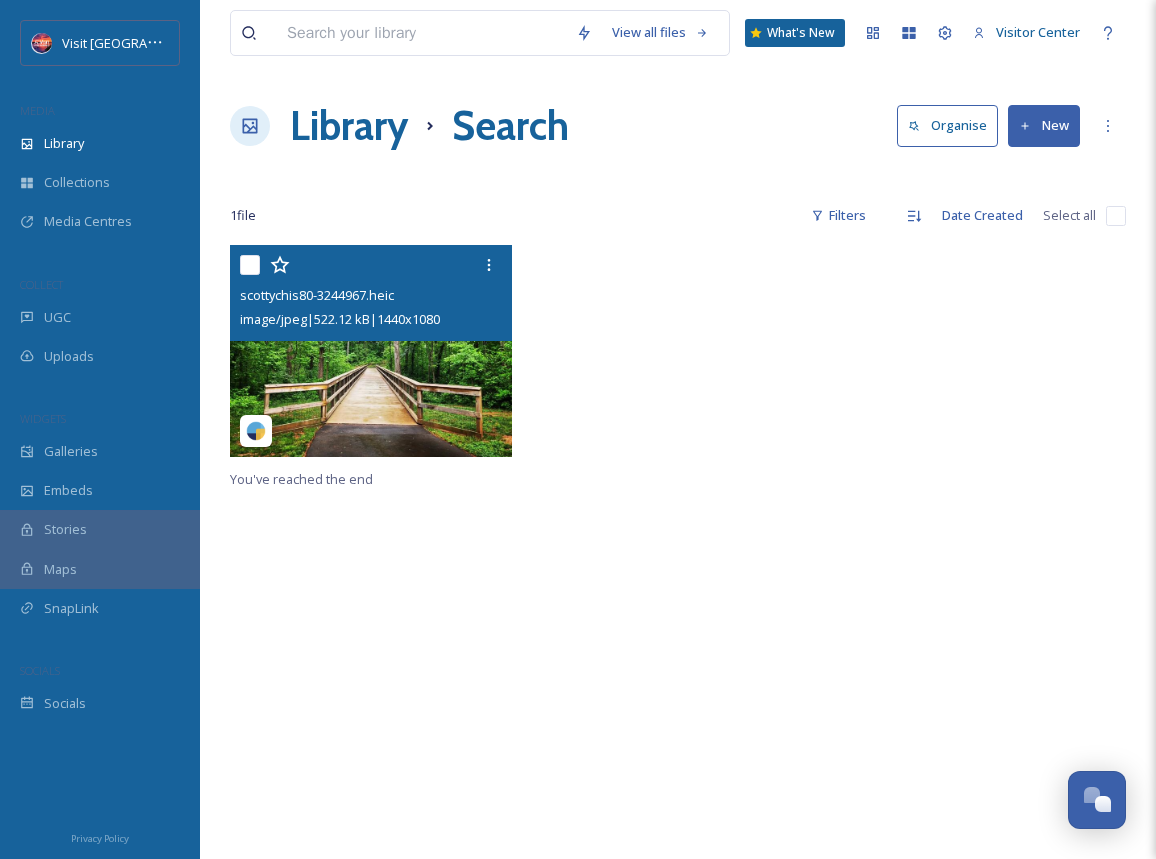 click at bounding box center [371, 351] 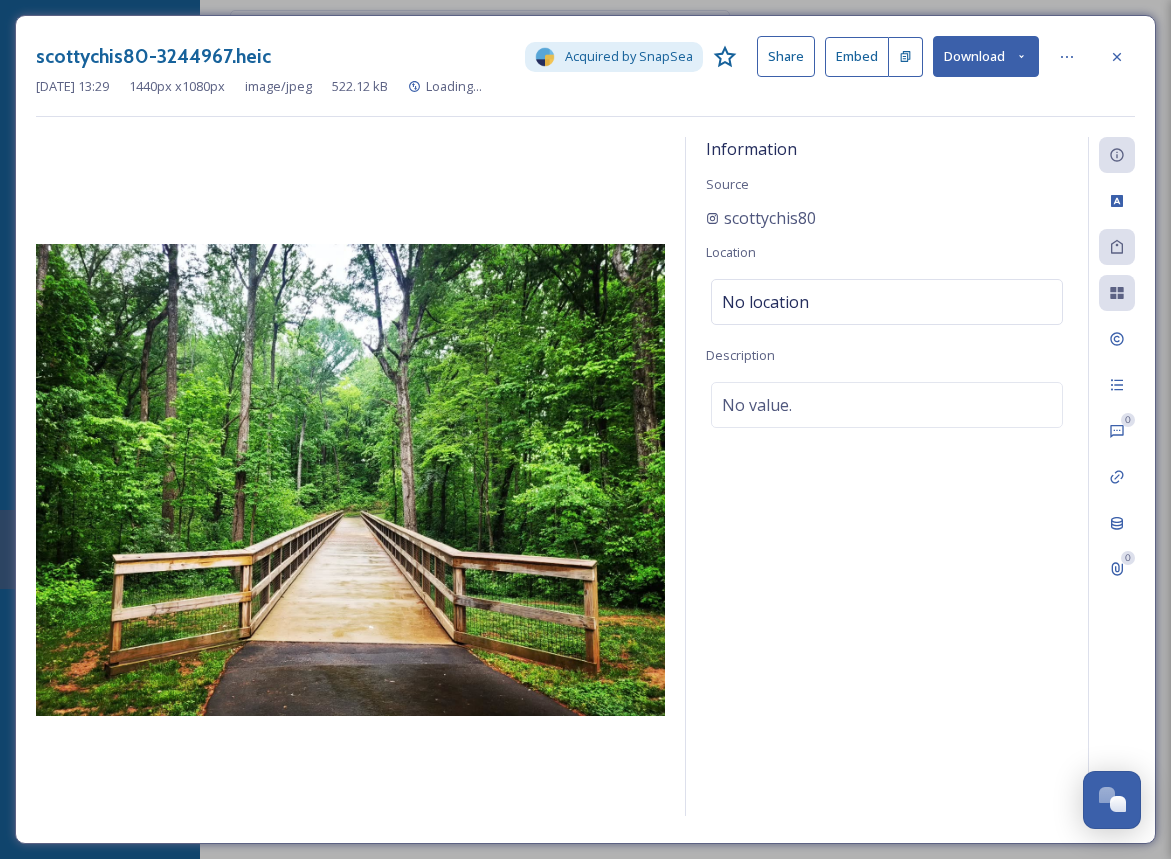 click on "Download" at bounding box center (986, 56) 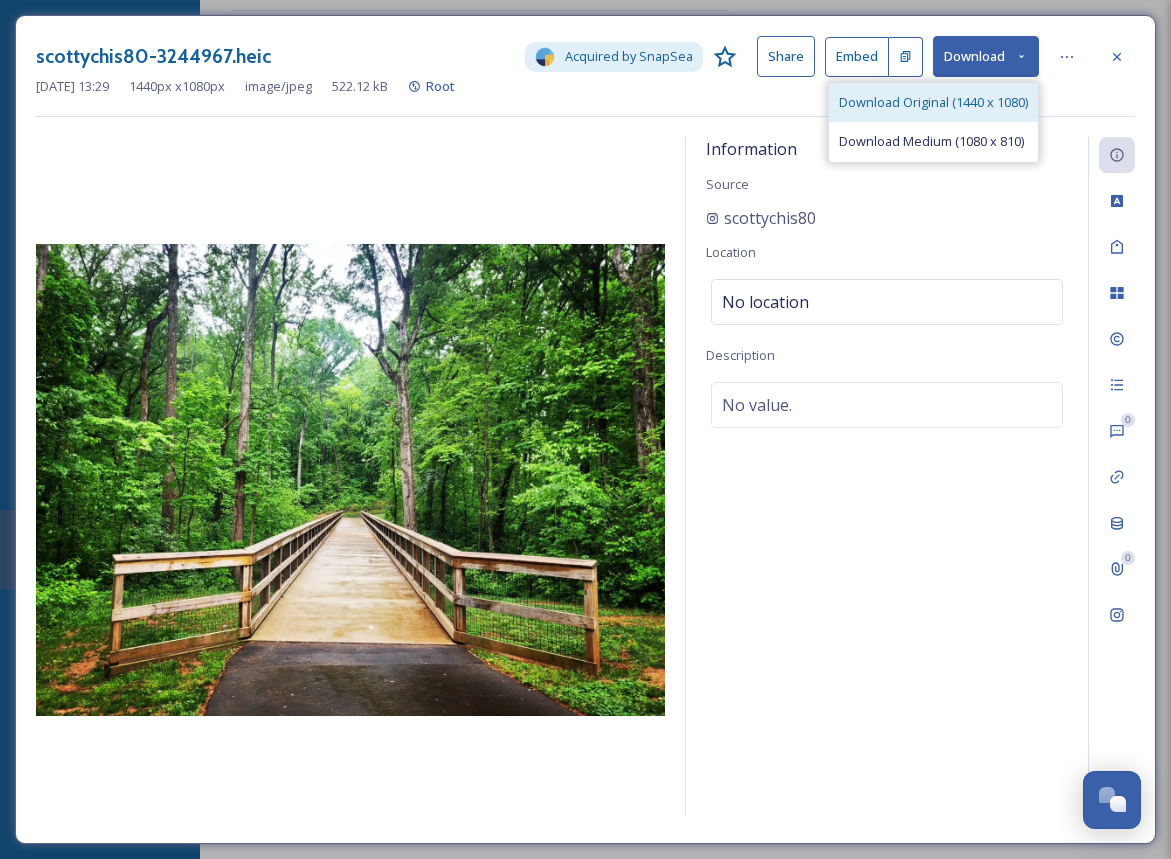 click on "Download Original (1440 x 1080)" at bounding box center (933, 102) 